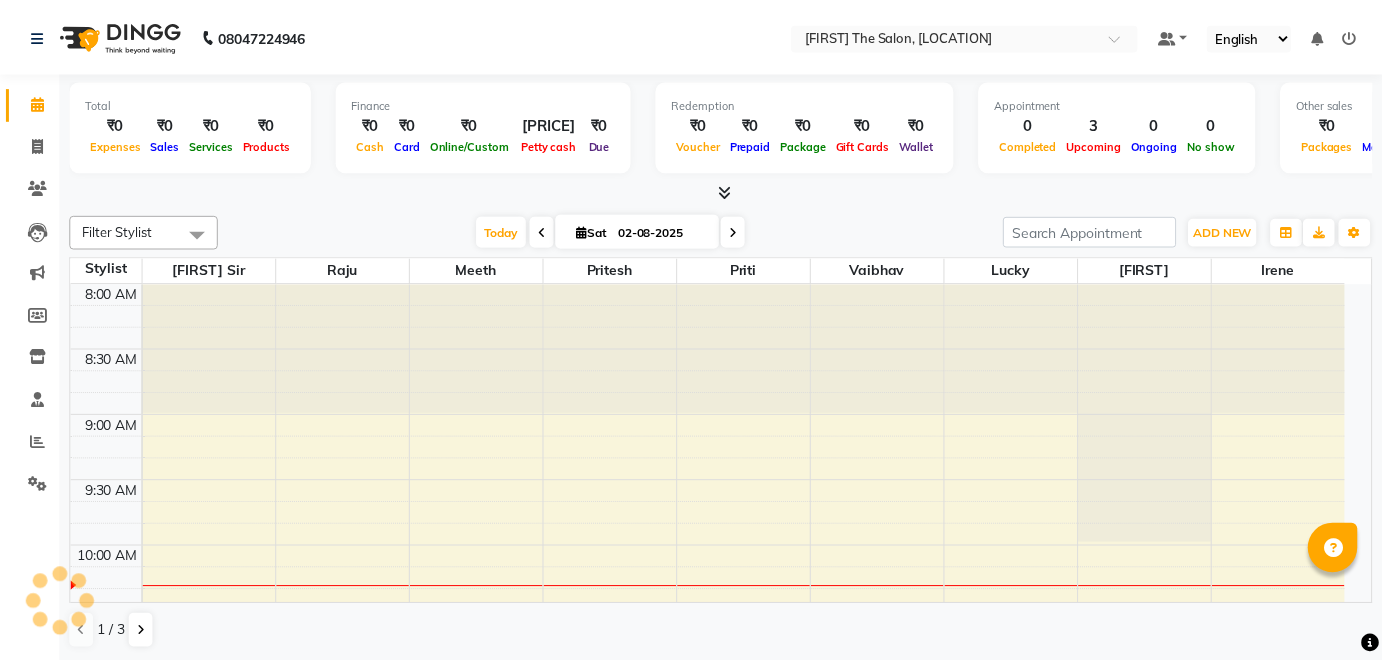 scroll, scrollTop: 0, scrollLeft: 0, axis: both 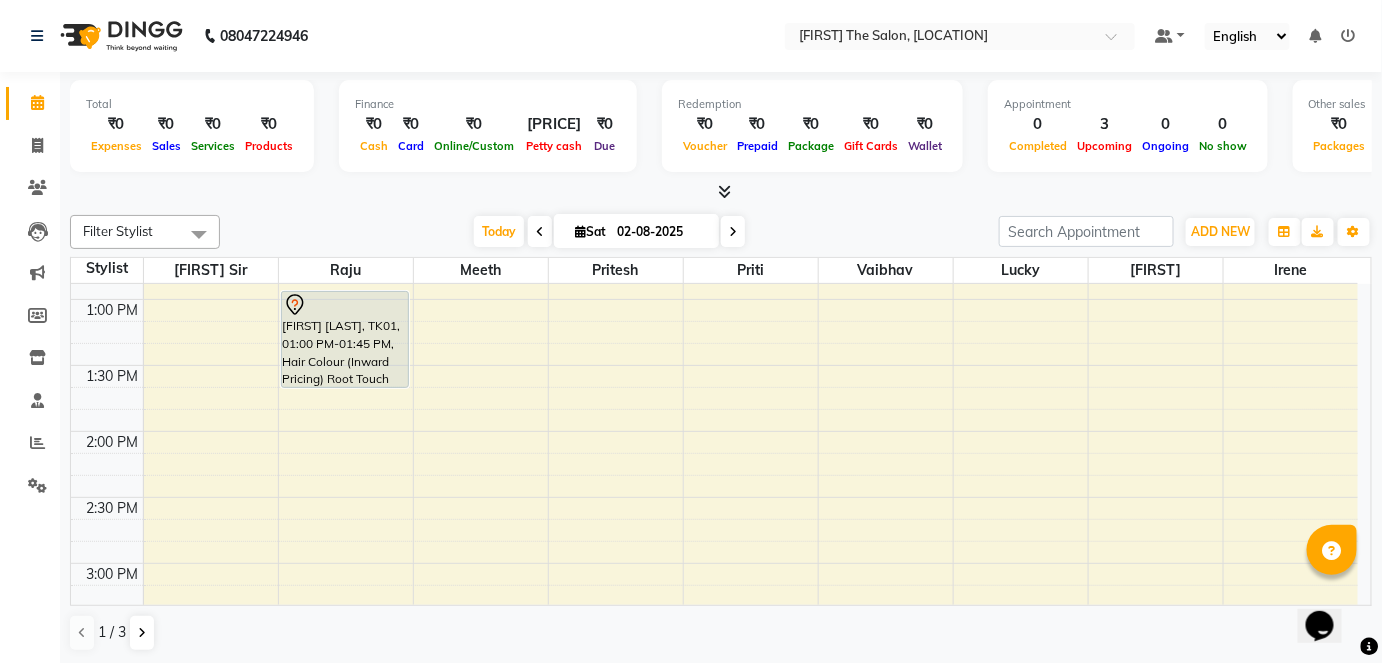 click on "8:00 AM 8:30 AM 9:00 AM 9:30 AM 10:00 AM 10:30 AM 11:00 AM 11:30 AM 12:00 PM 12:30 PM 1:00 PM 1:30 PM 2:00 PM 2:30 PM 3:00 PM 3:30 PM 4:00 PM 4:30 PM 5:00 PM 5:30 PM 6:00 PM 6:30 PM 7:00 PM 7:30 PM 8:00 PM 8:30 PM 9:00 PM 9:30 PM
[FIRST] [LAST], TK01, 01:00 PM-01:45 PM, Hair Colour (Inward Pricing) Root Touch Up 1 Inch
[FIRST], TK03, 11:00 AM-11:30 AM, Haircuts Men's Haircut - Junior Stylist
[FIRST], TK02, 05:00 PM-05:15 PM, Men's Grooming Men's Shave - Junior Stylist" at bounding box center [714, 563] 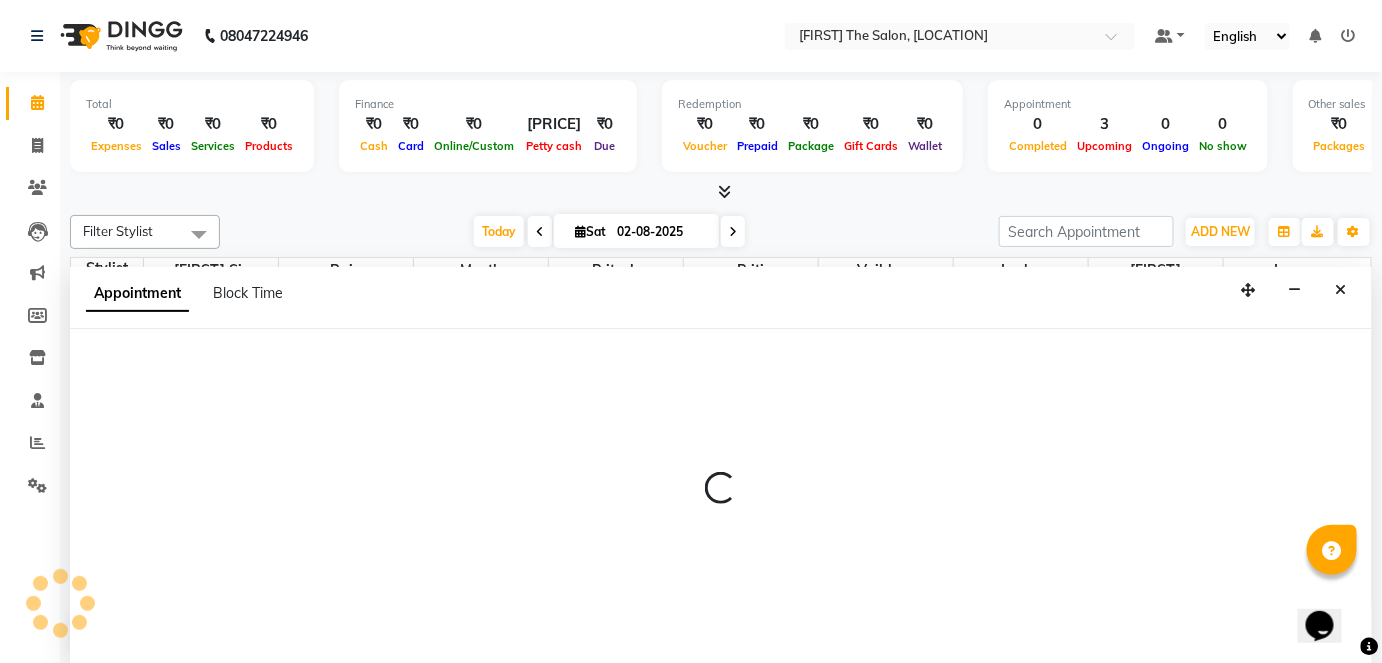 scroll, scrollTop: 0, scrollLeft: 0, axis: both 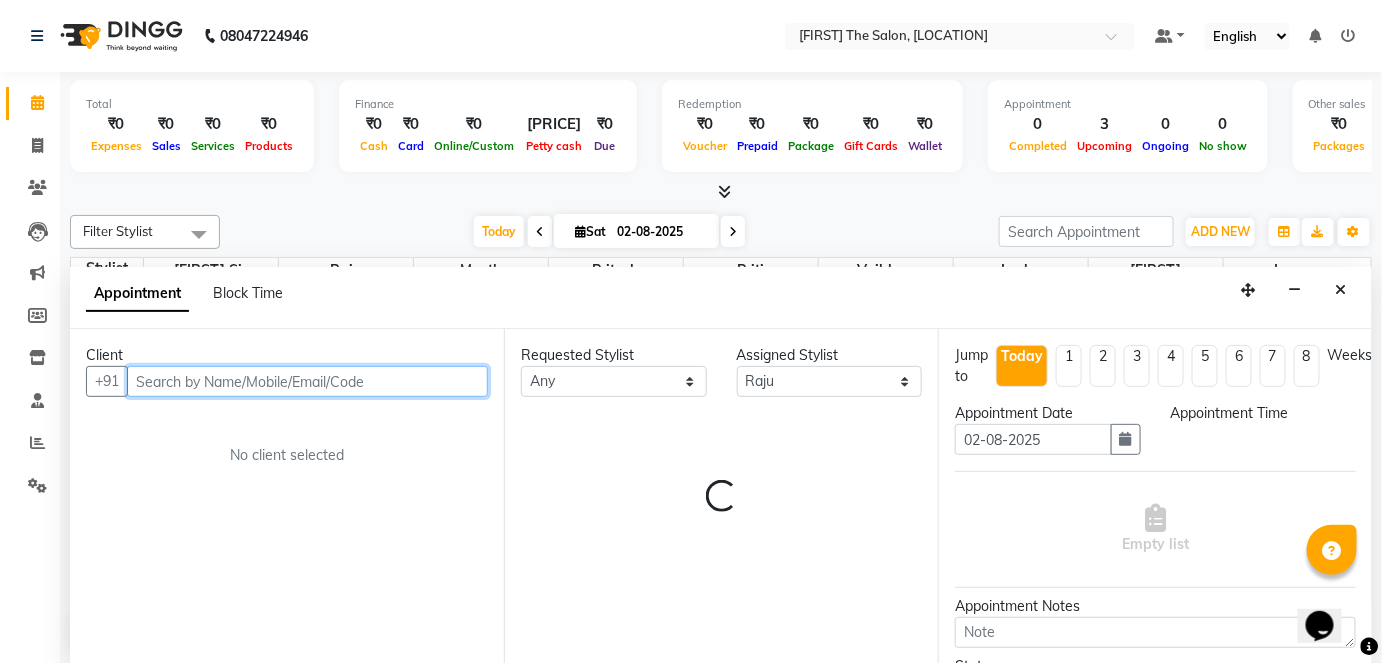 select on "870" 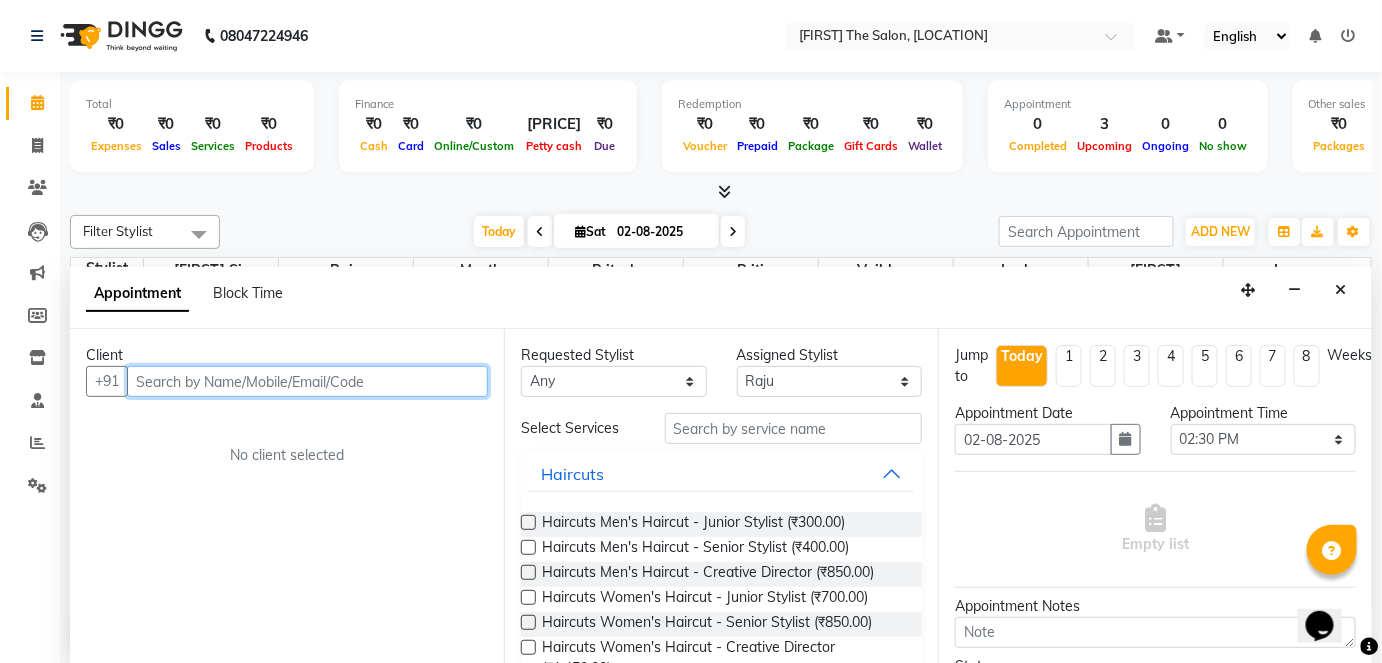 click at bounding box center [307, 381] 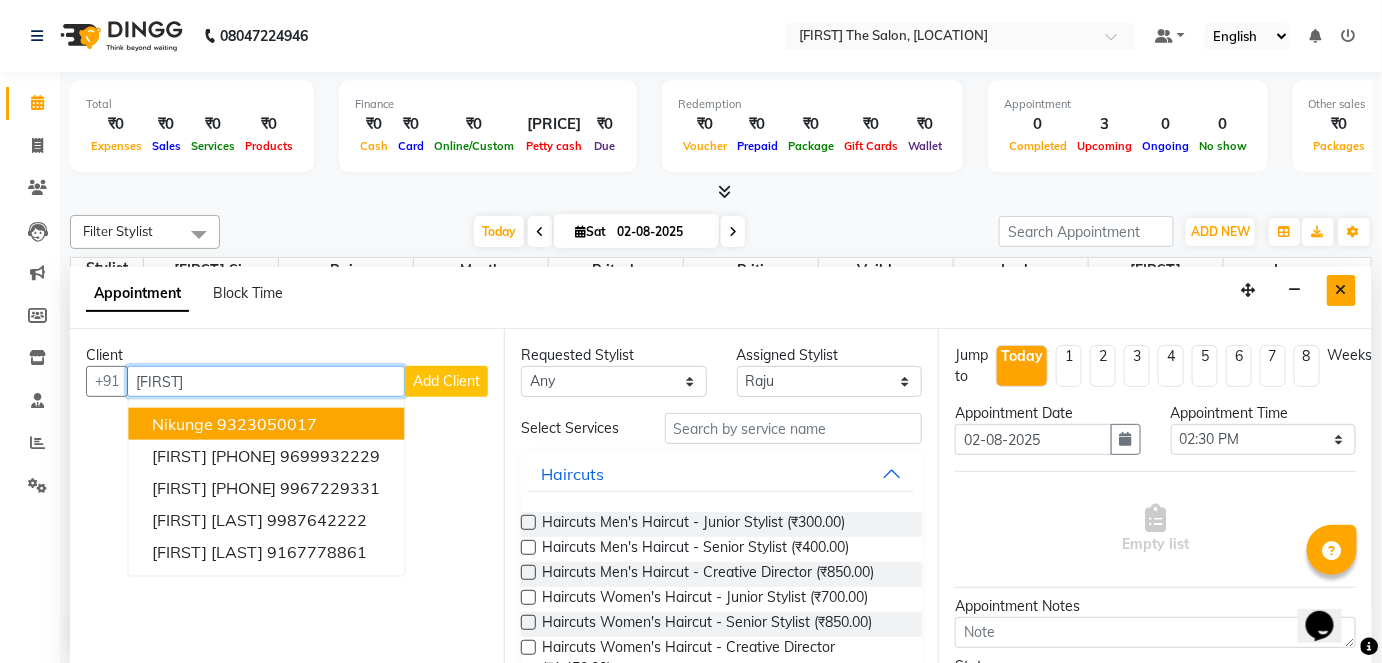 type on "[FIRST]" 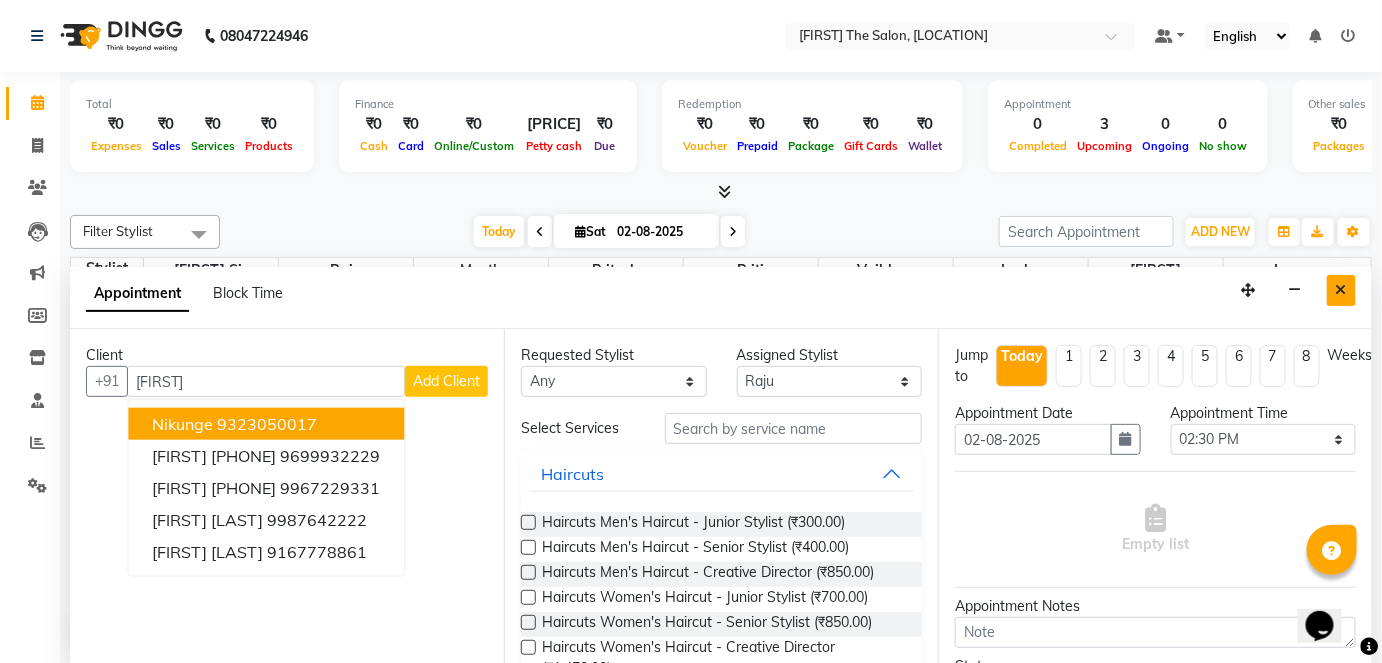click at bounding box center [1341, 290] 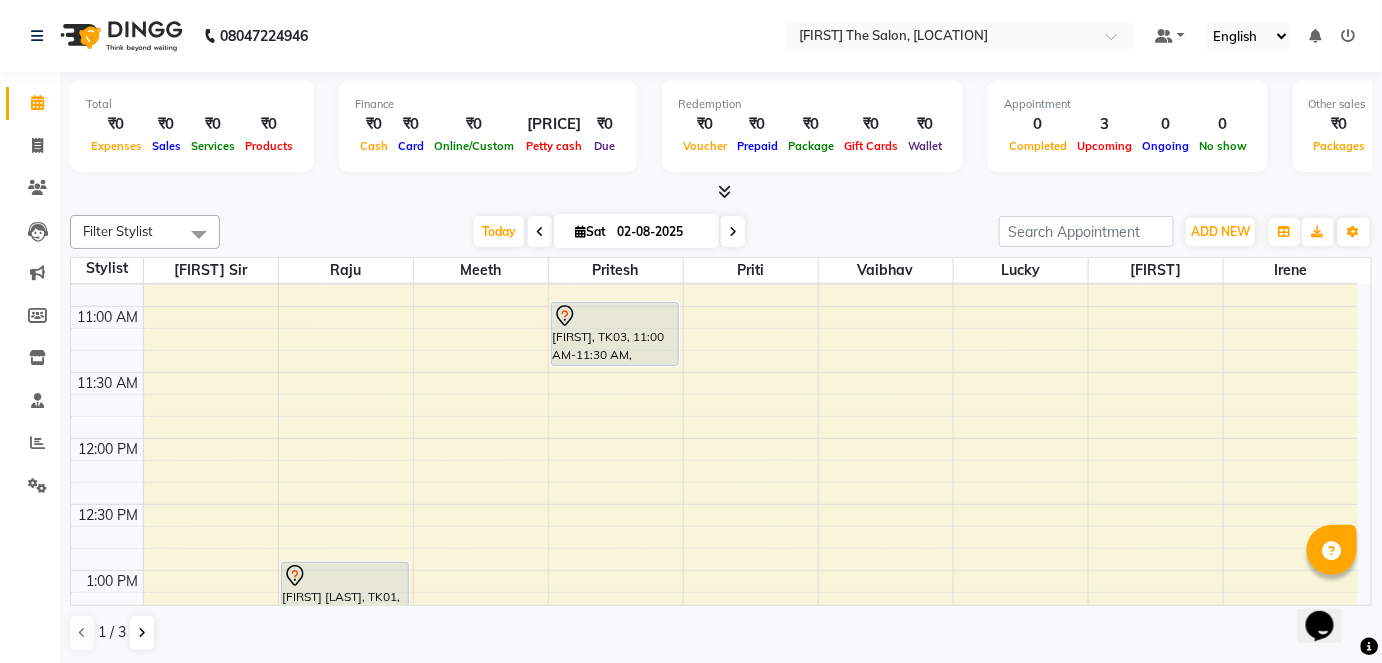 scroll, scrollTop: 373, scrollLeft: 0, axis: vertical 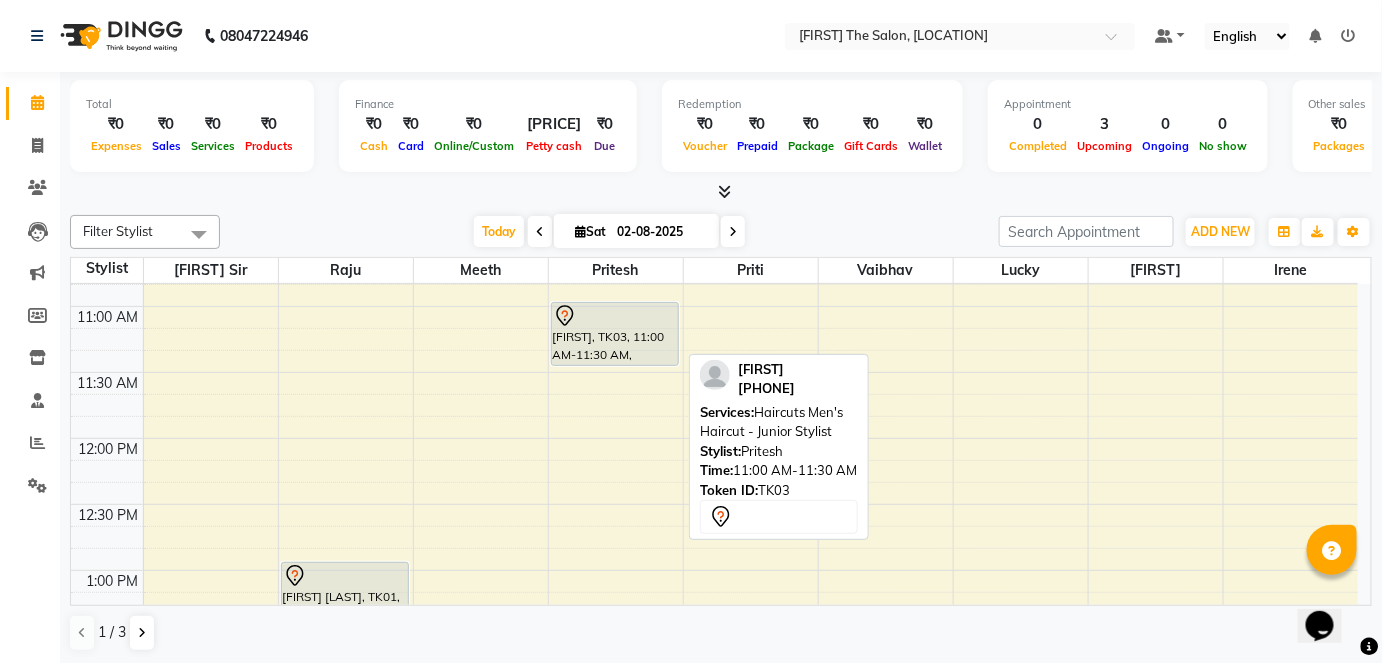 click on "[FIRST], TK03, 11:00 AM-11:30 AM, Haircuts Men's Haircut - Junior Stylist" at bounding box center [615, 334] 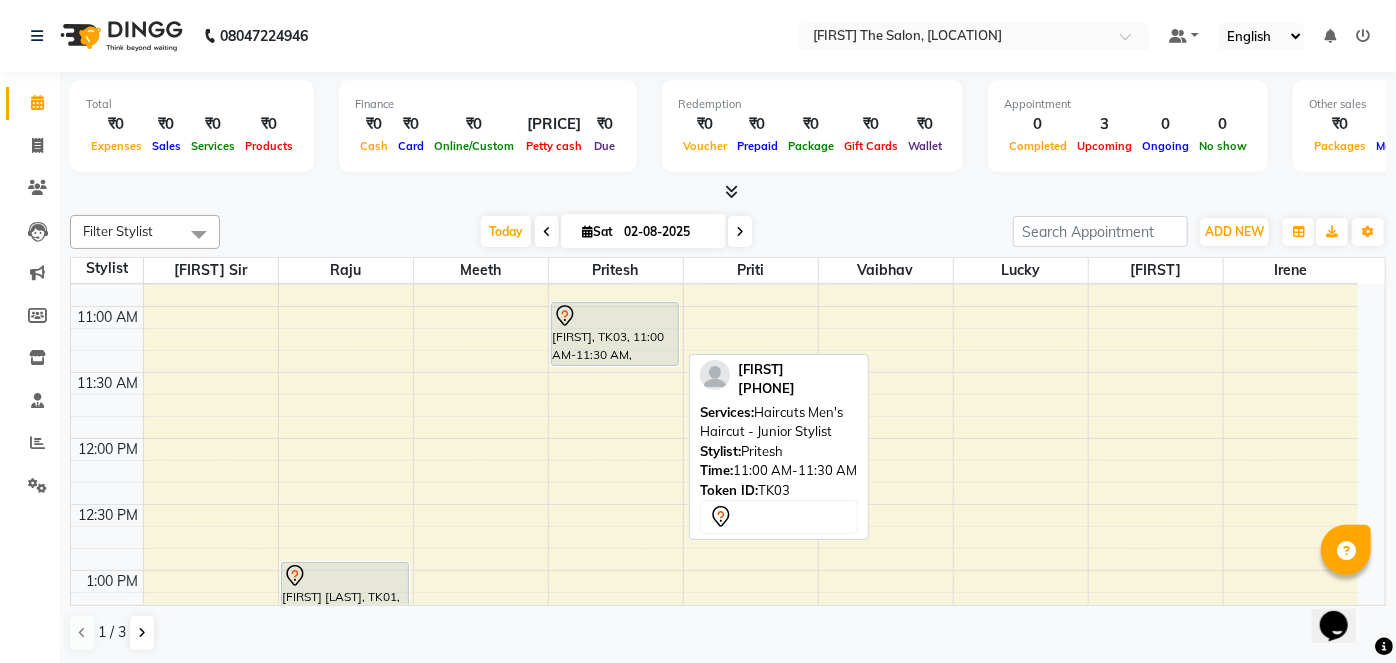 select on "7" 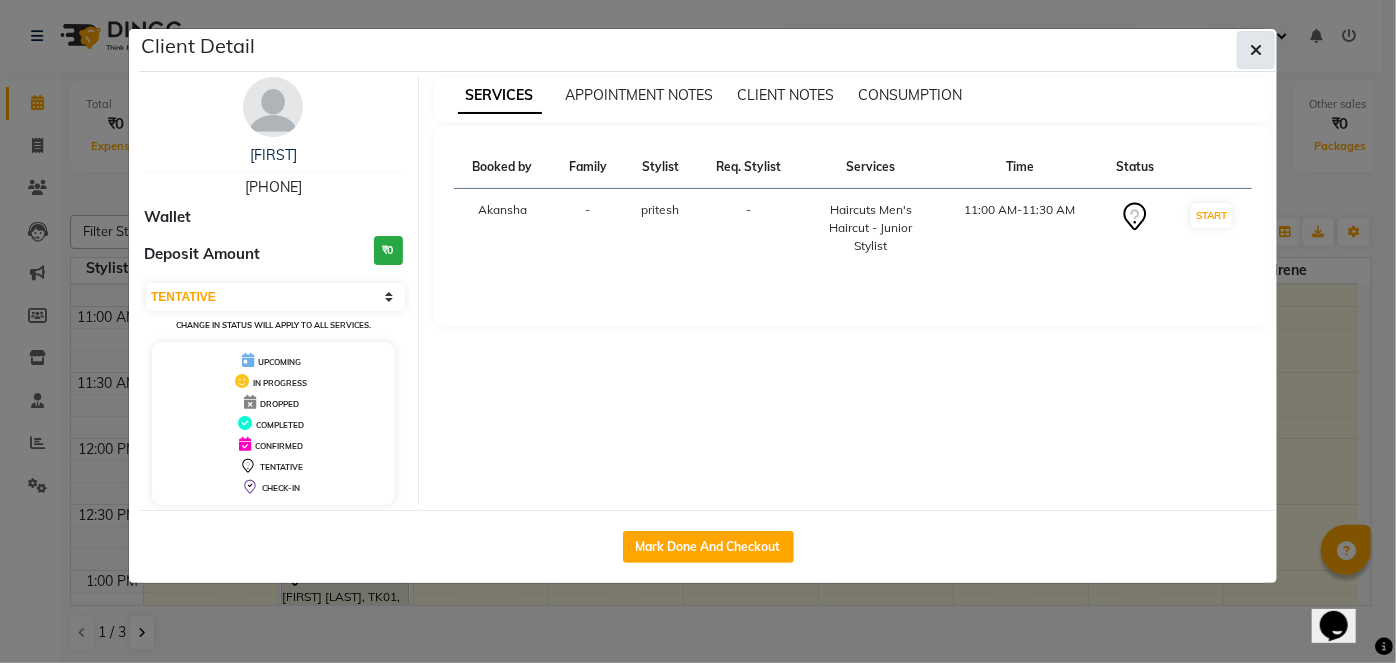 click 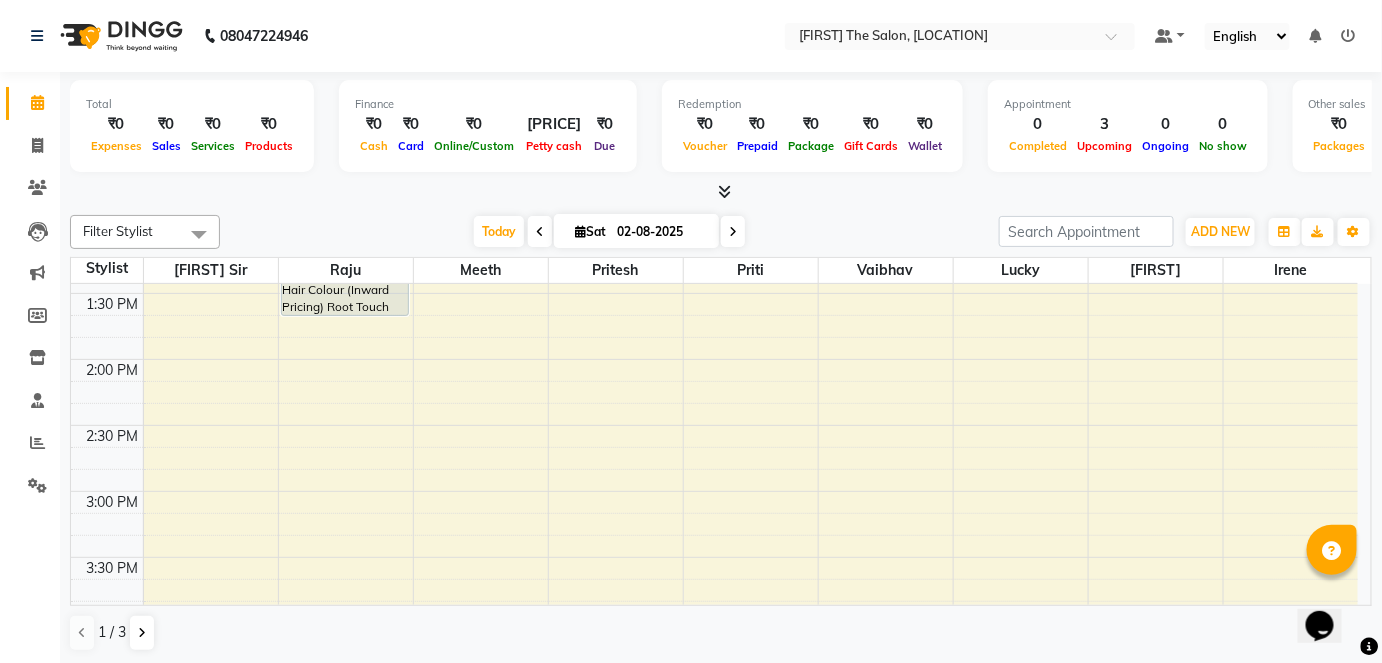 scroll, scrollTop: 714, scrollLeft: 0, axis: vertical 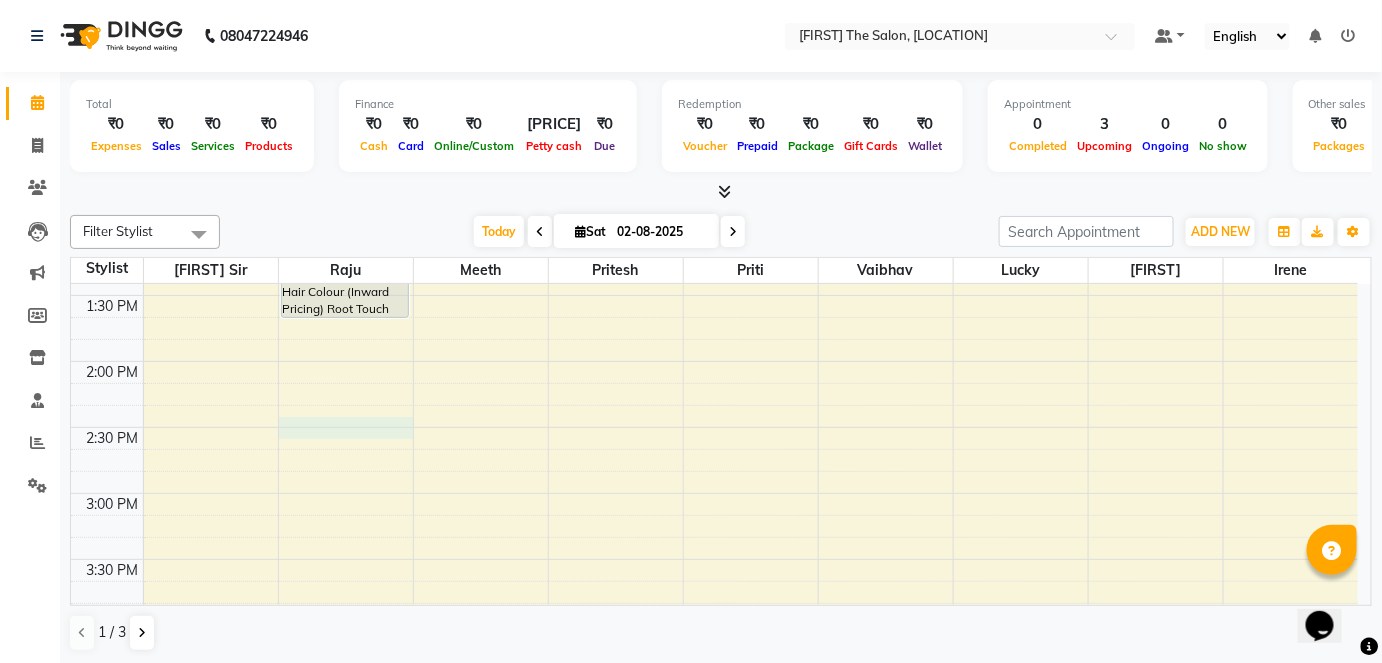 click on "8:00 AM 8:30 AM 9:00 AM 9:30 AM 10:00 AM 10:30 AM 11:00 AM 11:30 AM 12:00 PM 12:30 PM 1:00 PM 1:30 PM 2:00 PM 2:30 PM 3:00 PM 3:30 PM 4:00 PM 4:30 PM 5:00 PM 5:30 PM 6:00 PM 6:30 PM 7:00 PM 7:30 PM 8:00 PM 8:30 PM 9:00 PM 9:30 PM
[FIRST] [LAST], TK01, 01:00 PM-01:45 PM, Hair Colour (Inward Pricing) Root Touch Up 1 Inch
[FIRST], TK03, 11:00 AM-11:30 AM, Haircuts Men's Haircut - Junior Stylist
[FIRST], TK02, 05:00 PM-05:15 PM, Men's Grooming Men's Shave - Junior Stylist" at bounding box center (714, 493) 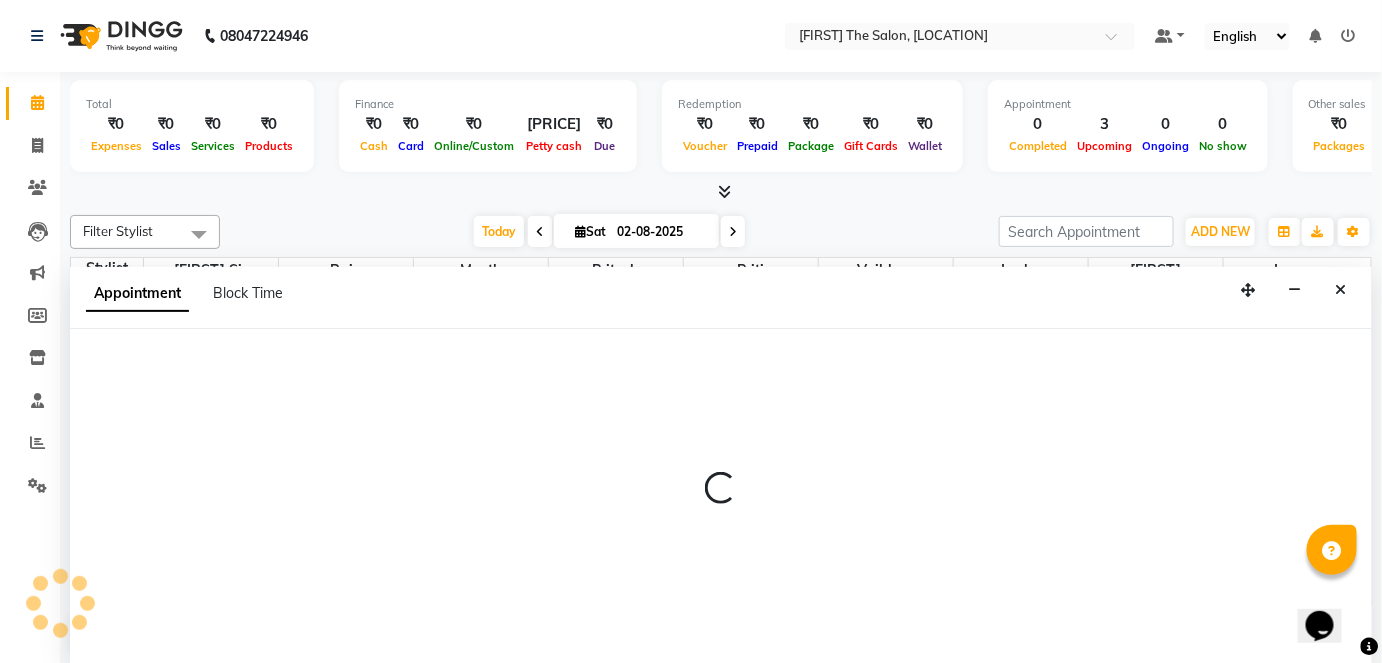 select on "27612" 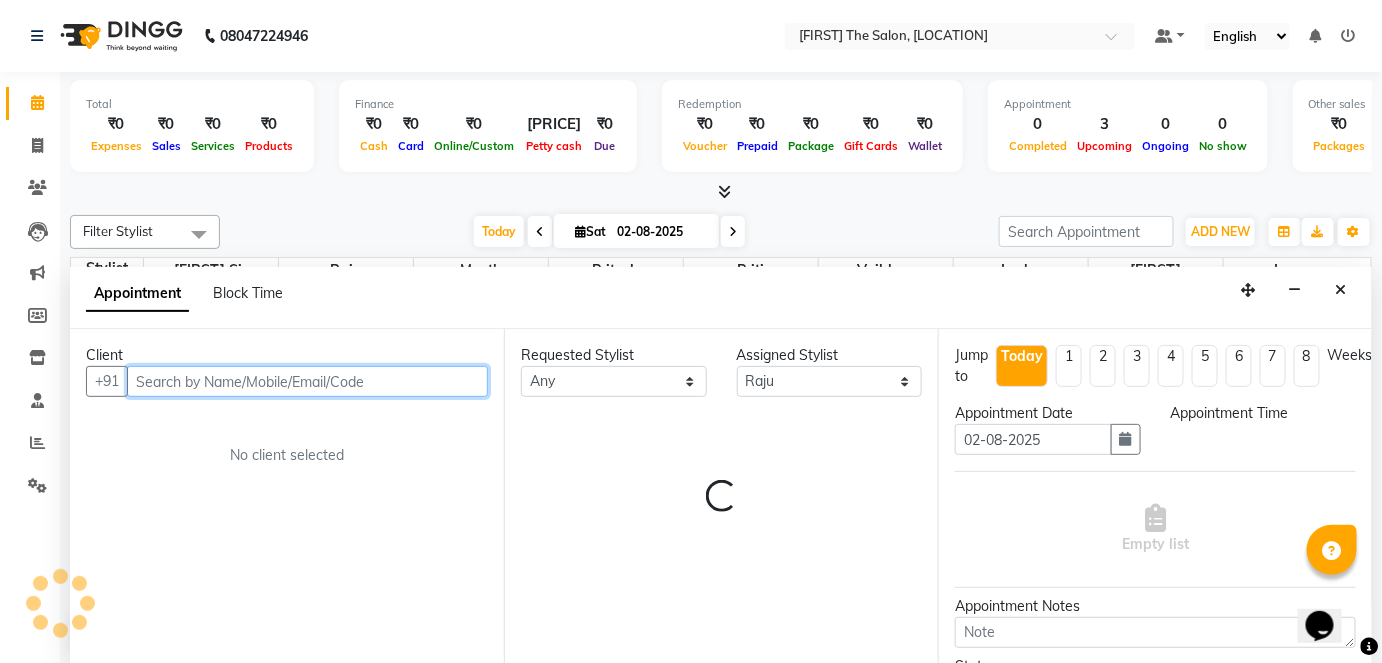 select on "870" 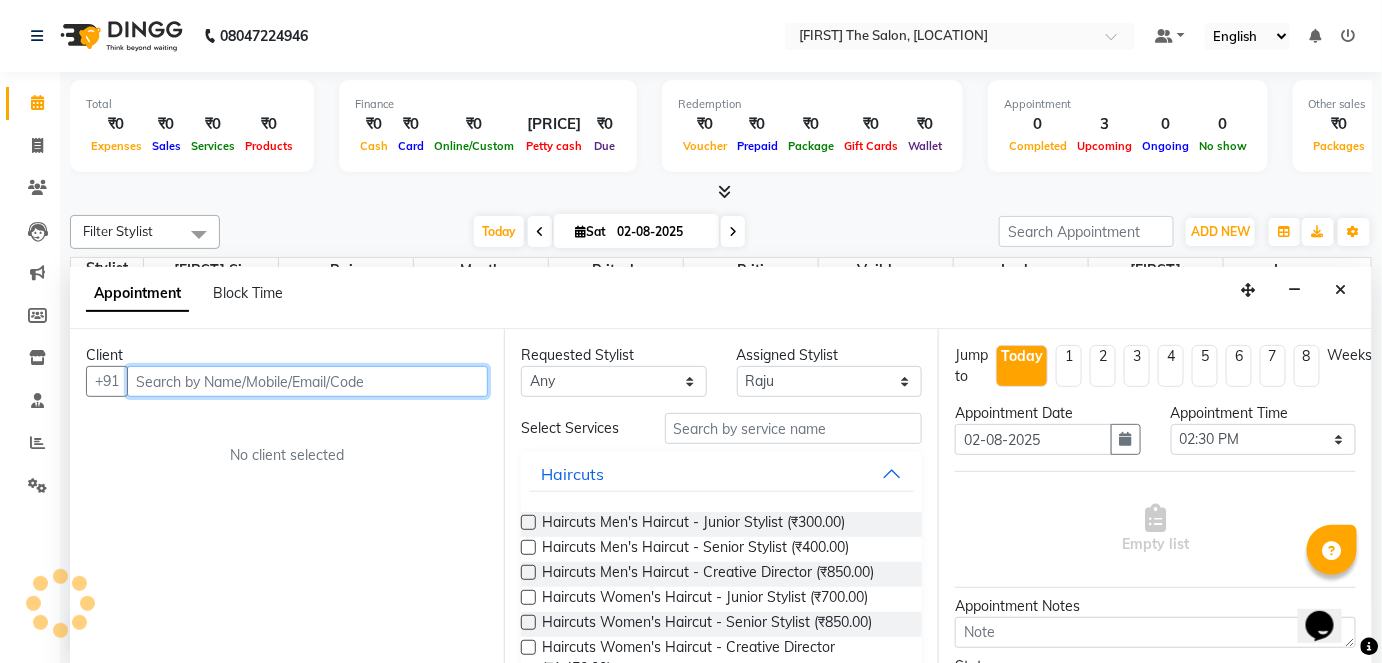 click at bounding box center (307, 381) 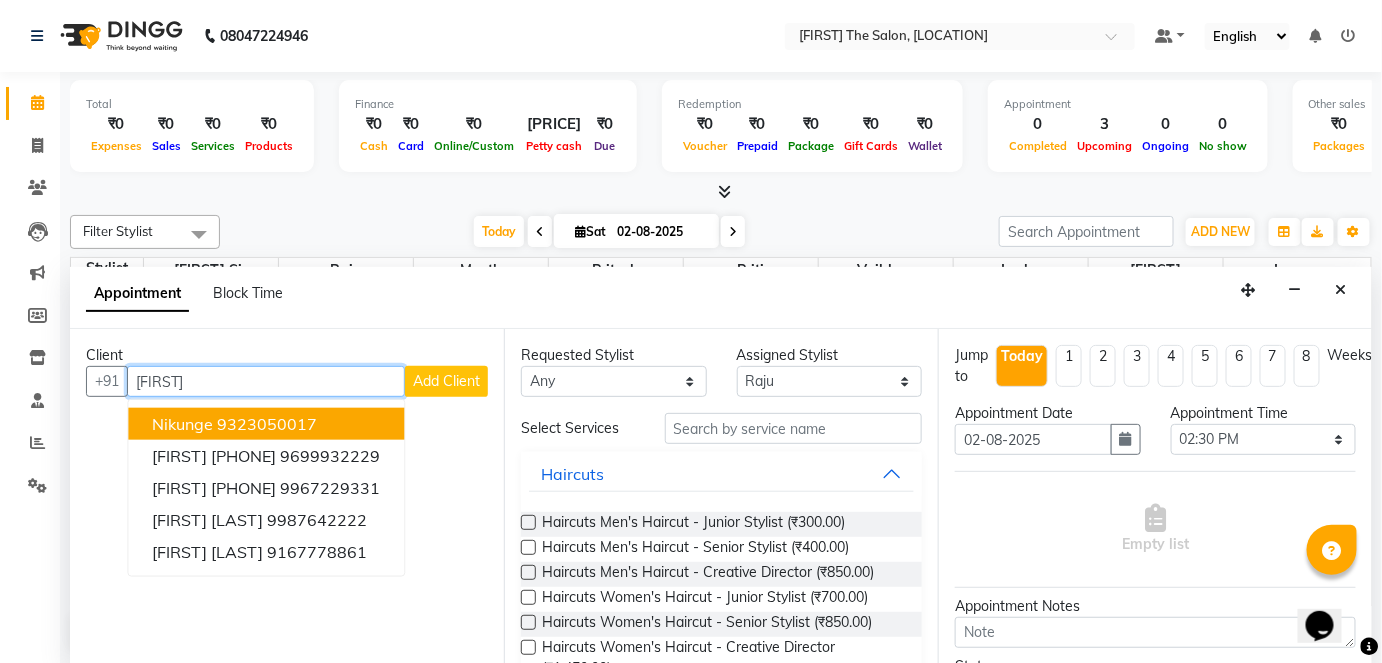click on "nikunge  9323050017" at bounding box center (266, 424) 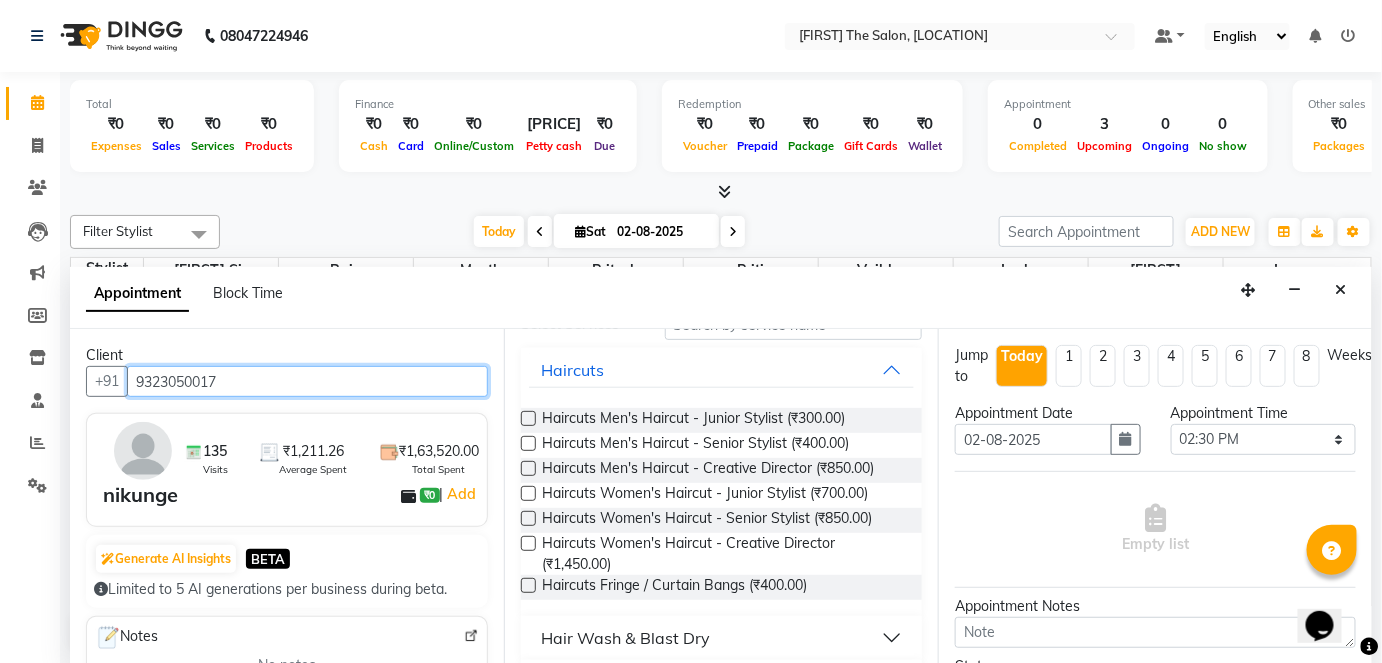 scroll, scrollTop: 123, scrollLeft: 0, axis: vertical 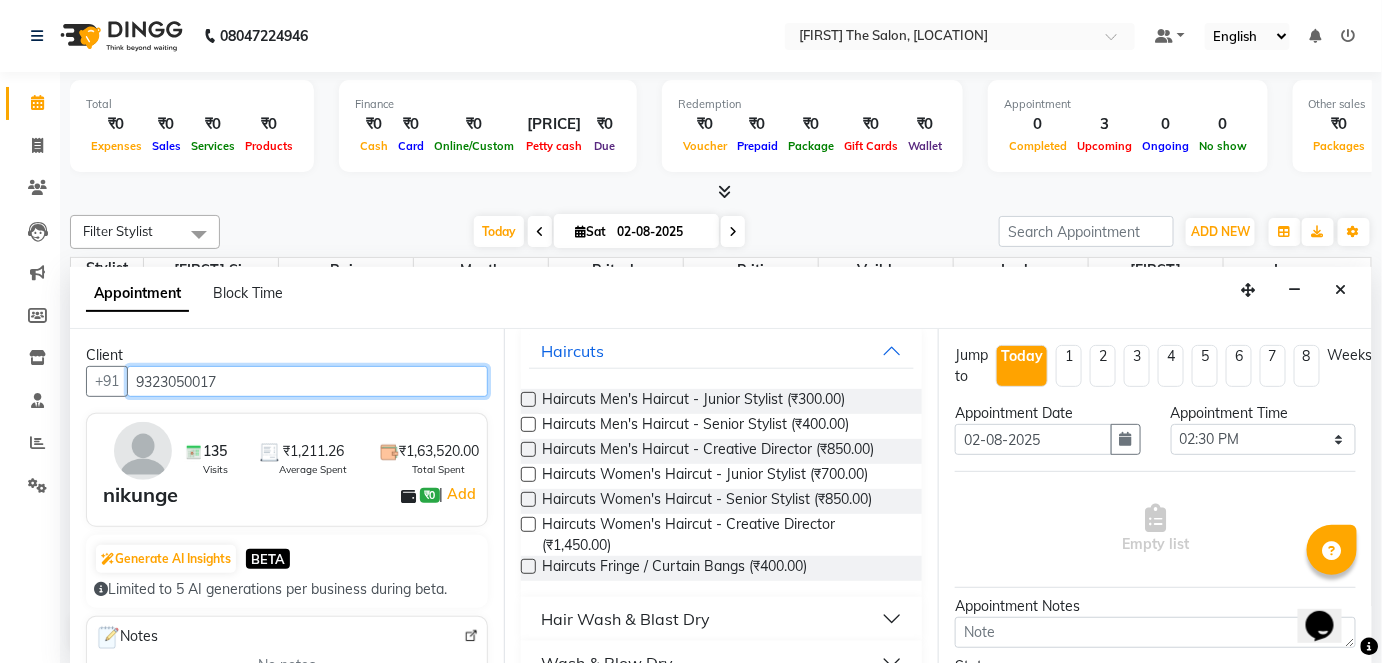type on "9323050017" 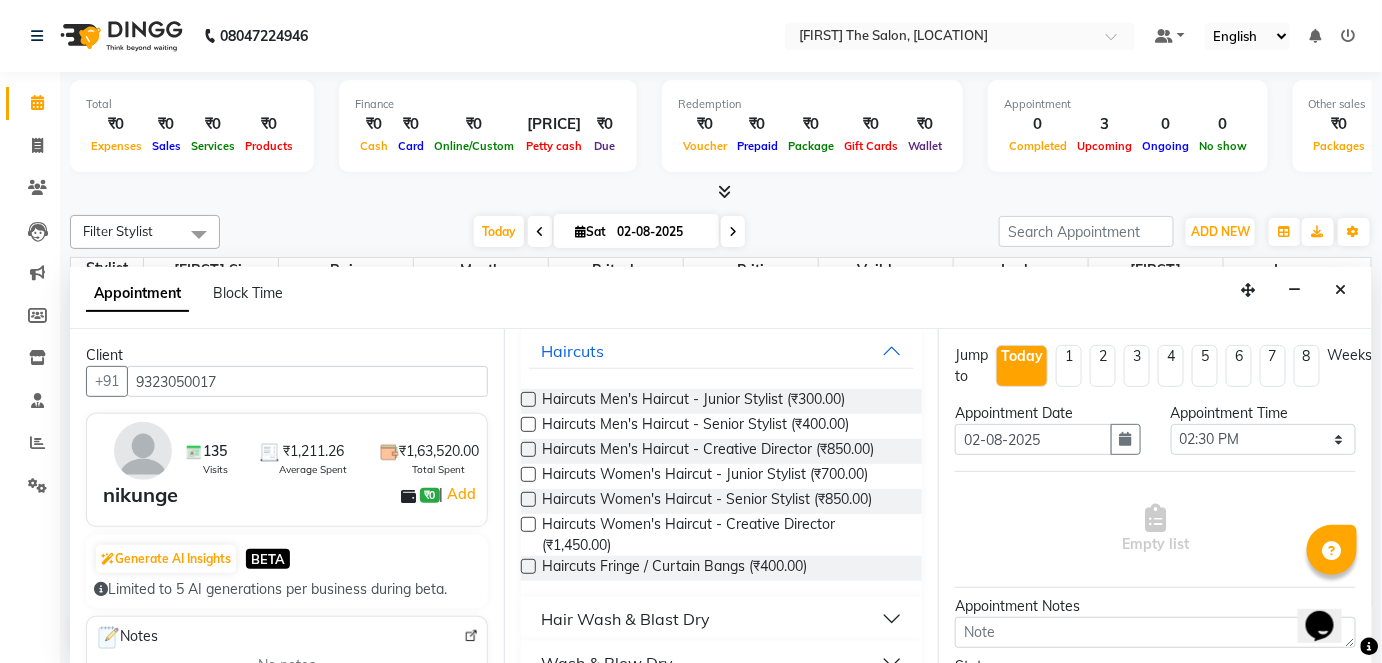 click at bounding box center [528, 424] 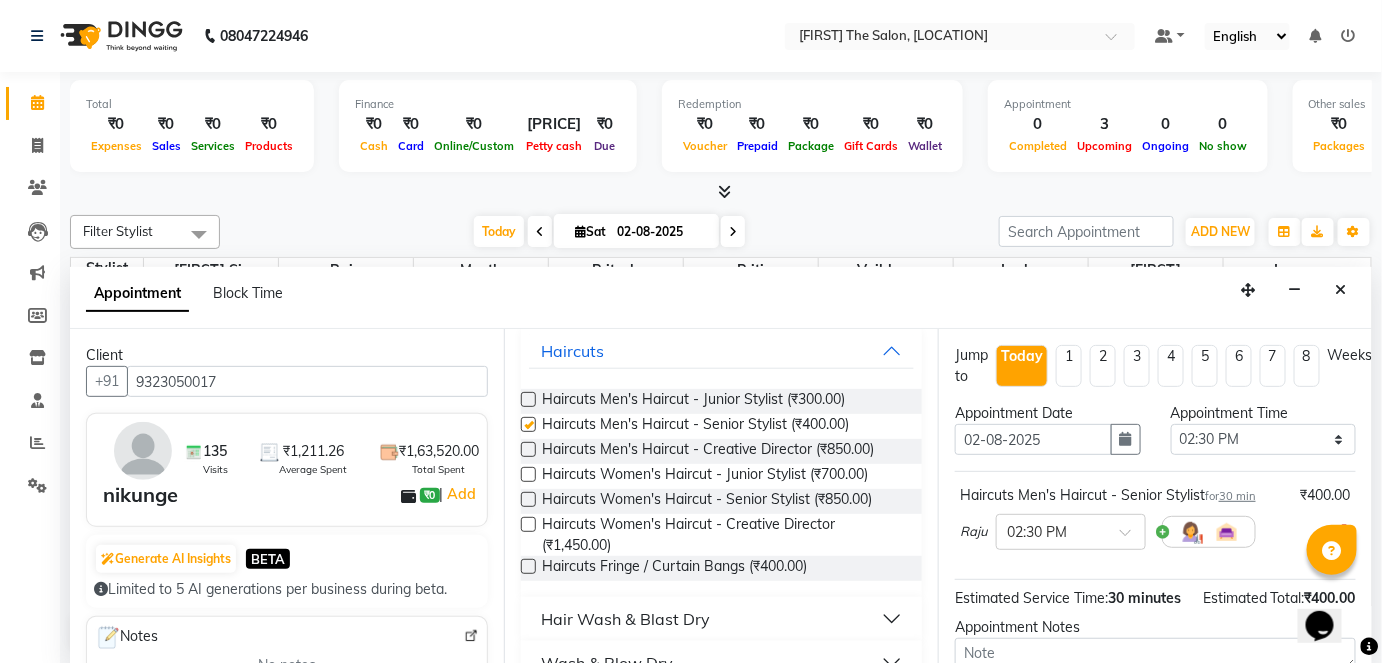 checkbox on "false" 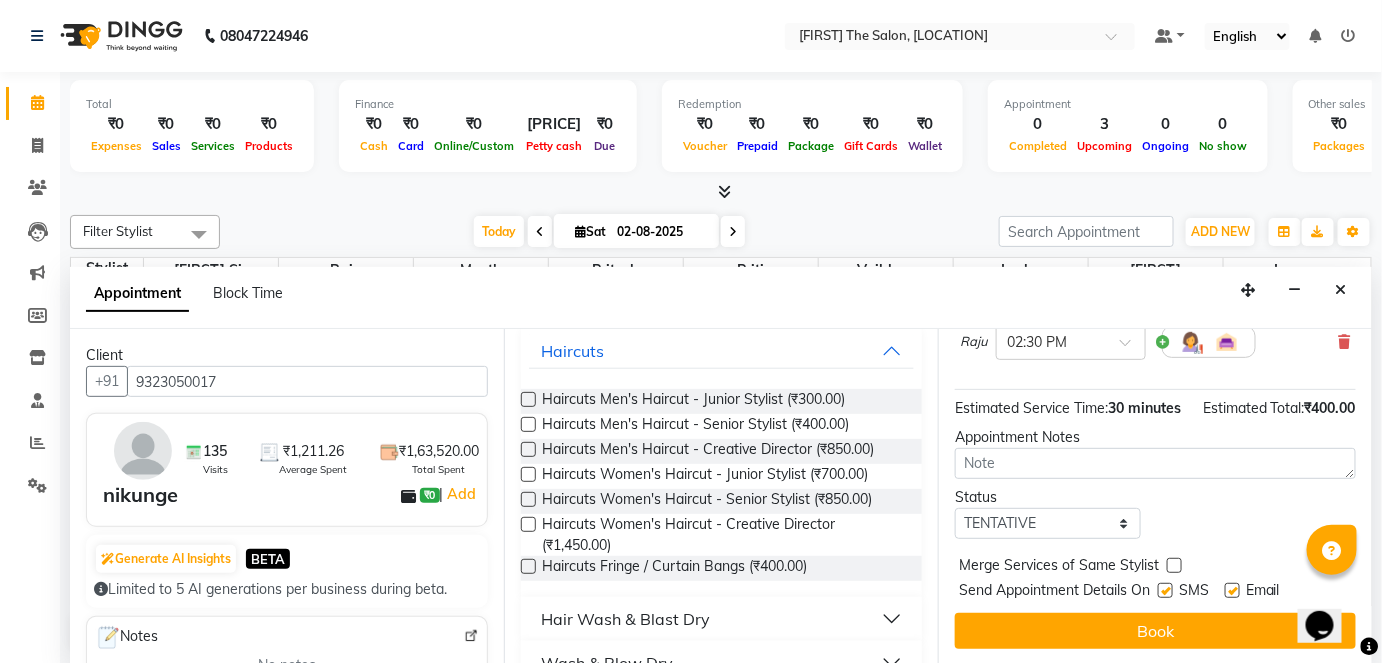 scroll, scrollTop: 209, scrollLeft: 0, axis: vertical 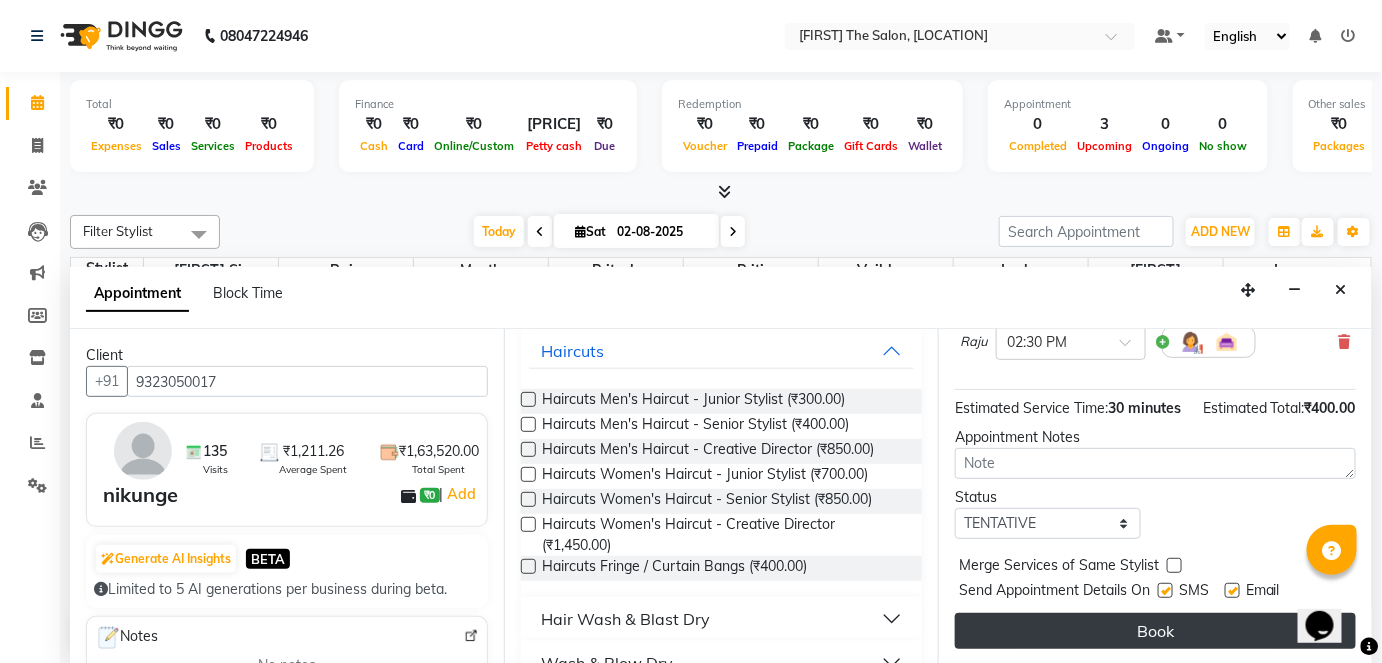 click on "Book" at bounding box center [1155, 631] 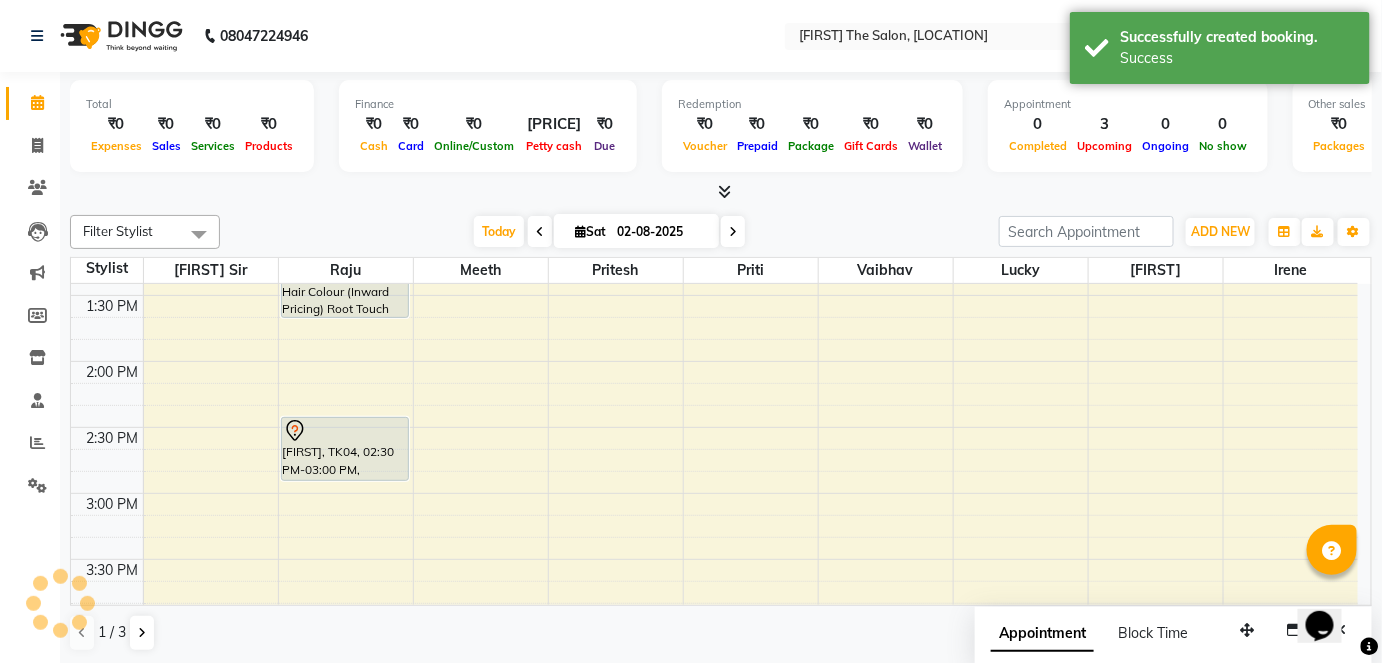 scroll, scrollTop: 0, scrollLeft: 0, axis: both 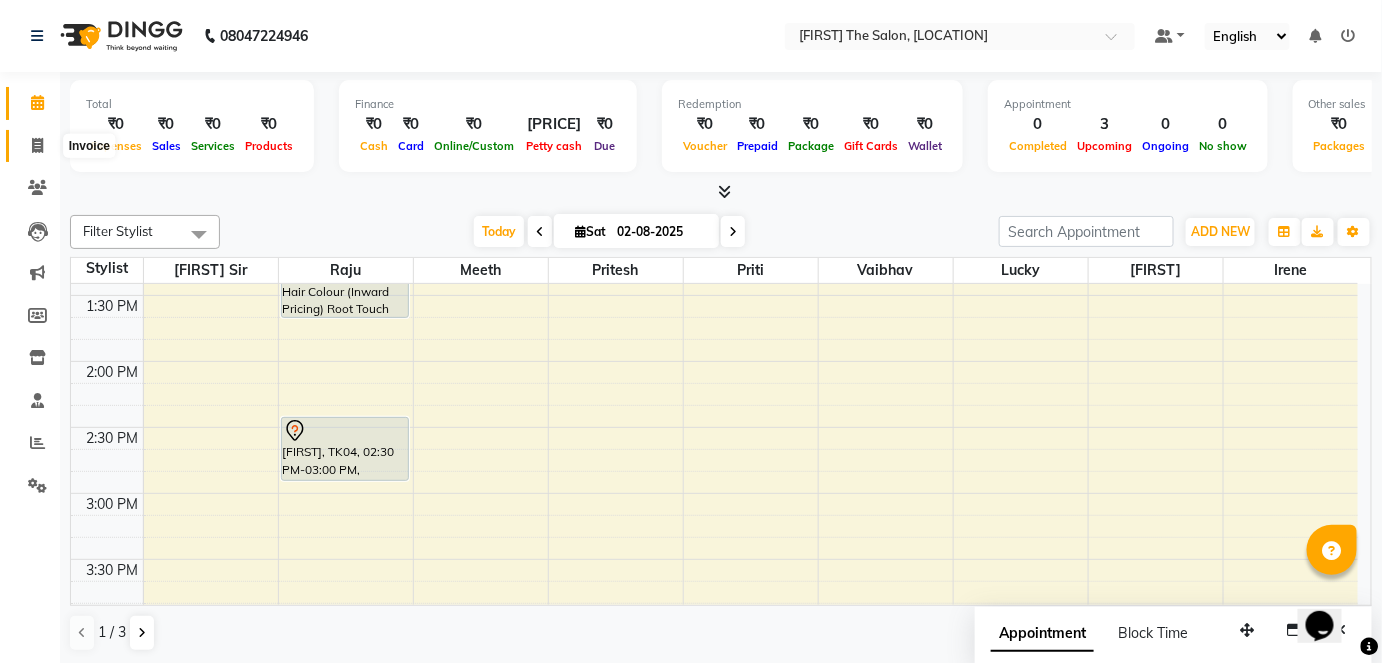 click 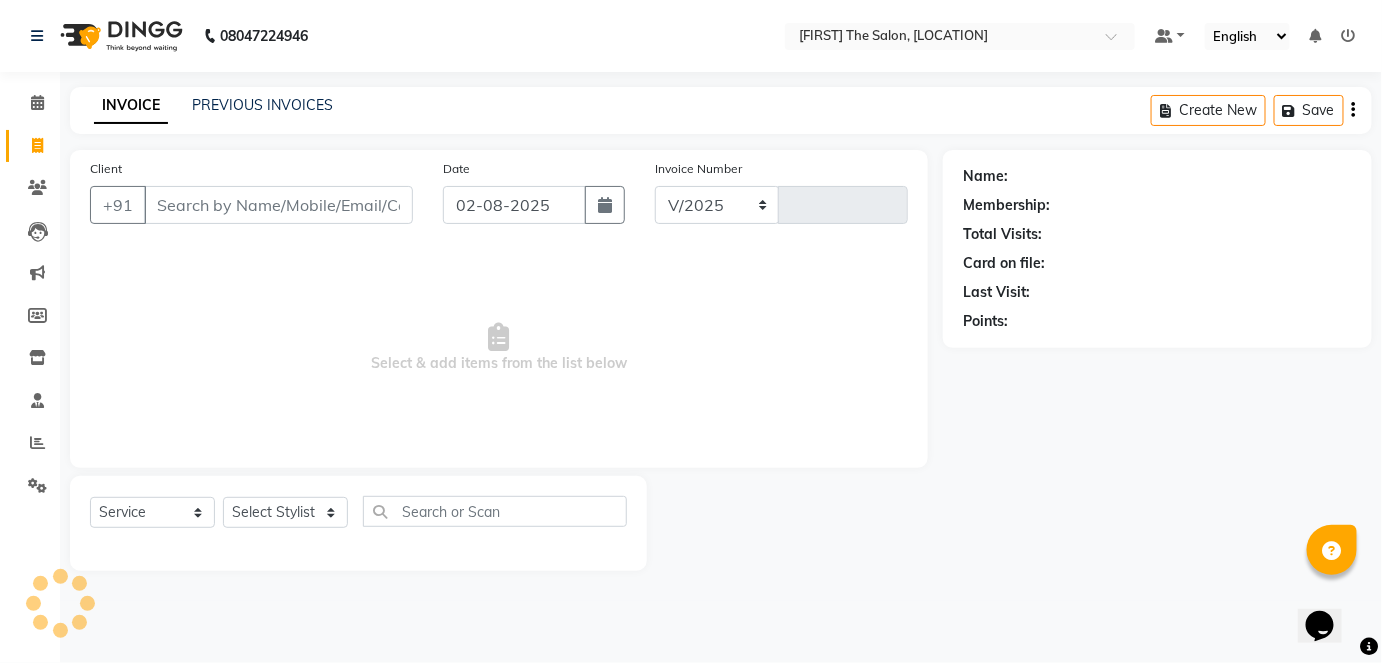 select on "4468" 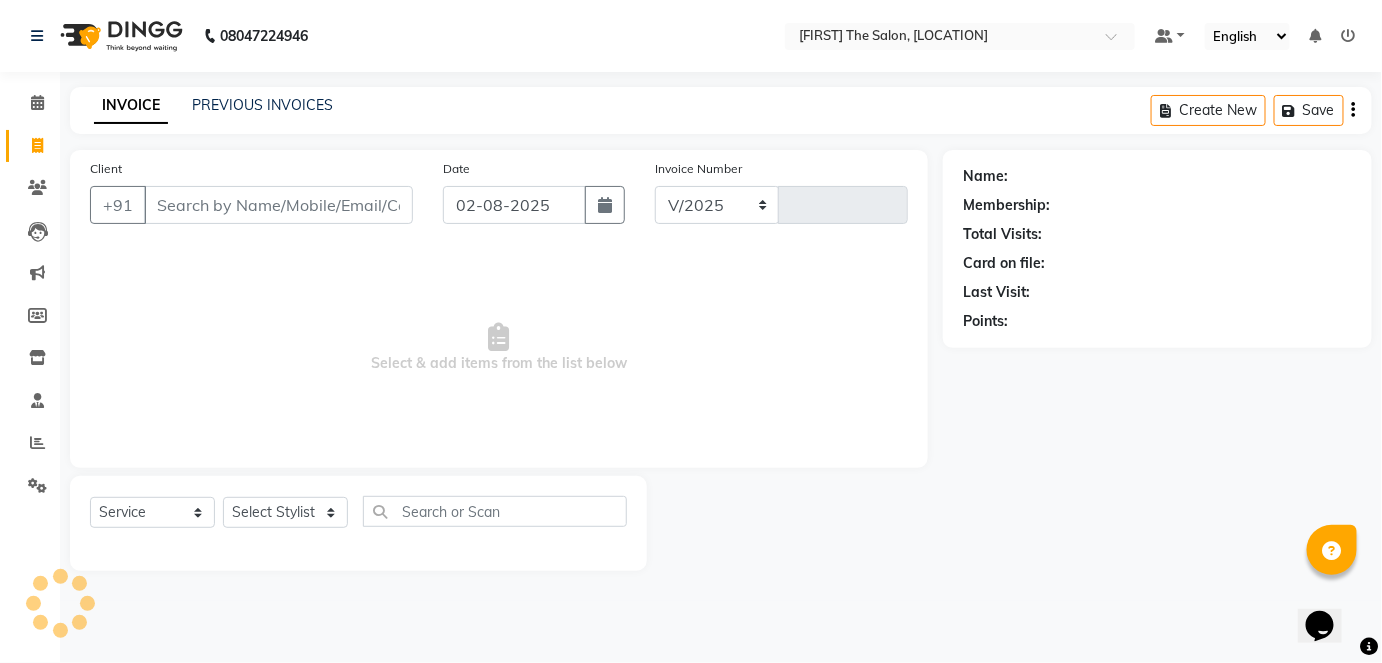 type on "0691" 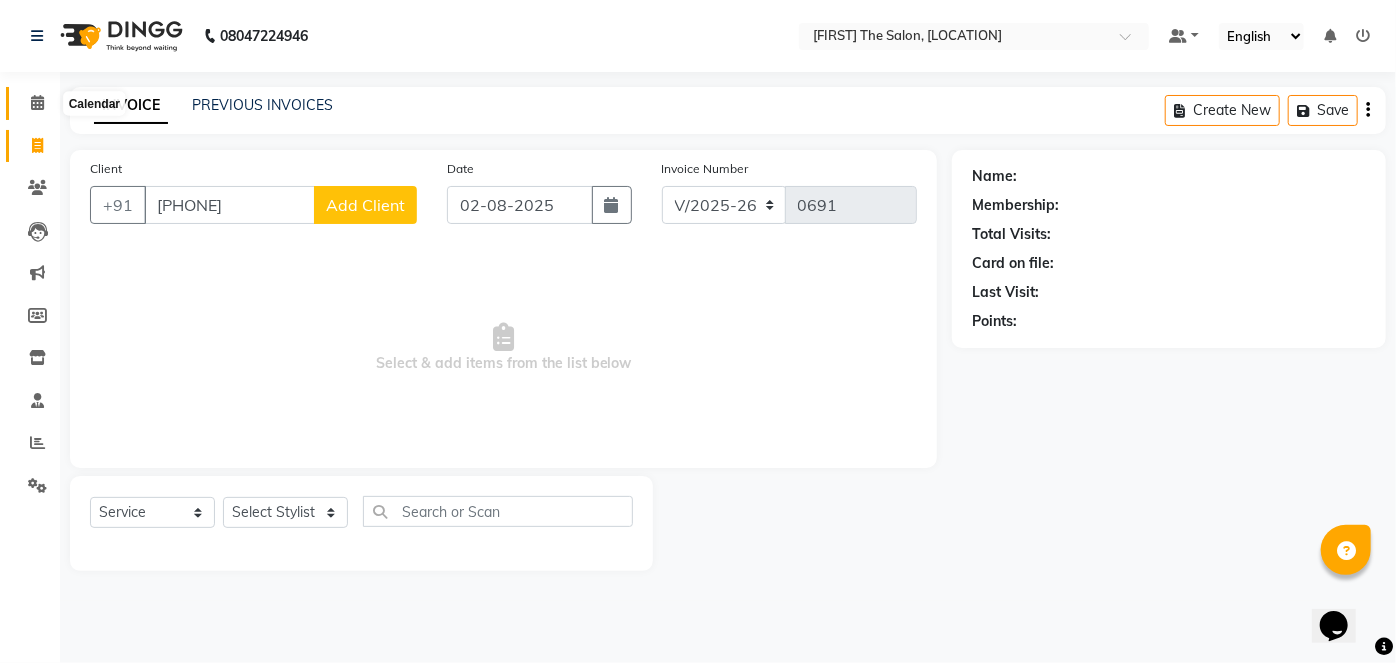 type on "[PHONE]" 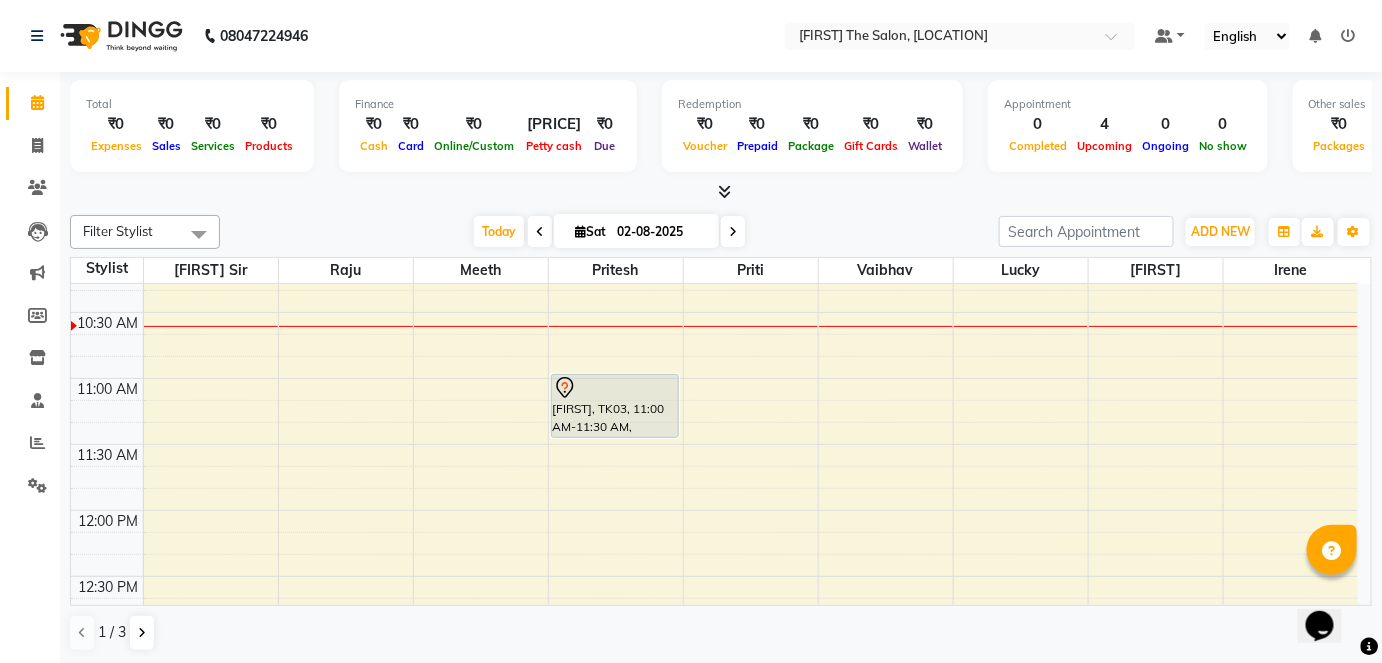 scroll, scrollTop: 301, scrollLeft: 0, axis: vertical 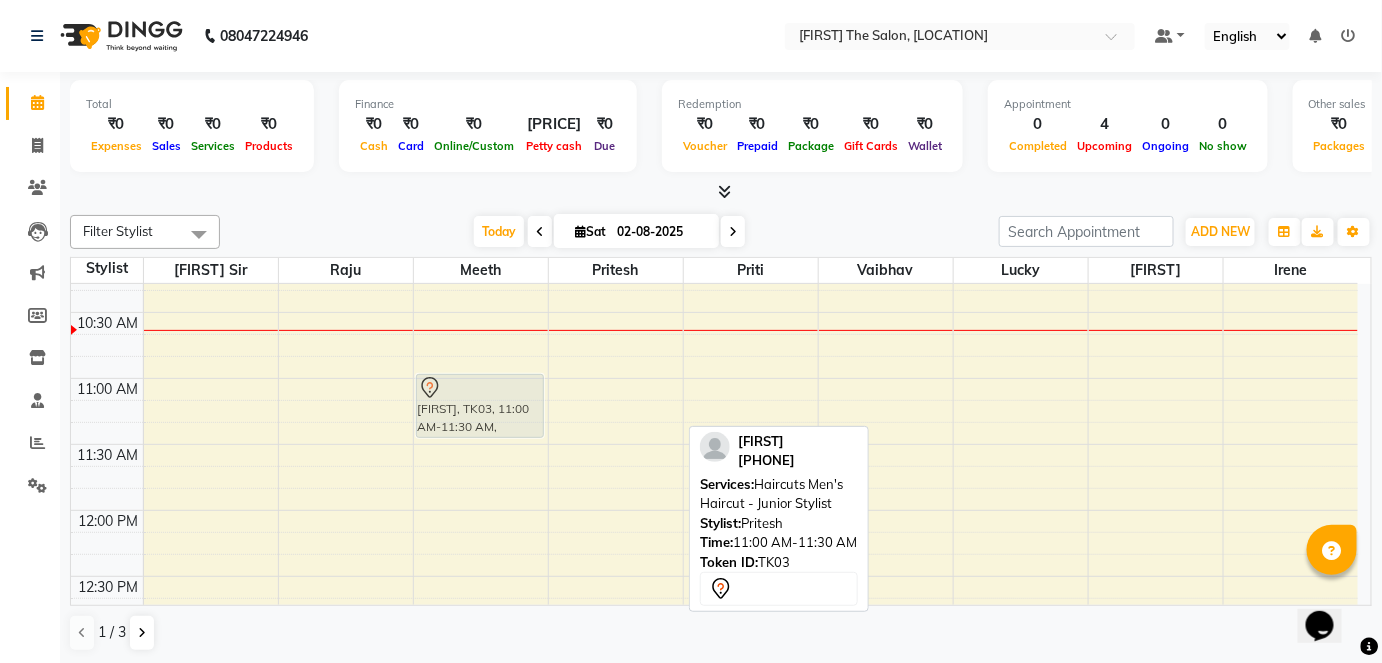 drag, startPoint x: 568, startPoint y: 388, endPoint x: 500, endPoint y: 392, distance: 68.117546 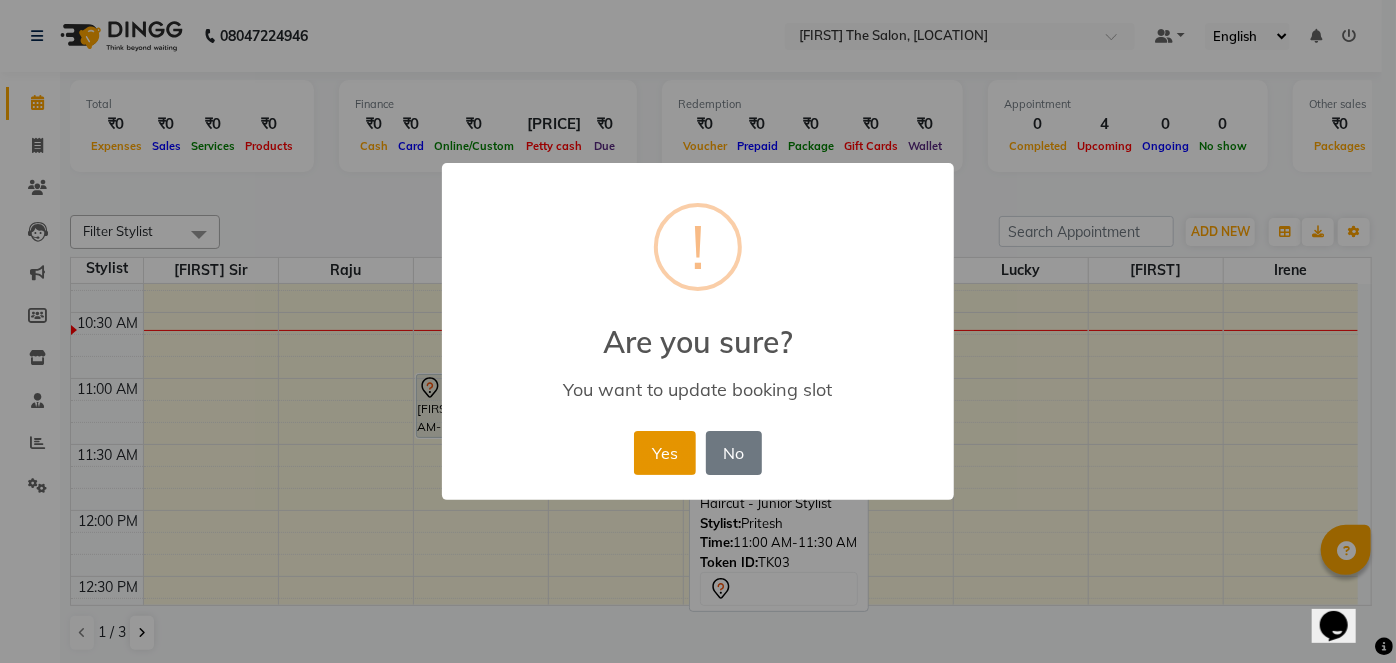 click on "Yes" at bounding box center [664, 453] 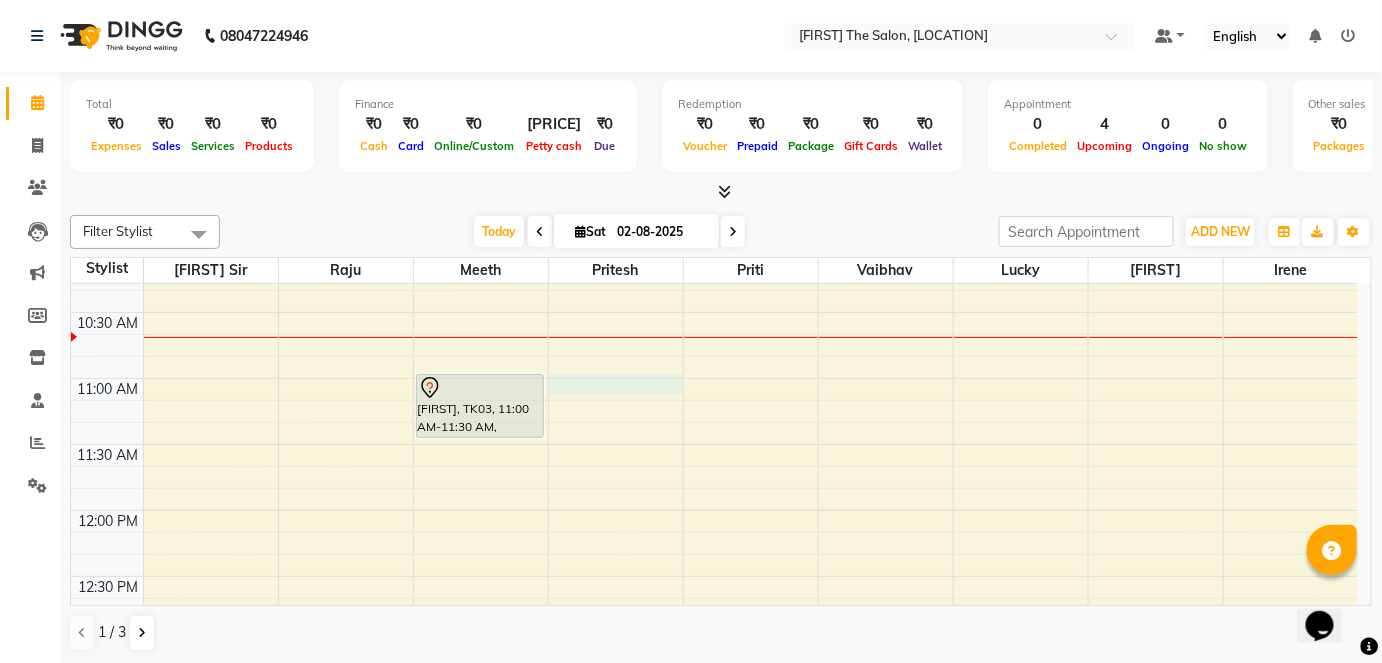 click on "8:00 AM 8:30 AM 9:00 AM 9:30 AM 10:00 AM 10:30 AM 11:00 AM 11:30 AM 12:00 PM 12:30 PM 1:00 PM 1:30 PM 2:00 PM 2:30 PM 3:00 PM 3:30 PM 4:00 PM 4:30 PM 5:00 PM 5:30 PM 6:00 PM 6:30 PM 7:00 PM 7:30 PM 8:00 PM 8:30 PM 9:00 PM 9:30 PM
[FIRST] [LAST], TK01, 01:00 PM-01:45 PM, Hair Colour (Inward Pricing) Root Touch Up 1 Inch
[FIRST], TK04, 02:30 PM-03:00 PM, Haircuts Men's Haircut - Senior Stylist
[FIRST], TK02, 05:00 PM-05:15 PM, Men's Grooming Men's Shave - Junior Stylist" at bounding box center [714, 906] 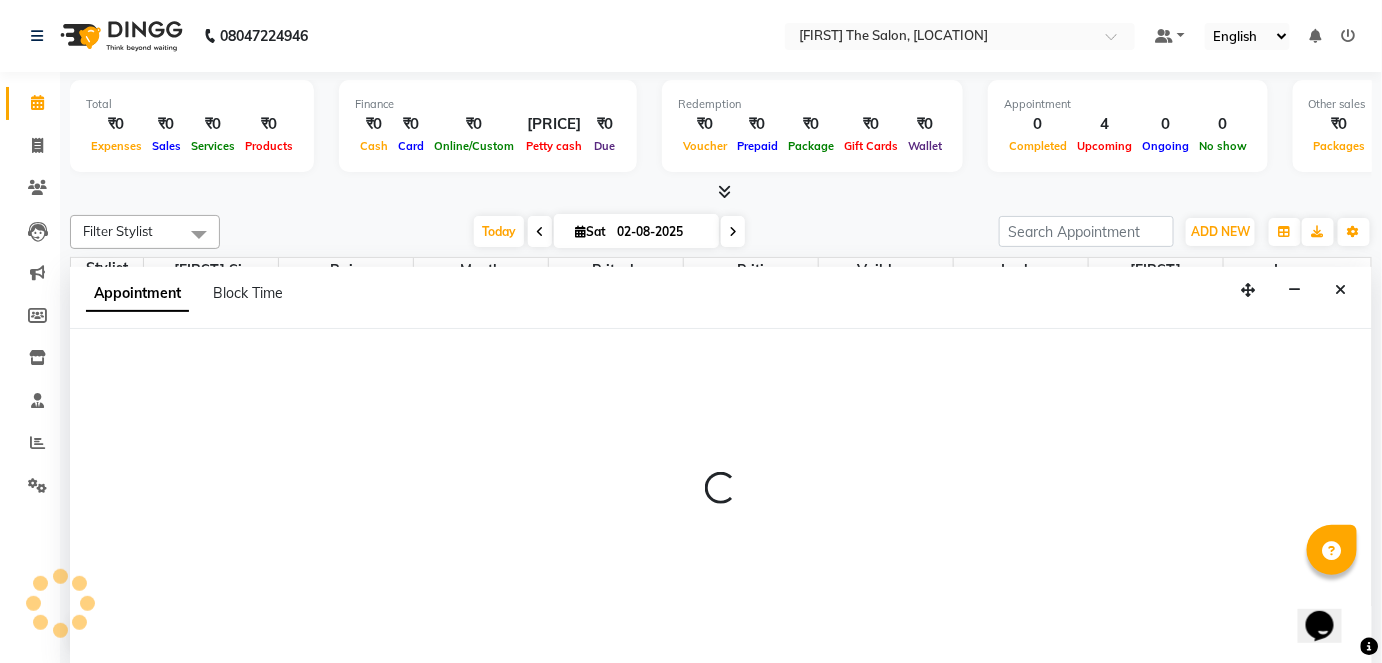 scroll, scrollTop: 0, scrollLeft: 0, axis: both 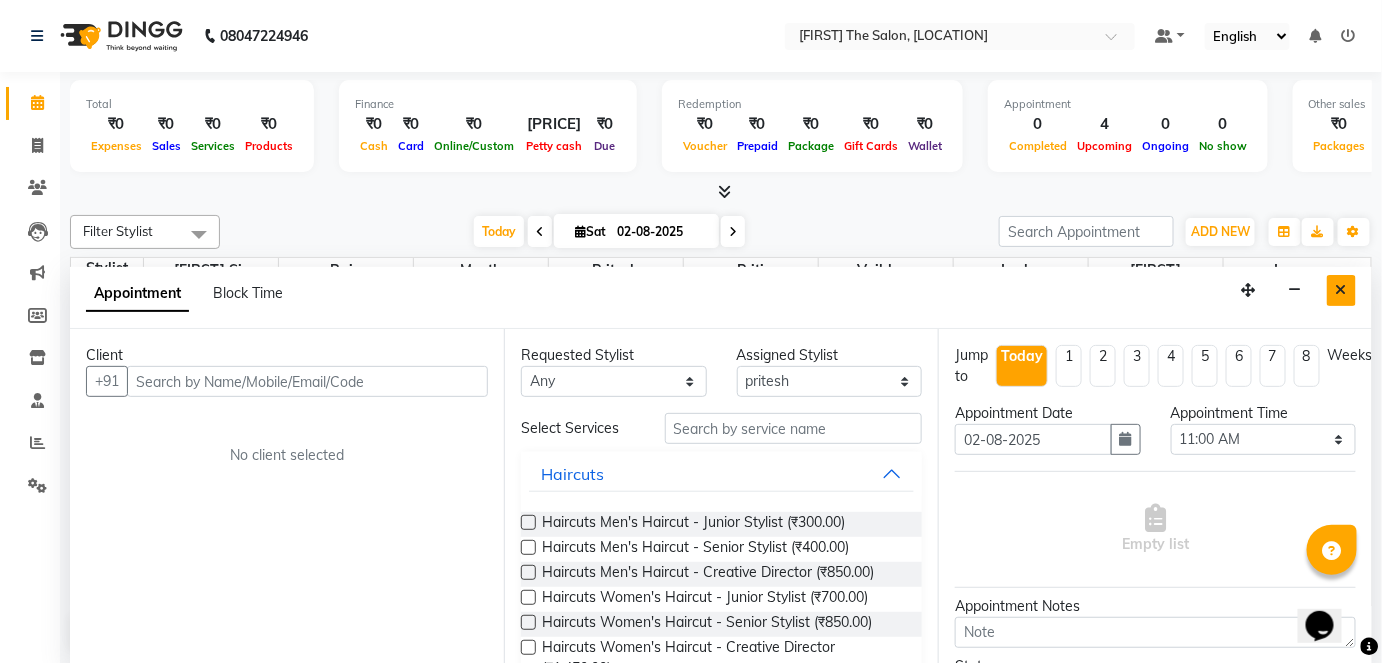 click at bounding box center [1341, 290] 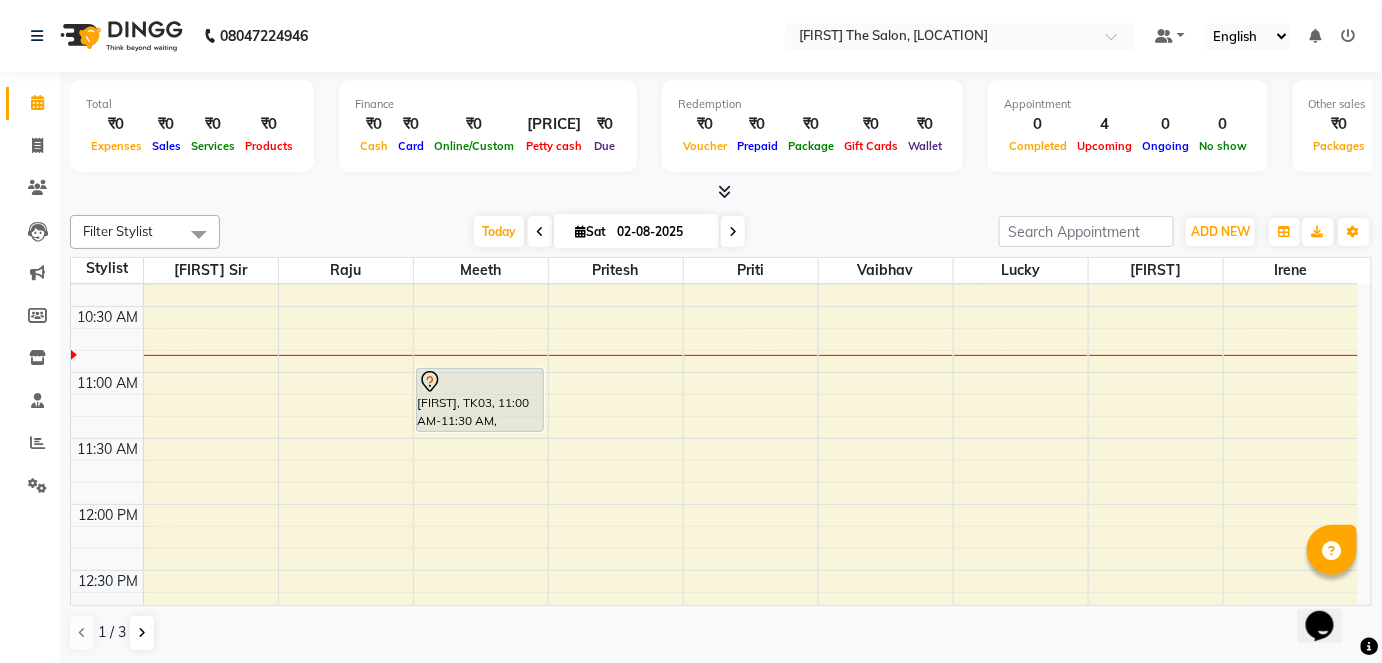 scroll, scrollTop: 306, scrollLeft: 0, axis: vertical 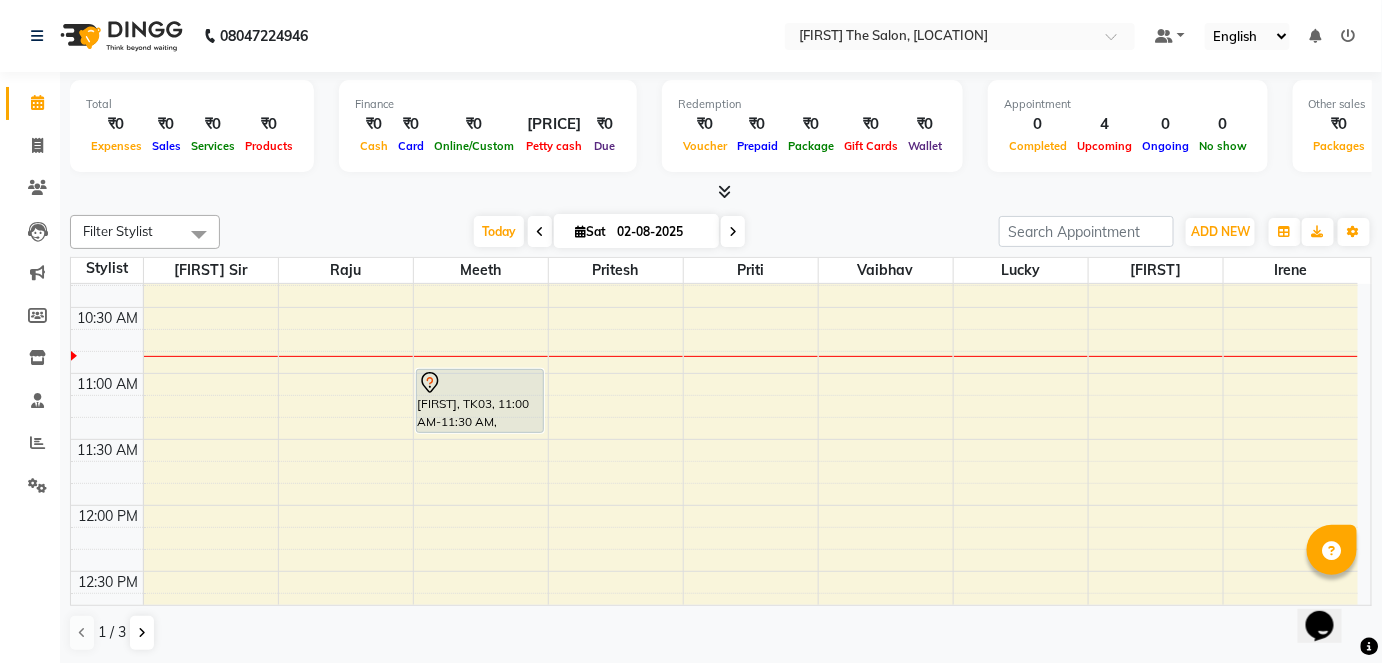 click at bounding box center (733, 231) 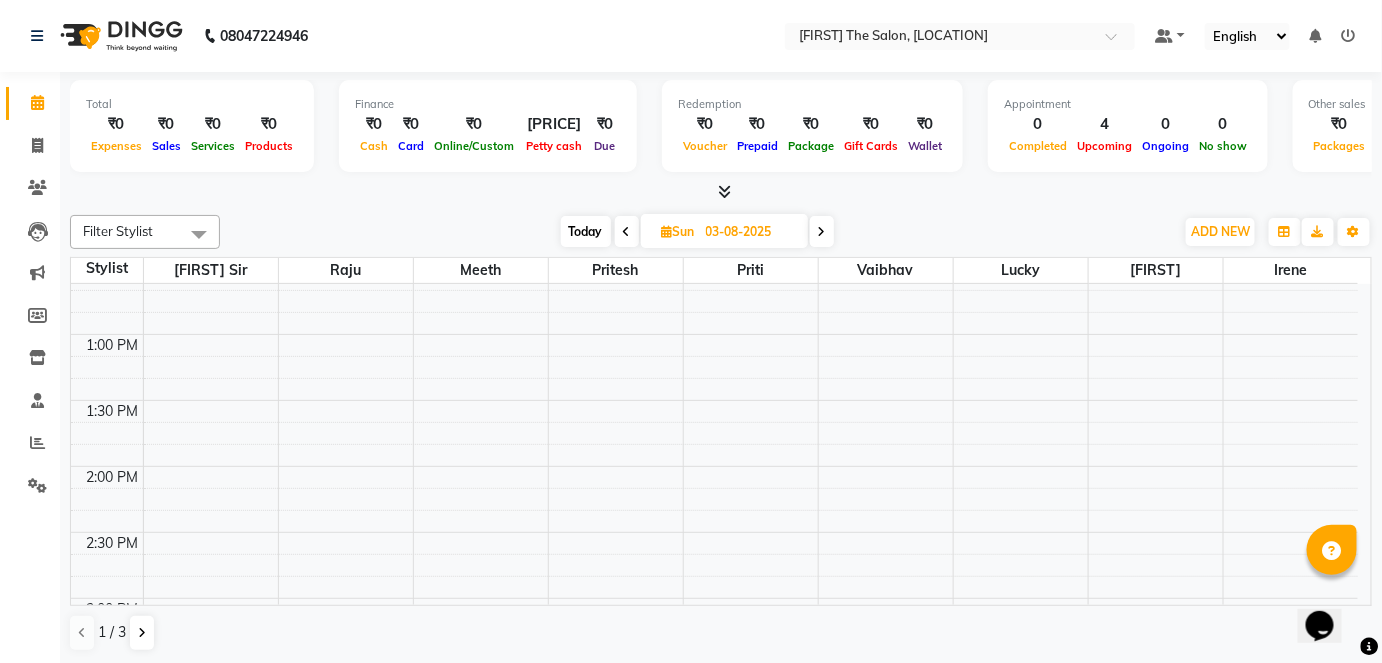 scroll, scrollTop: 608, scrollLeft: 0, axis: vertical 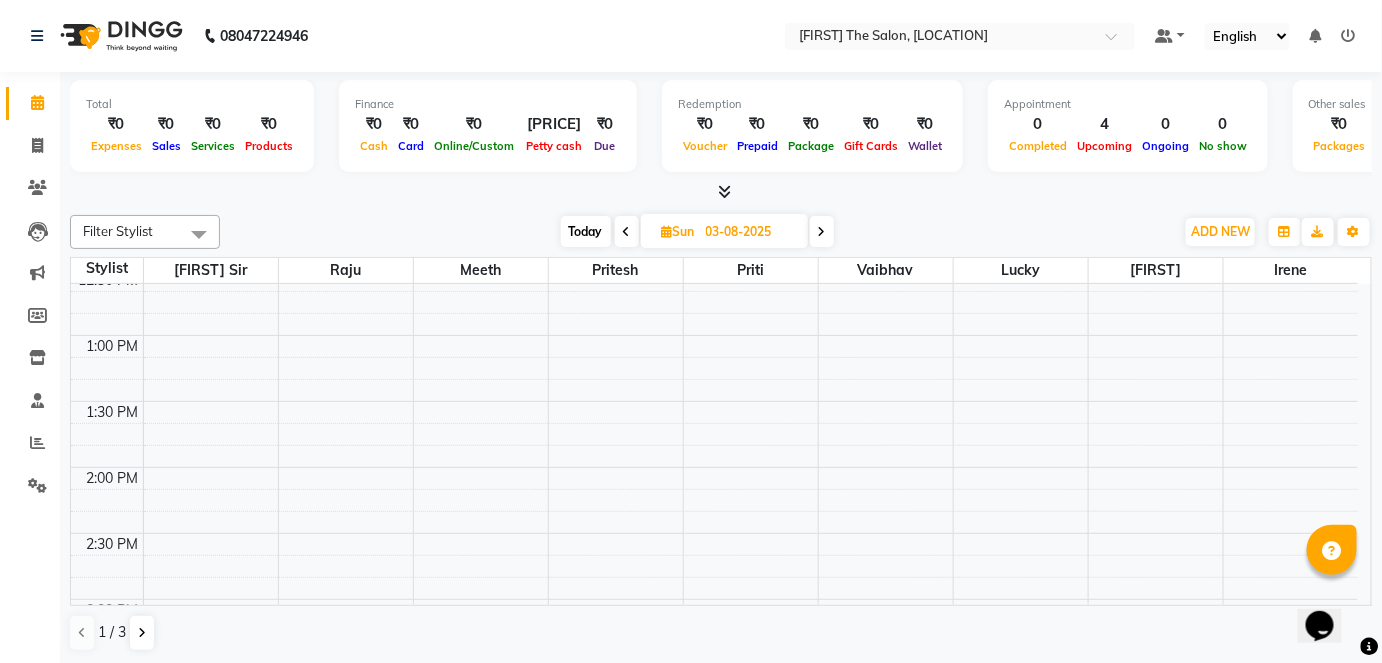 click on "8:00 AM 8:30 AM 9:00 AM 9:30 AM 10:00 AM 10:30 AM 11:00 AM 11:30 AM 12:00 PM 12:30 PM 1:00 PM 1:30 PM 2:00 PM 2:30 PM 3:00 PM 3:30 PM 4:00 PM 4:30 PM 5:00 PM 5:30 PM 6:00 PM 6:30 PM 7:00 PM 7:30 PM 8:00 PM 8:30 PM 9:00 PM 9:30 PM" at bounding box center [714, 599] 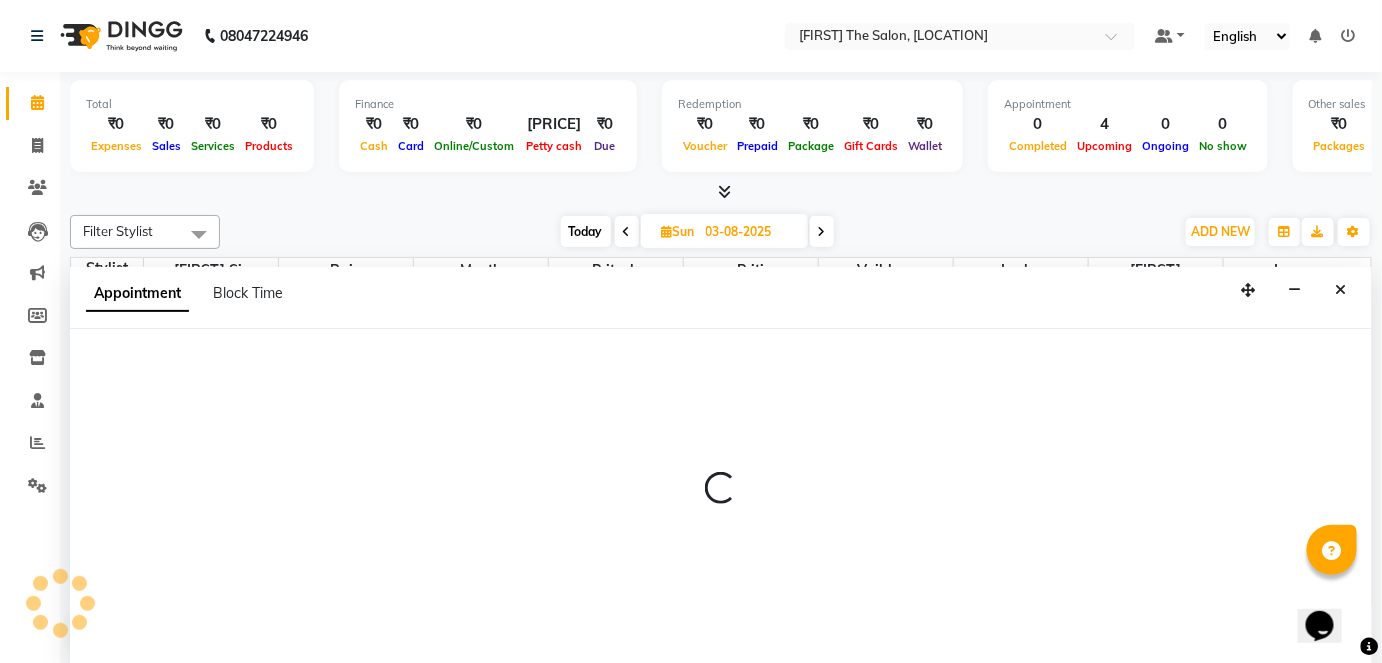 select on "[PHONE]" 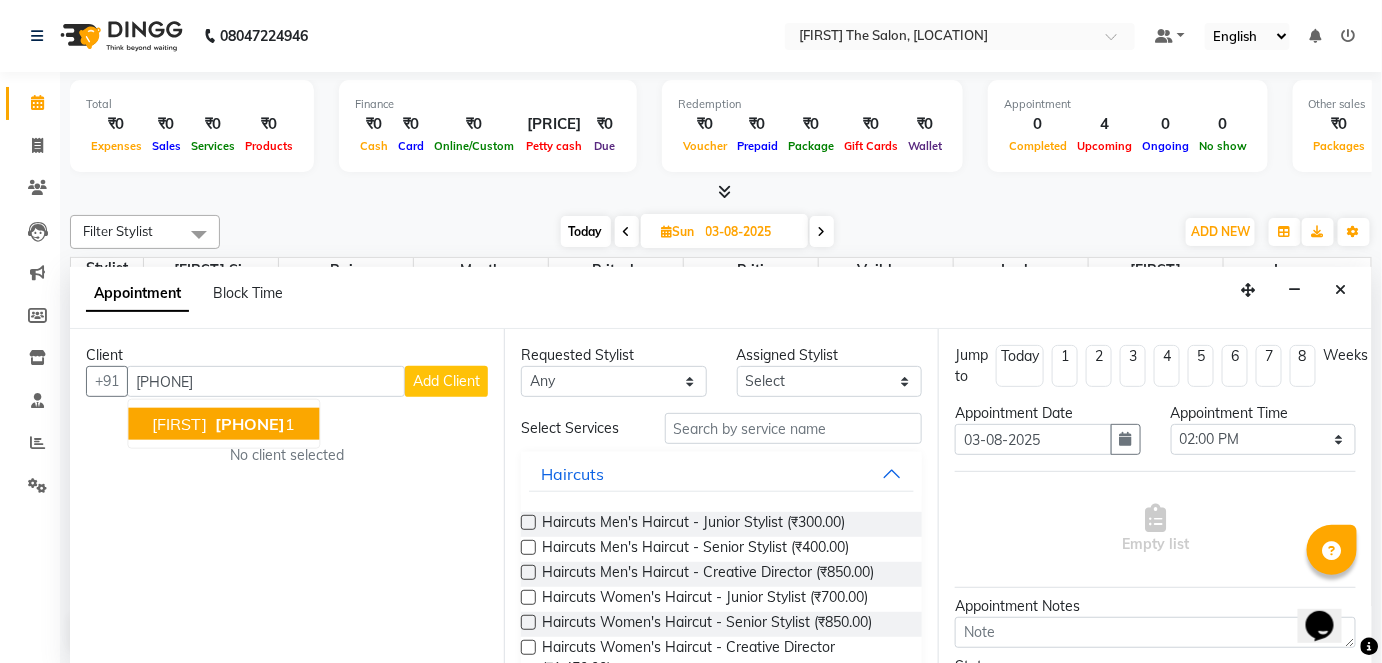 click on "[PHONE]" at bounding box center (250, 424) 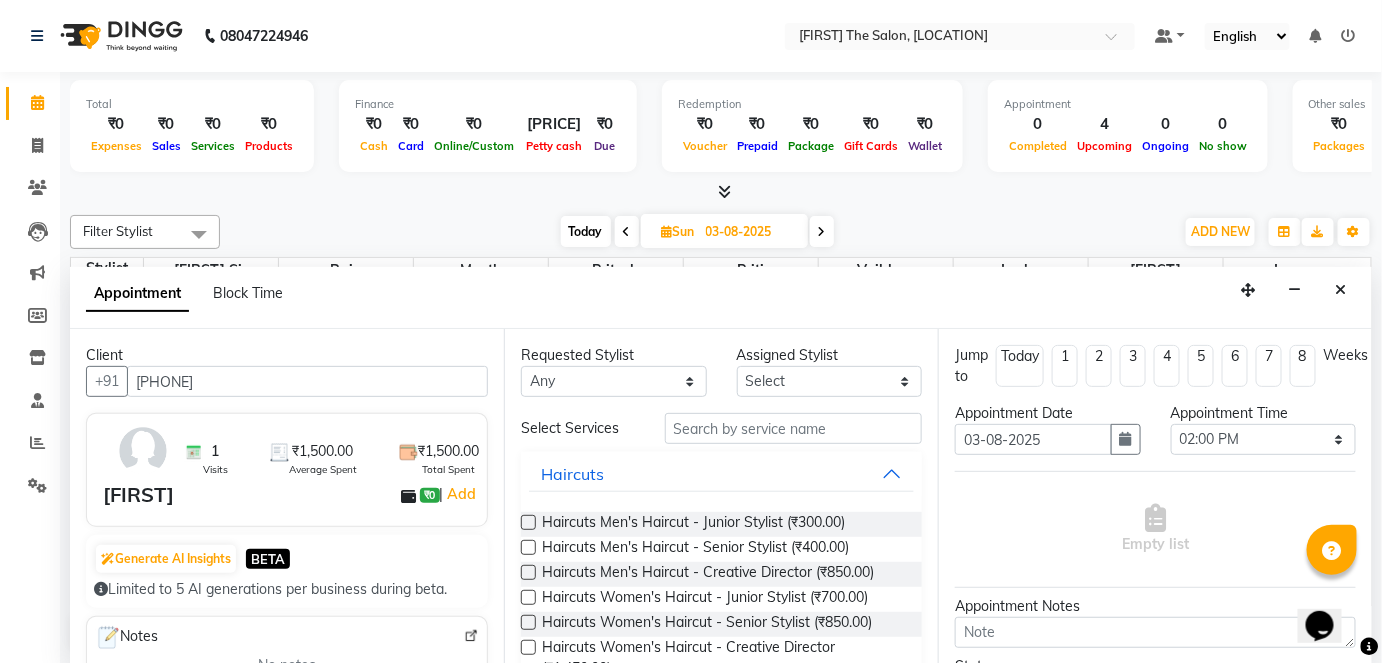 type on "[PHONE]" 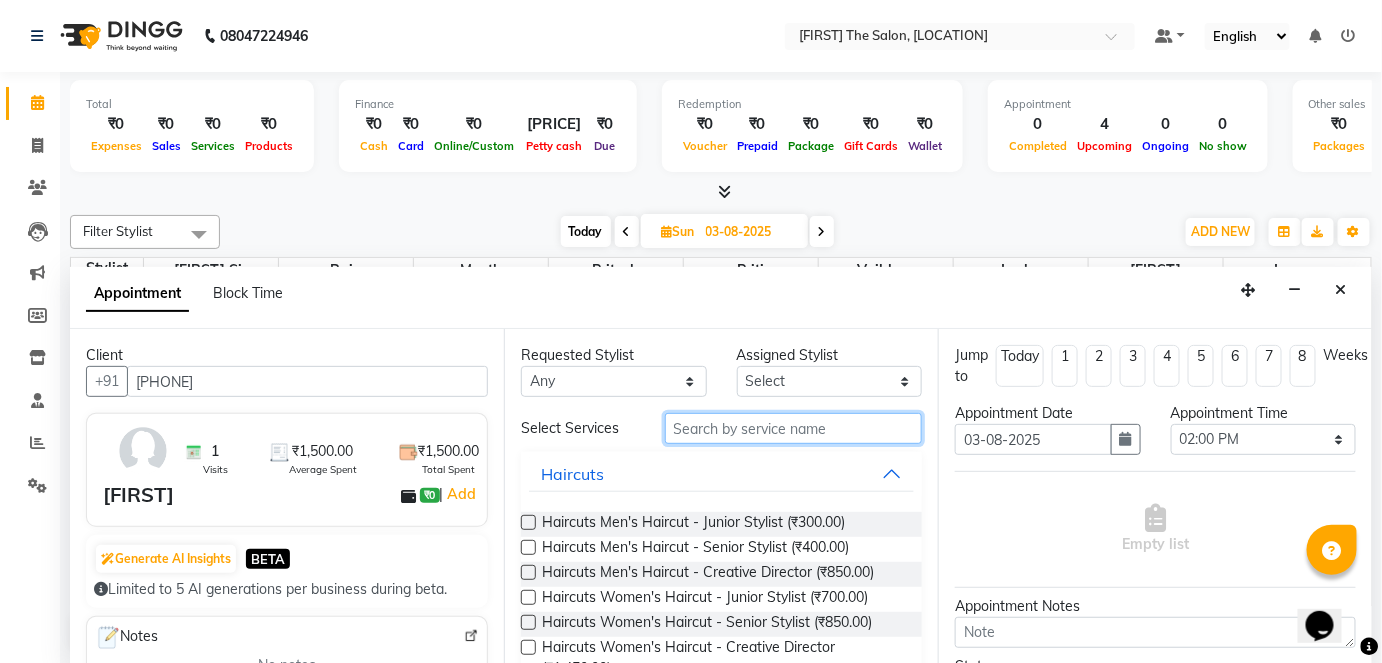 click at bounding box center [793, 428] 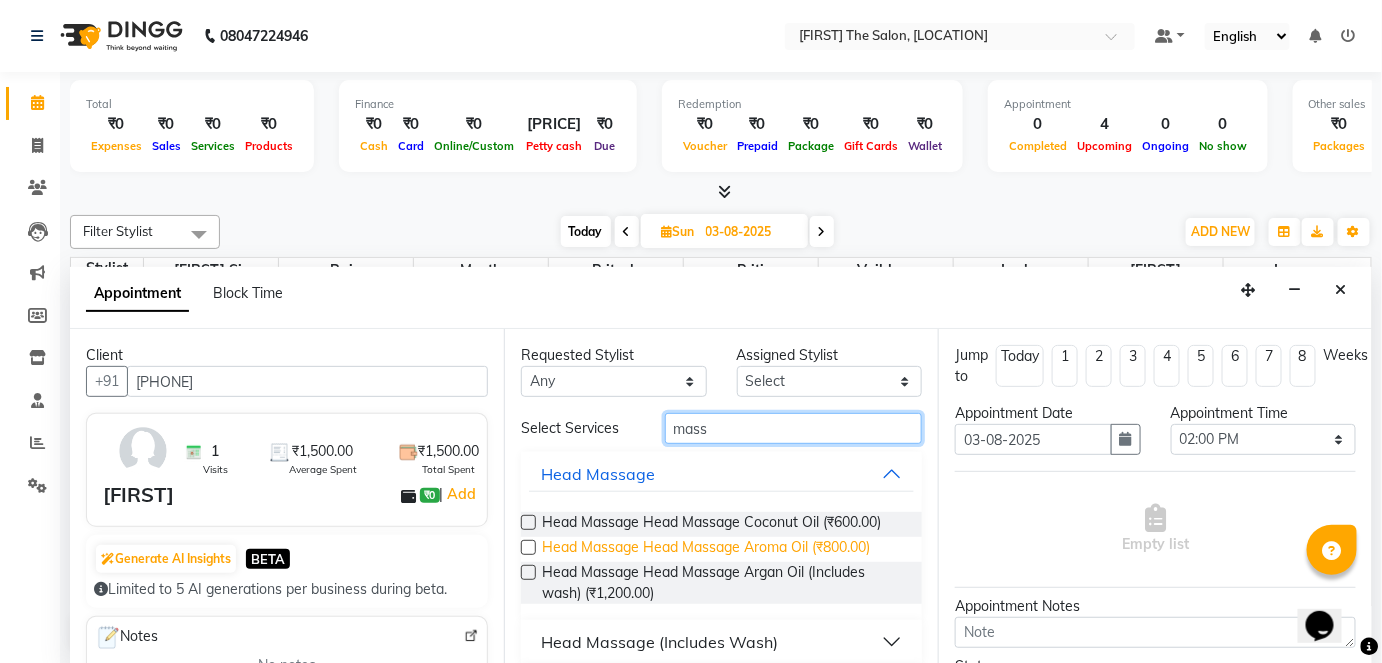 scroll, scrollTop: 102, scrollLeft: 0, axis: vertical 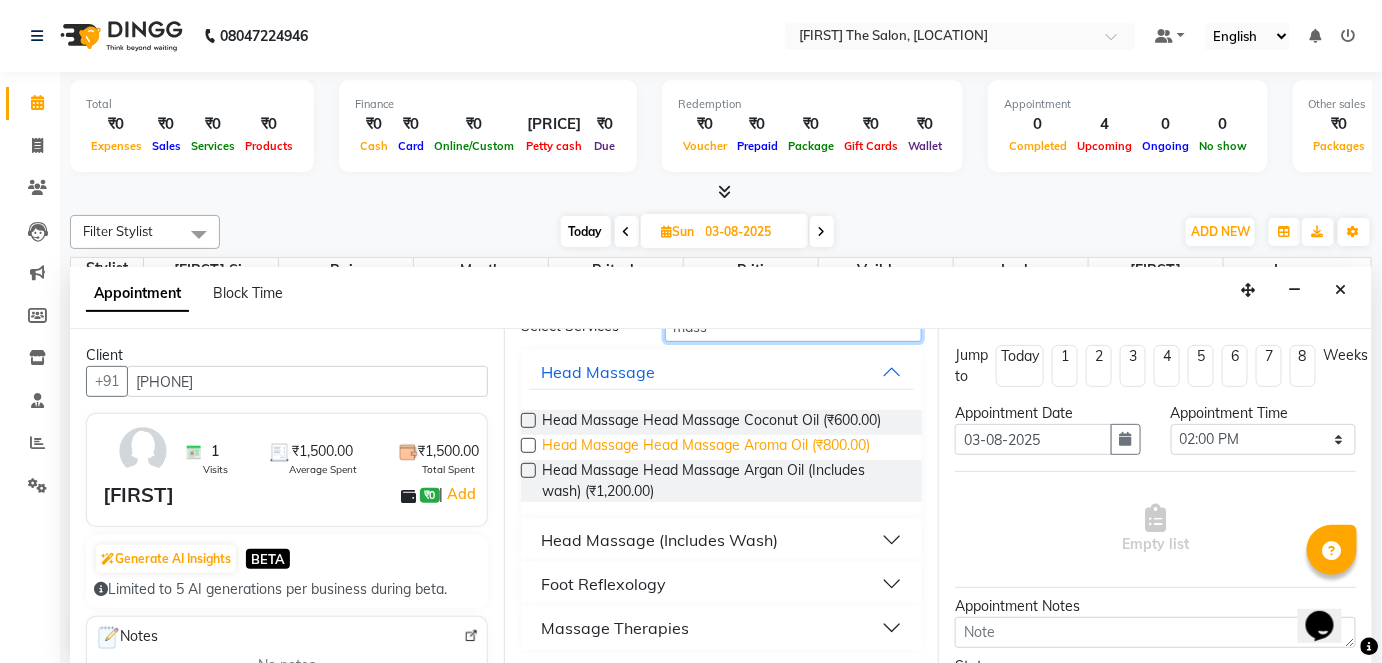 type on "mass" 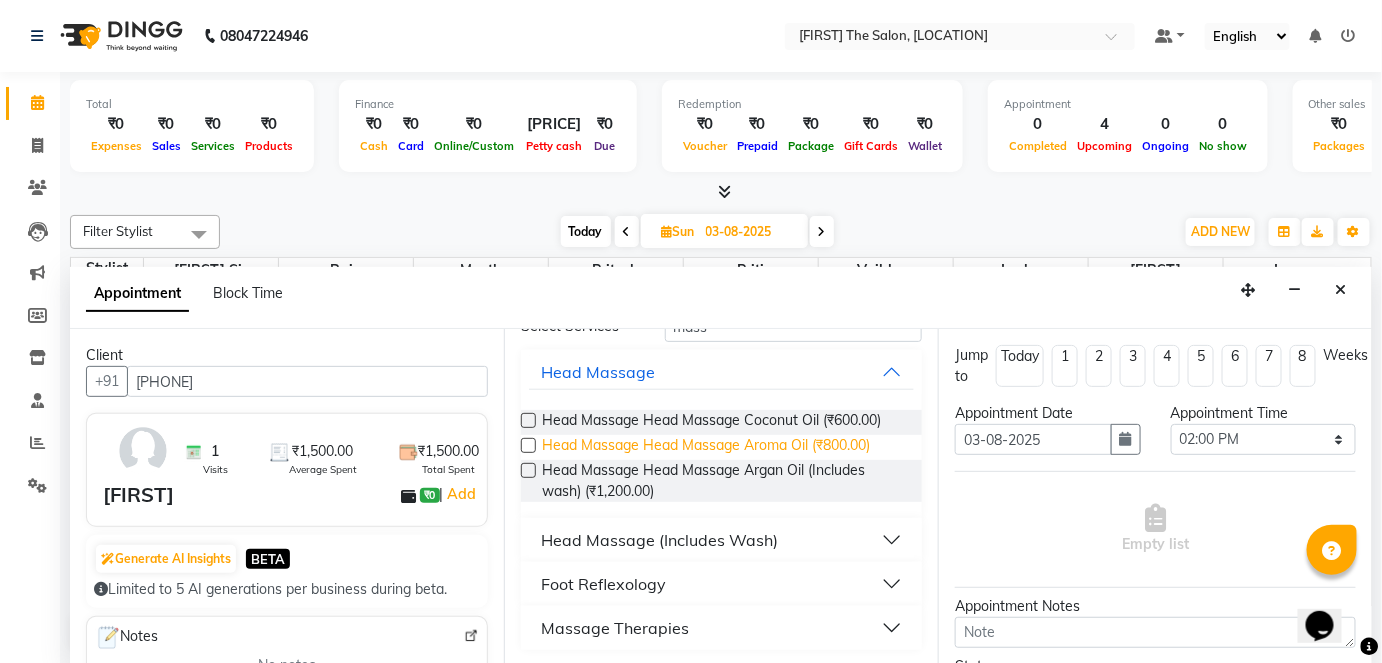 click on "Head Massage (Includes Wash)" at bounding box center (659, 540) 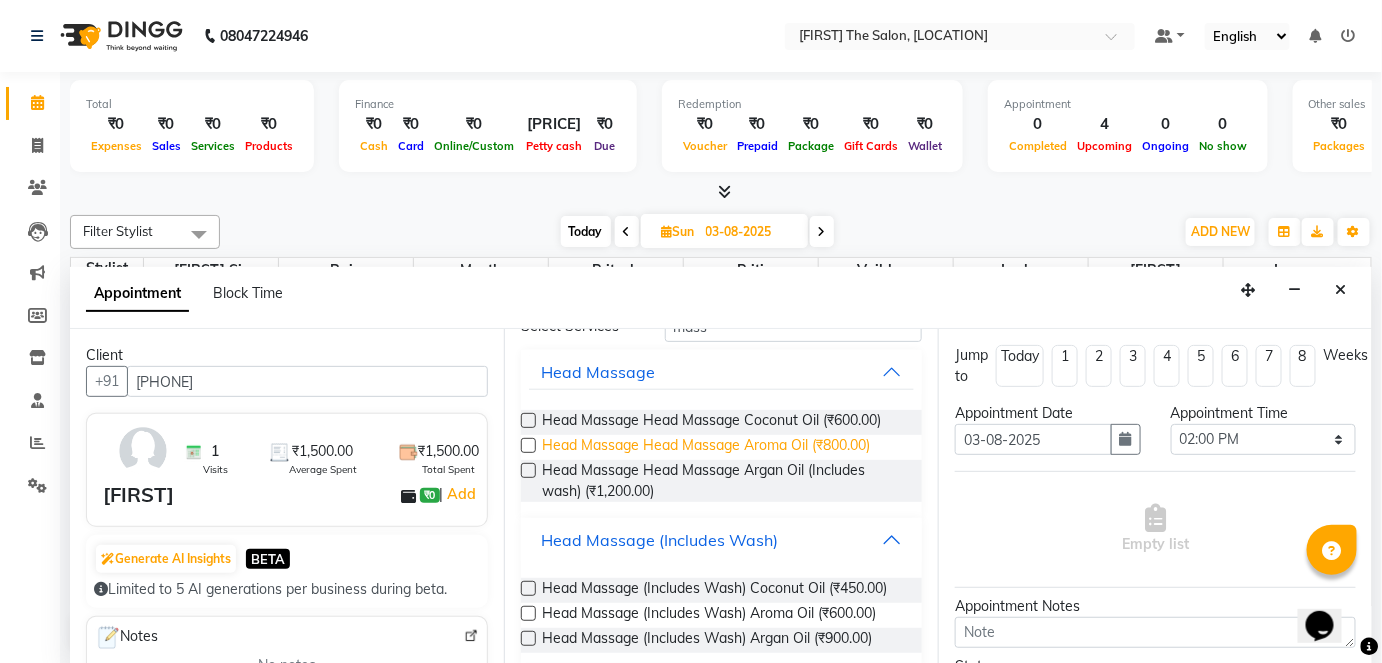 click on "Head Massage (Includes Wash)" at bounding box center [659, 540] 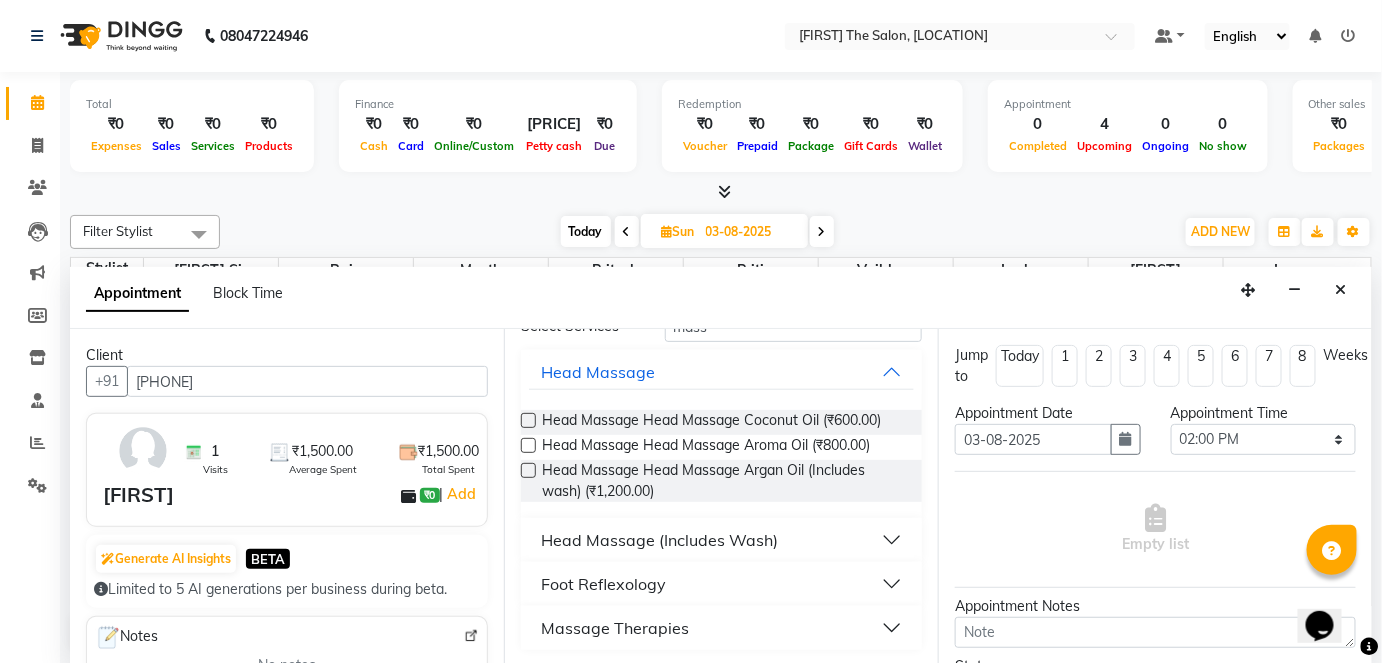 click on "Massage Therapies" at bounding box center [721, 628] 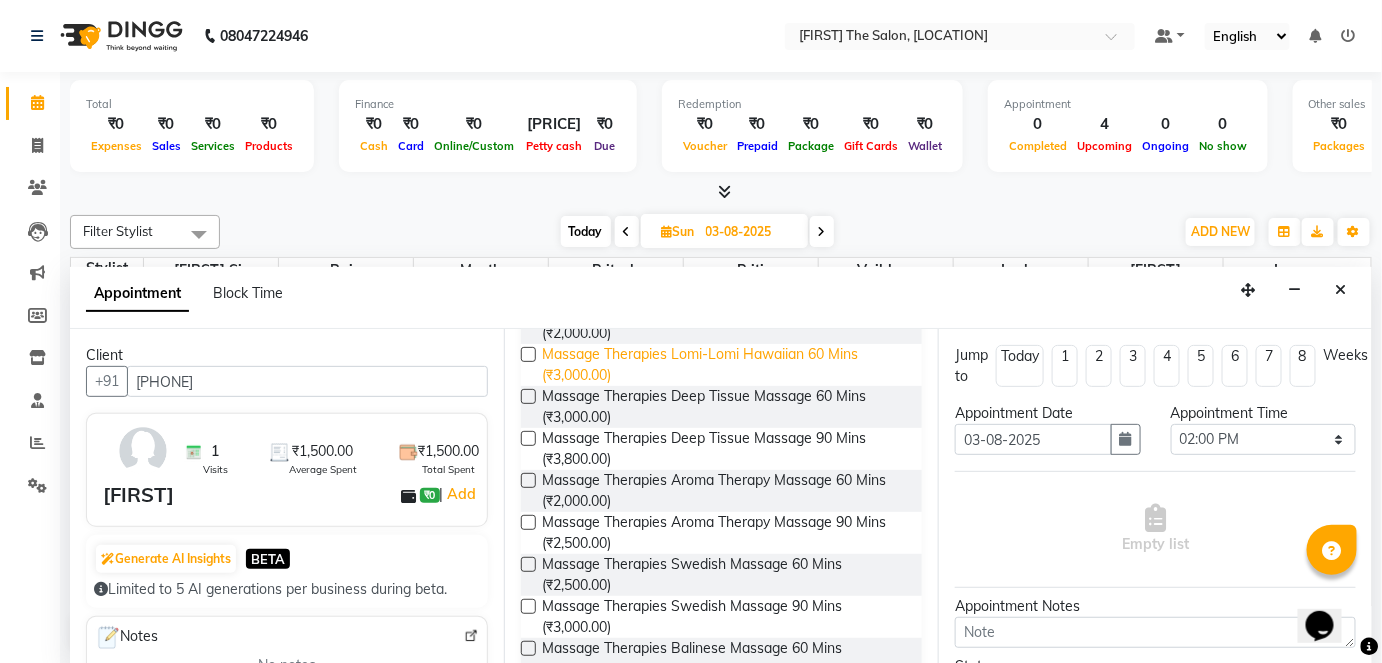 scroll, scrollTop: 466, scrollLeft: 0, axis: vertical 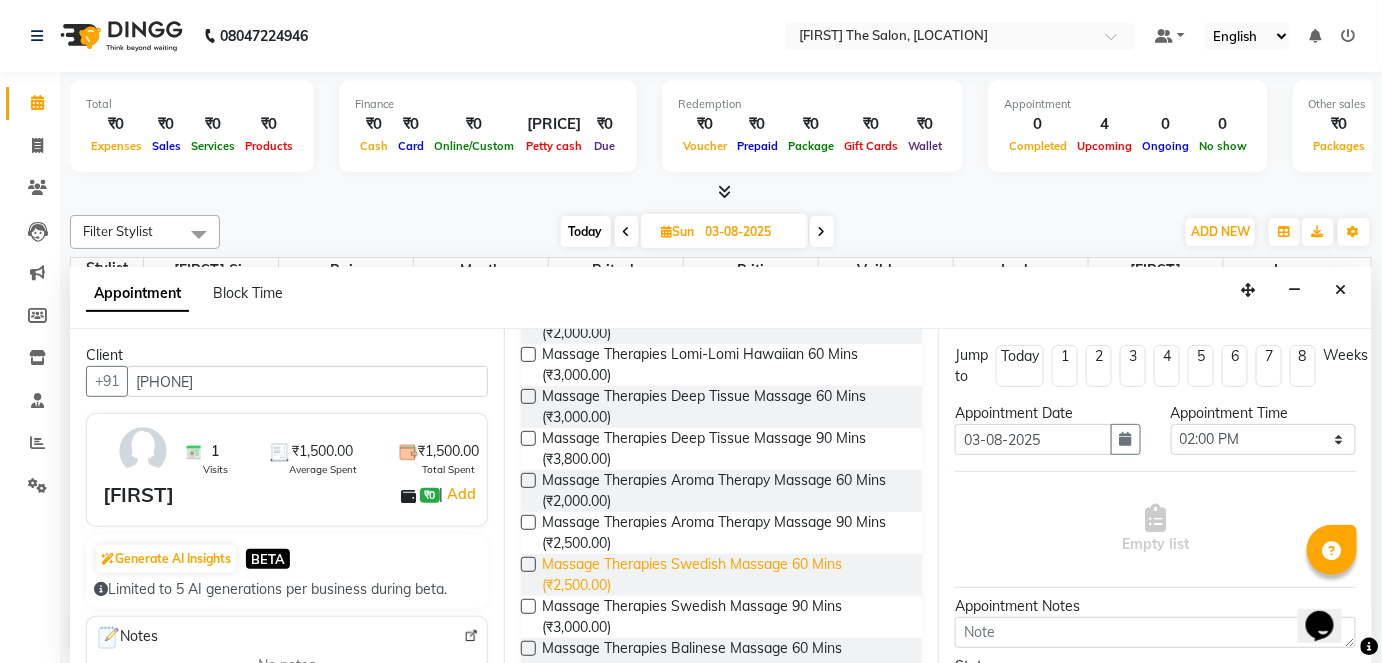 click on "Massage Therapies Swedish Massage 60 Mins (₹2,500.00)" at bounding box center [724, 575] 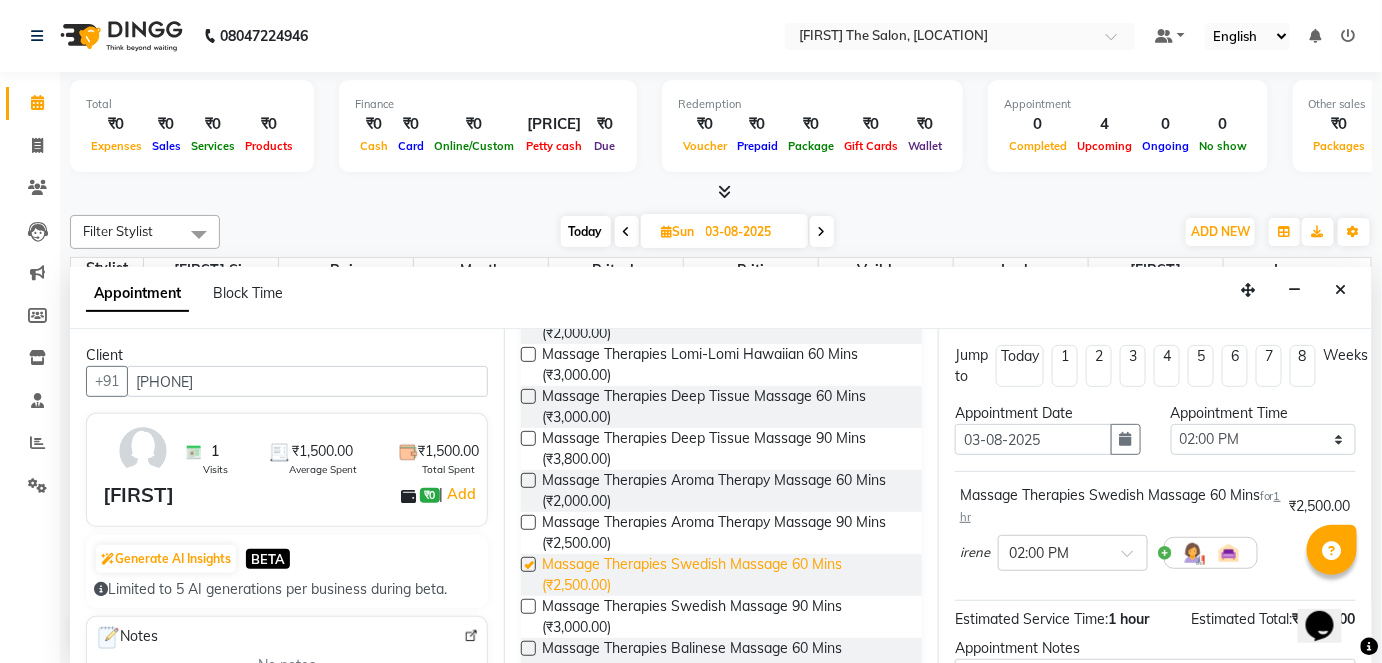 checkbox on "false" 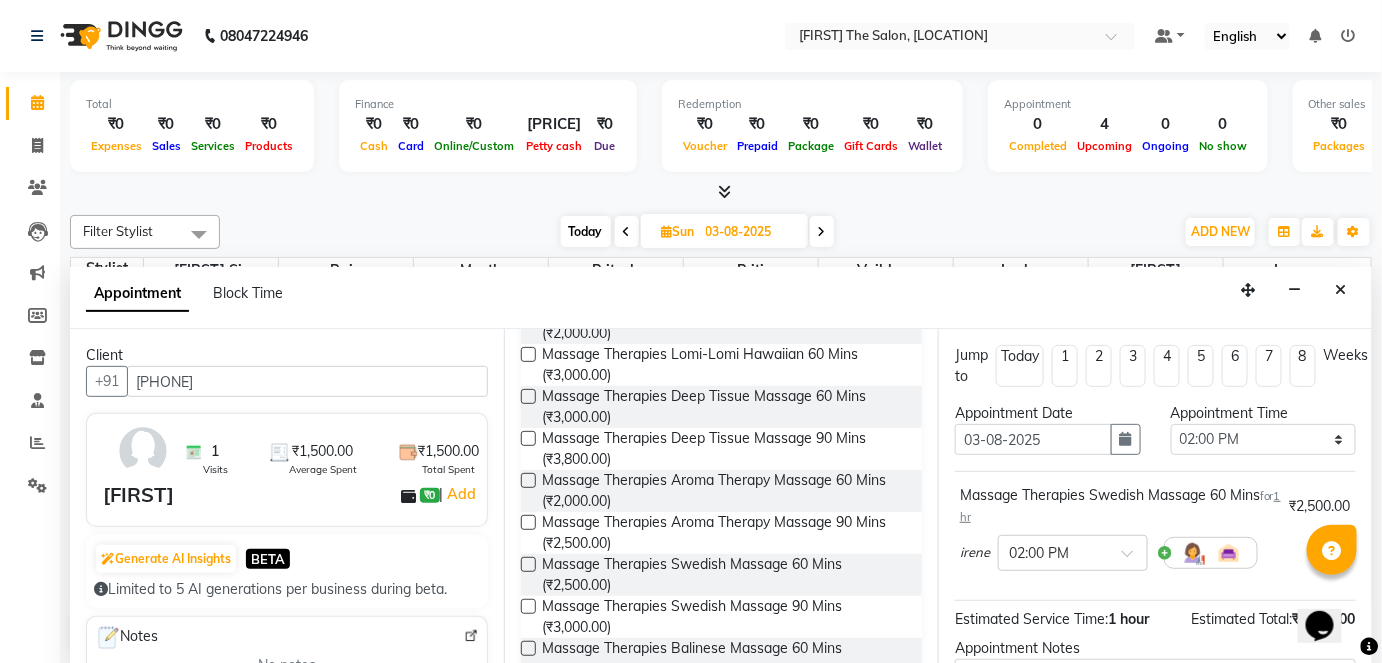 scroll, scrollTop: 210, scrollLeft: 0, axis: vertical 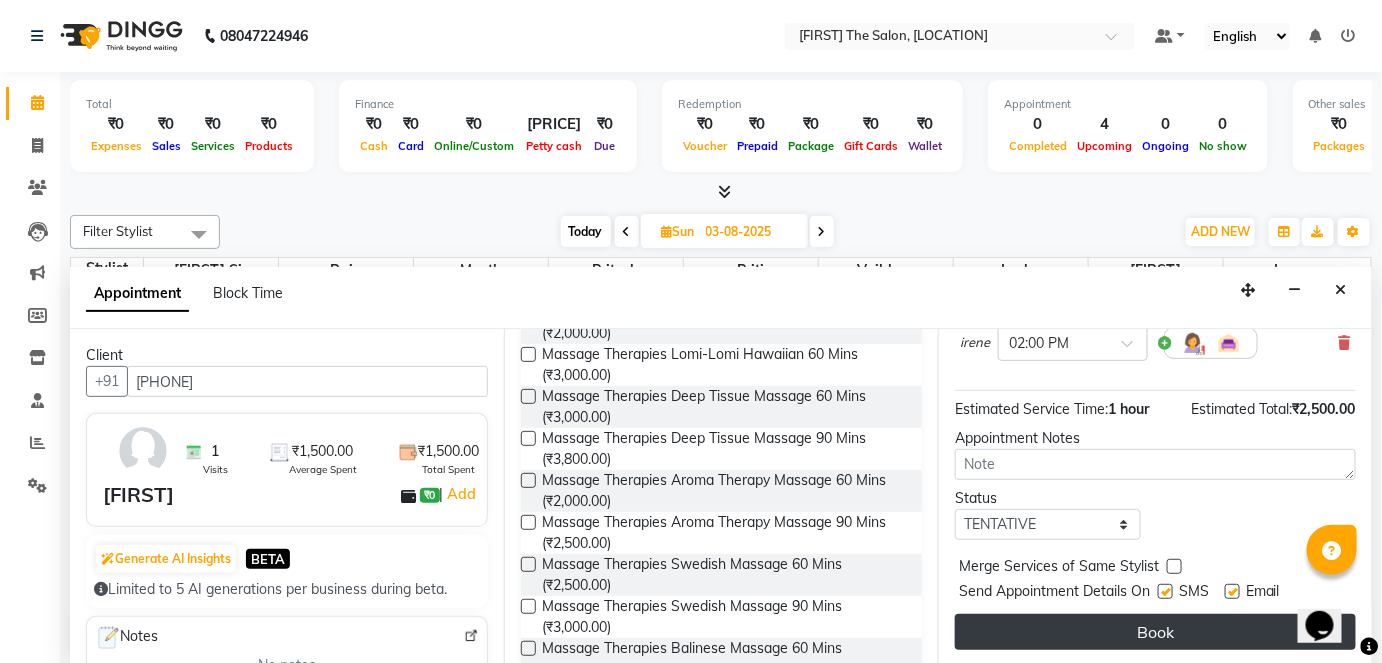click on "Book" at bounding box center (1155, 632) 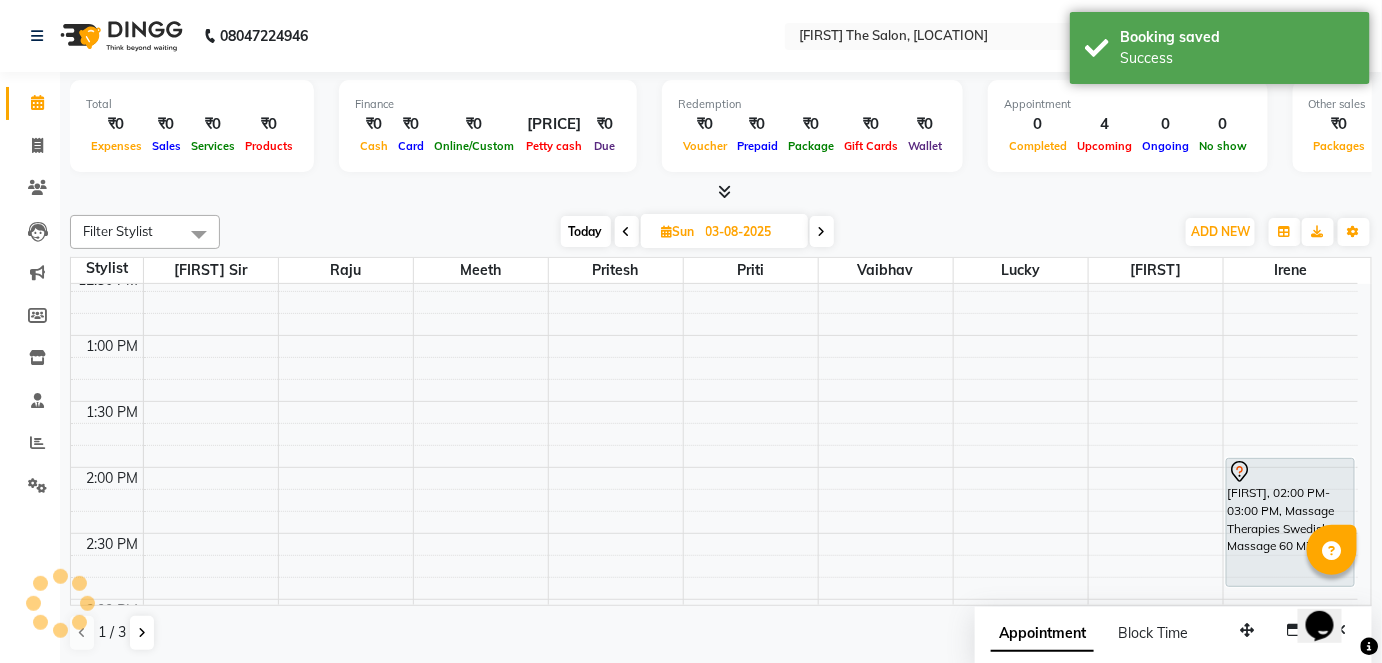 scroll, scrollTop: 0, scrollLeft: 0, axis: both 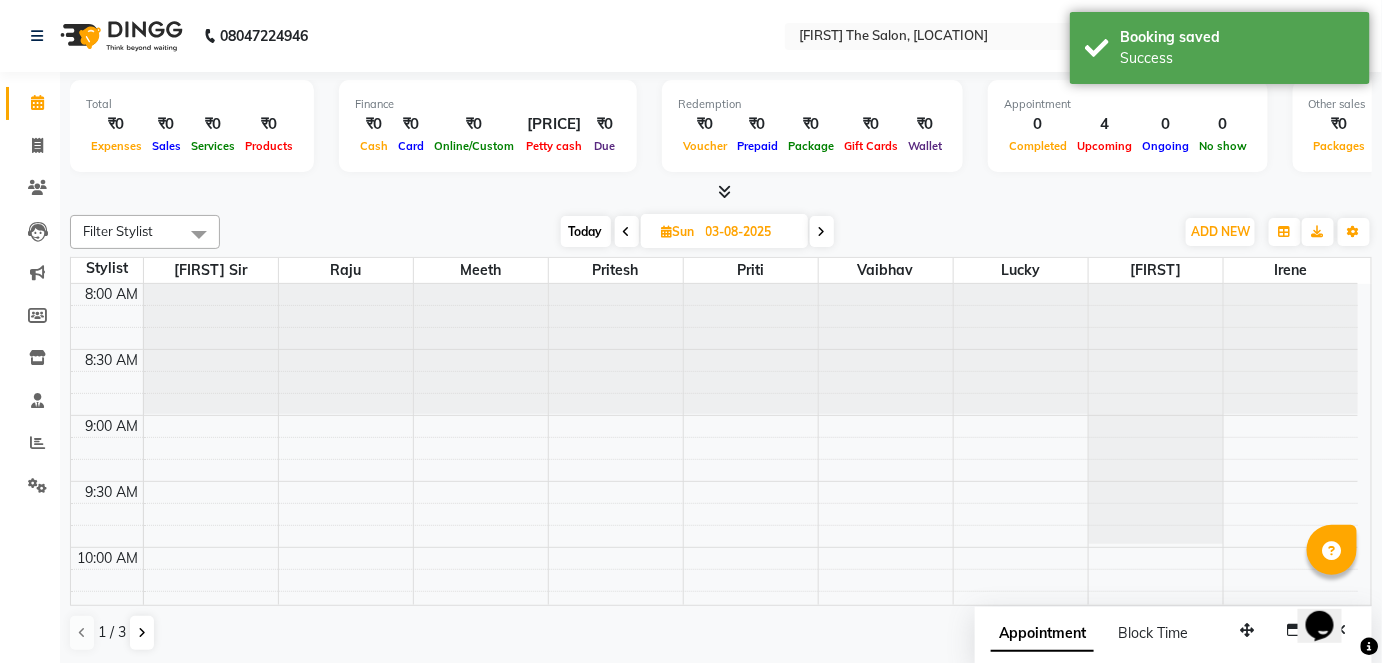 click at bounding box center (627, 232) 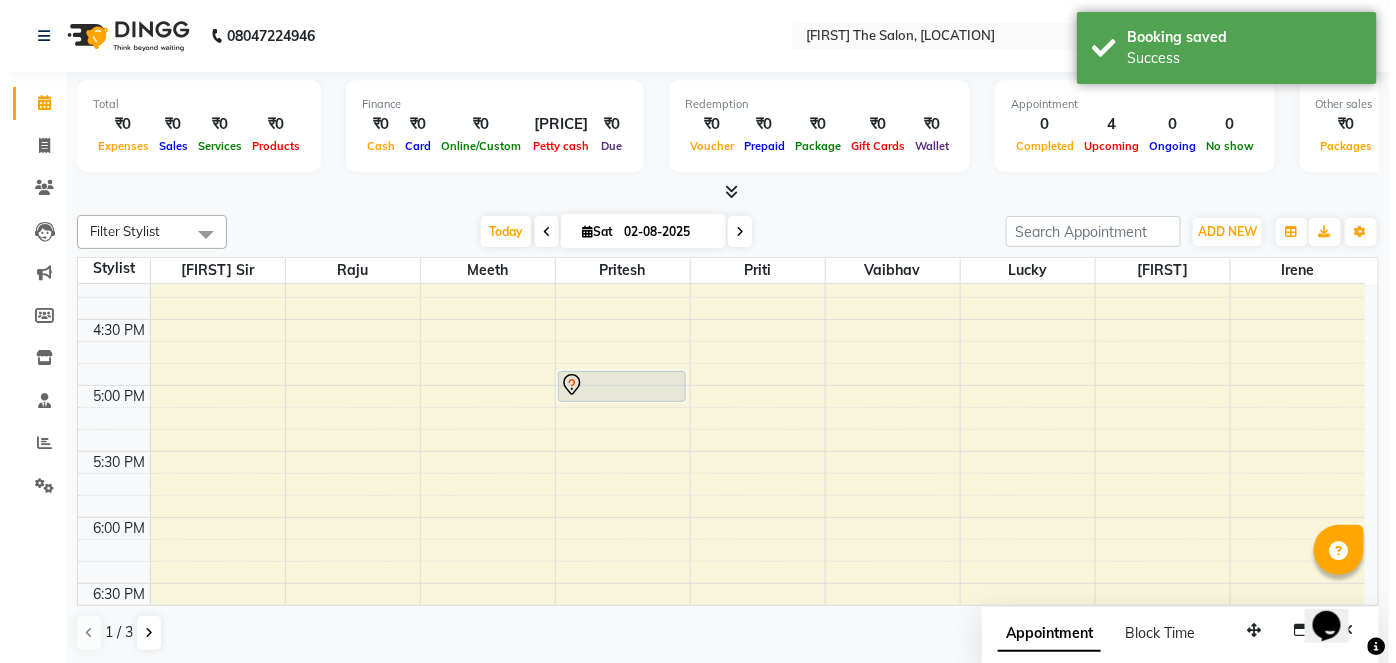 scroll, scrollTop: 1013, scrollLeft: 0, axis: vertical 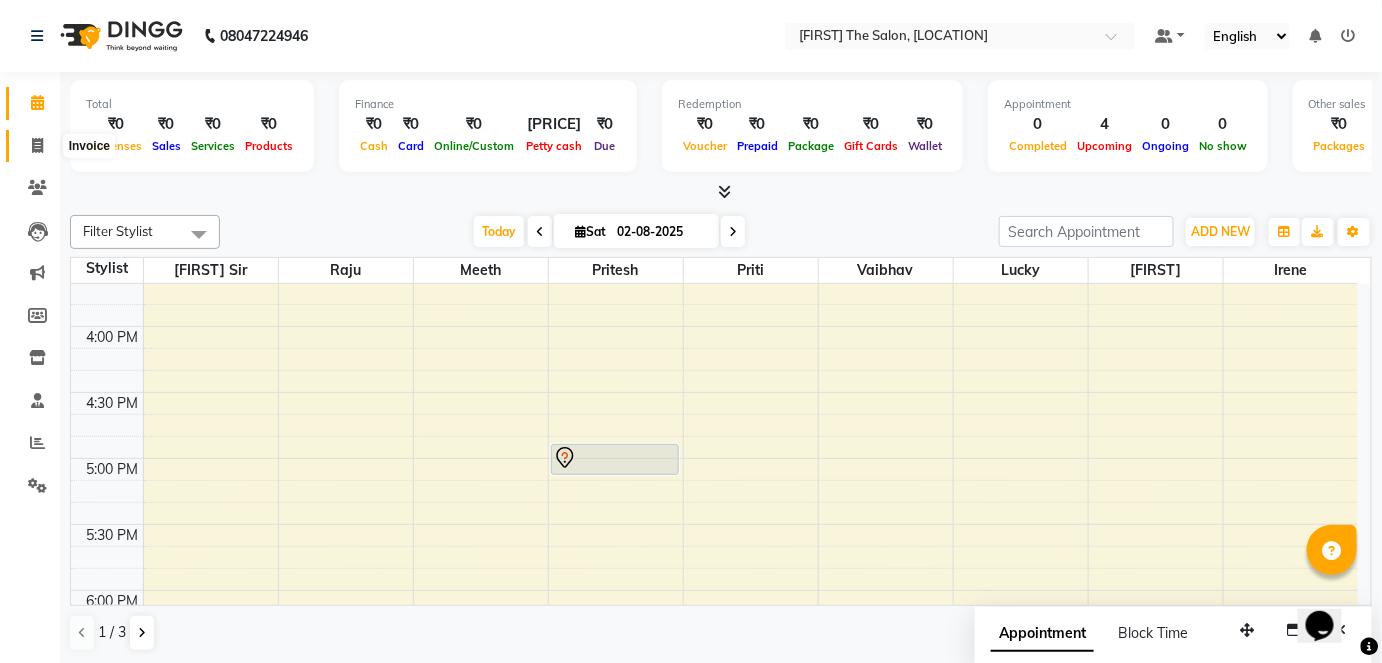 click 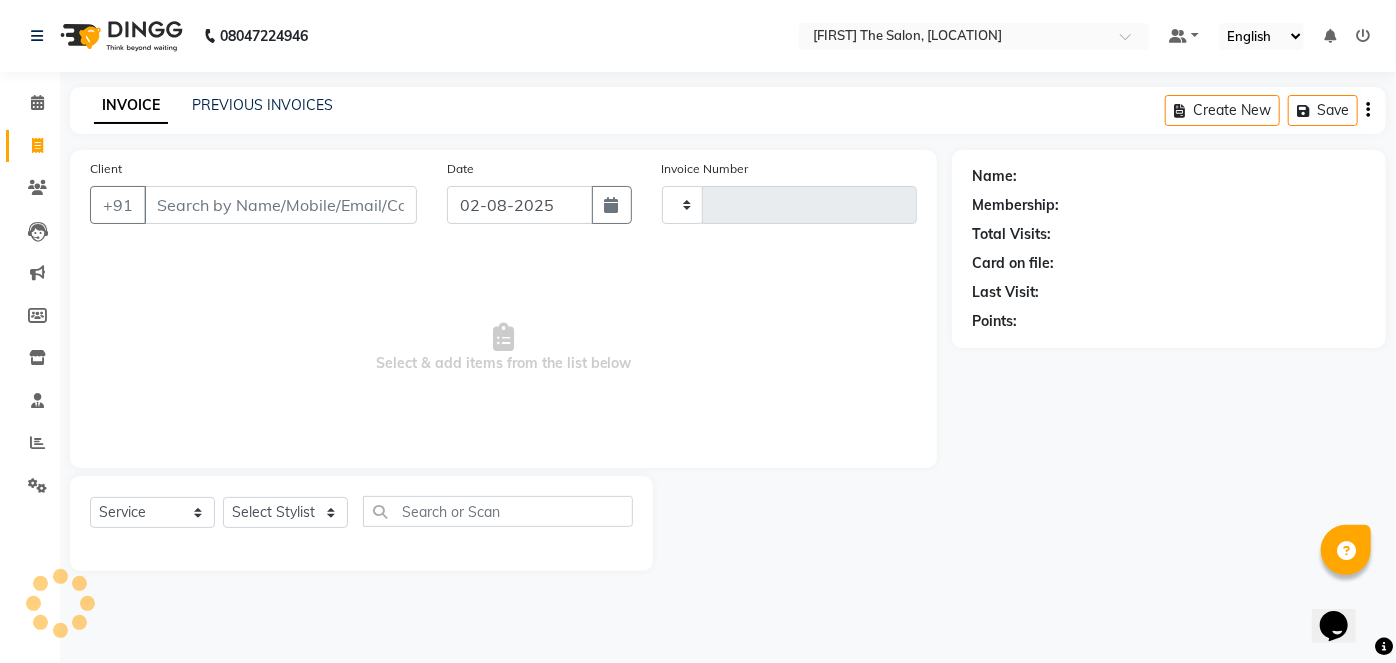 type on "0691" 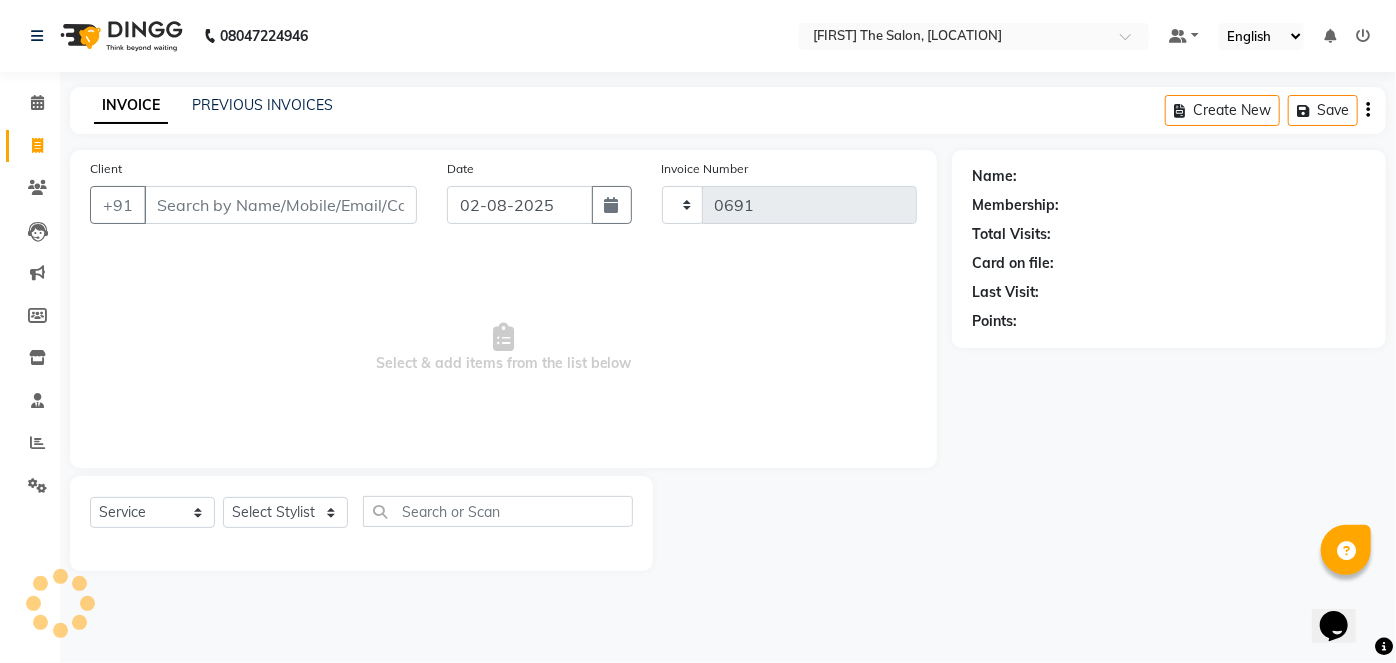 select on "4468" 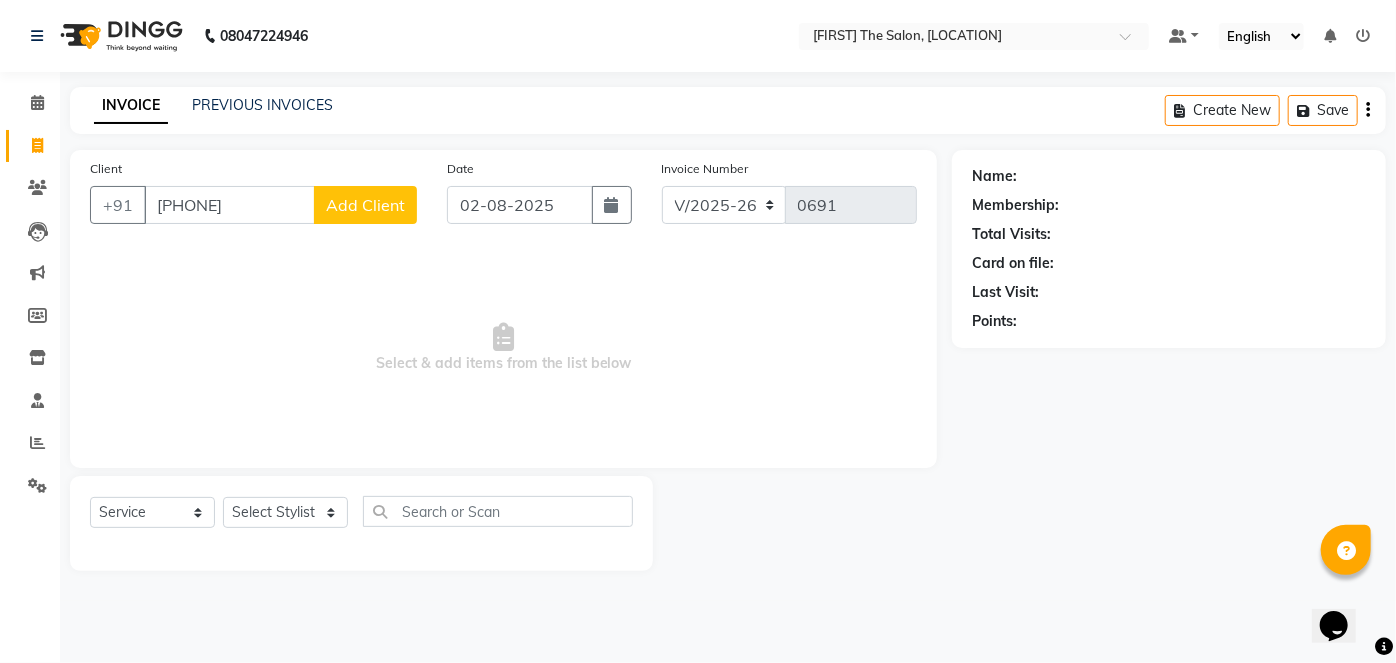 type on "[PHONE]" 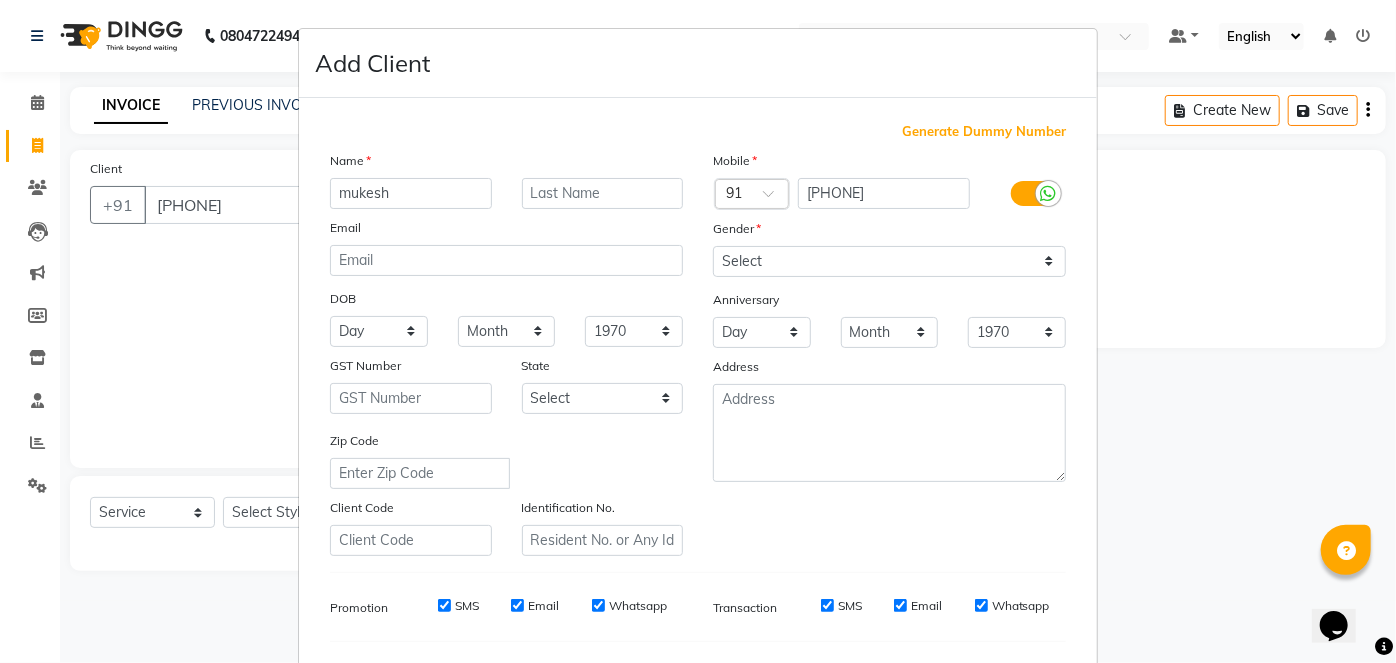 type on "mukesh" 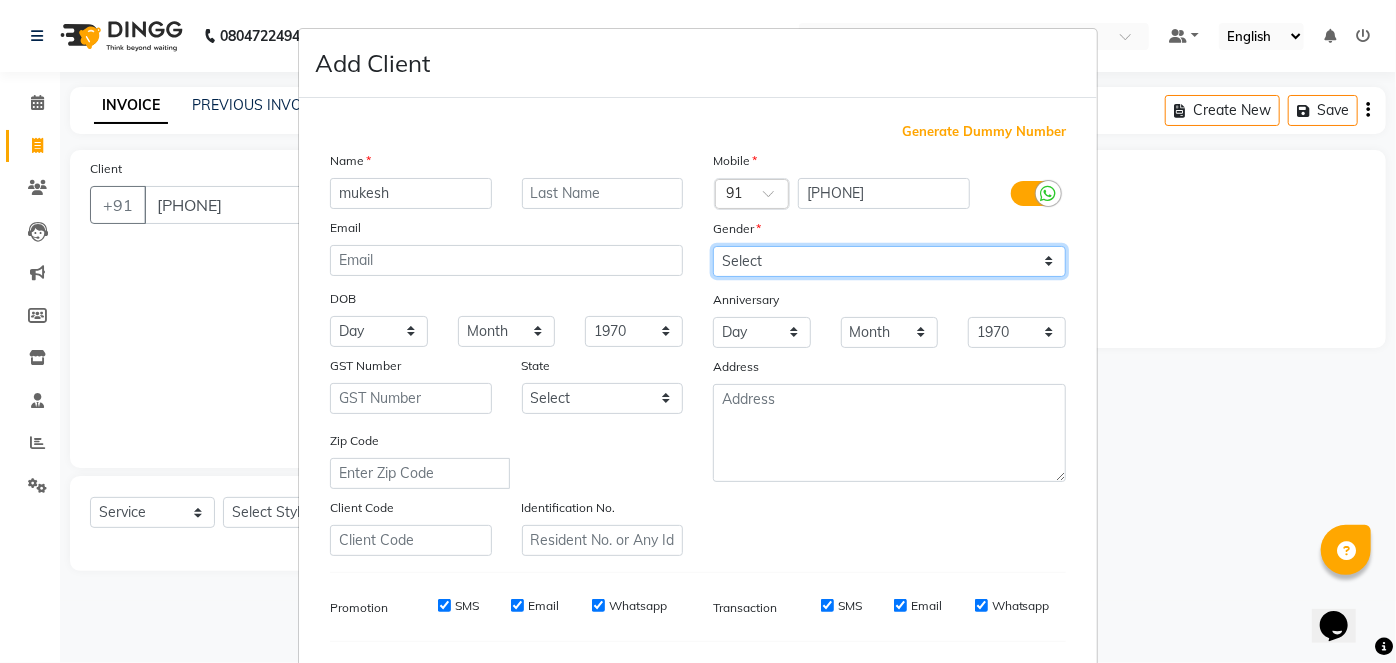 click on "Select Male Female Other Prefer Not To Say" at bounding box center [889, 261] 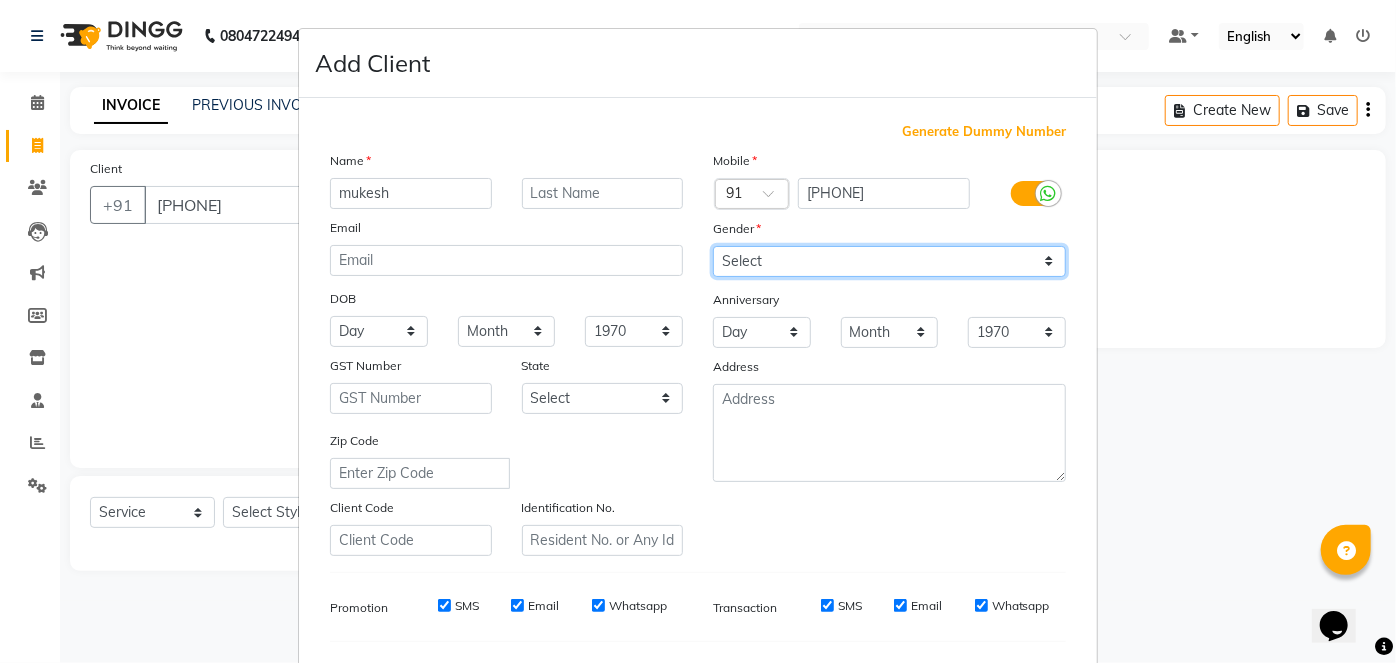 select on "male" 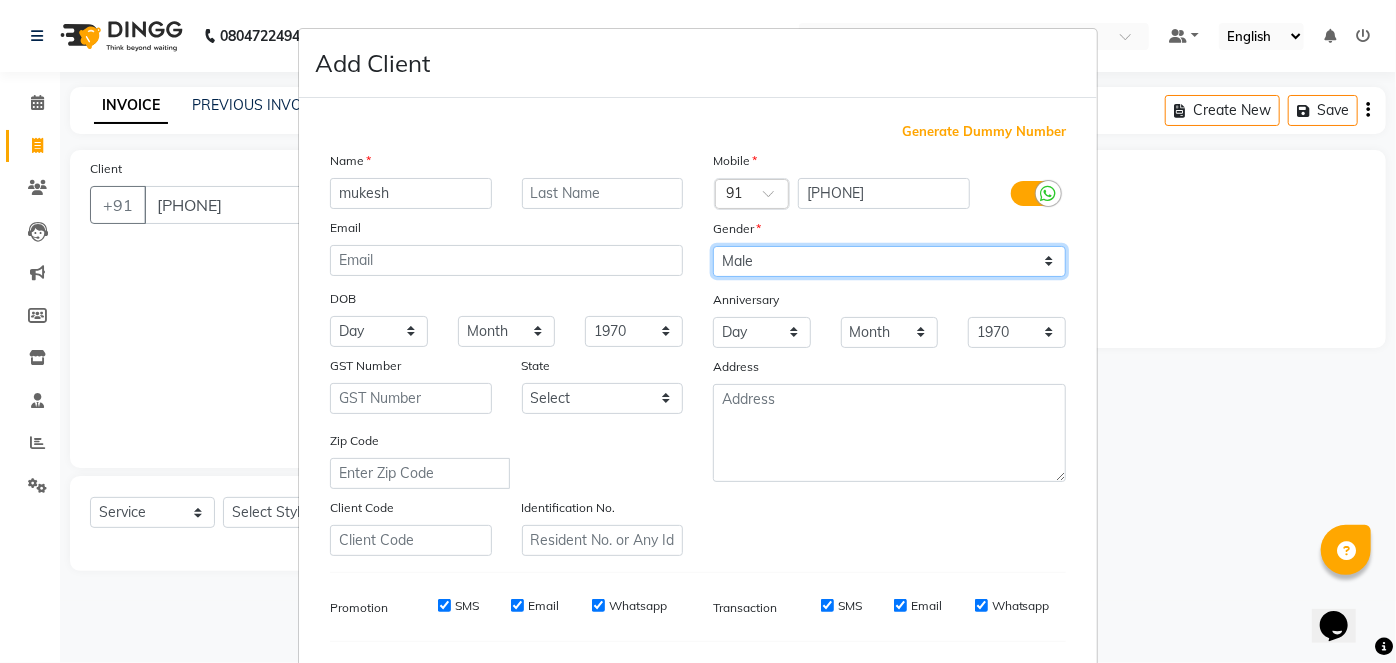 click on "Select Male Female Other Prefer Not To Say" at bounding box center (889, 261) 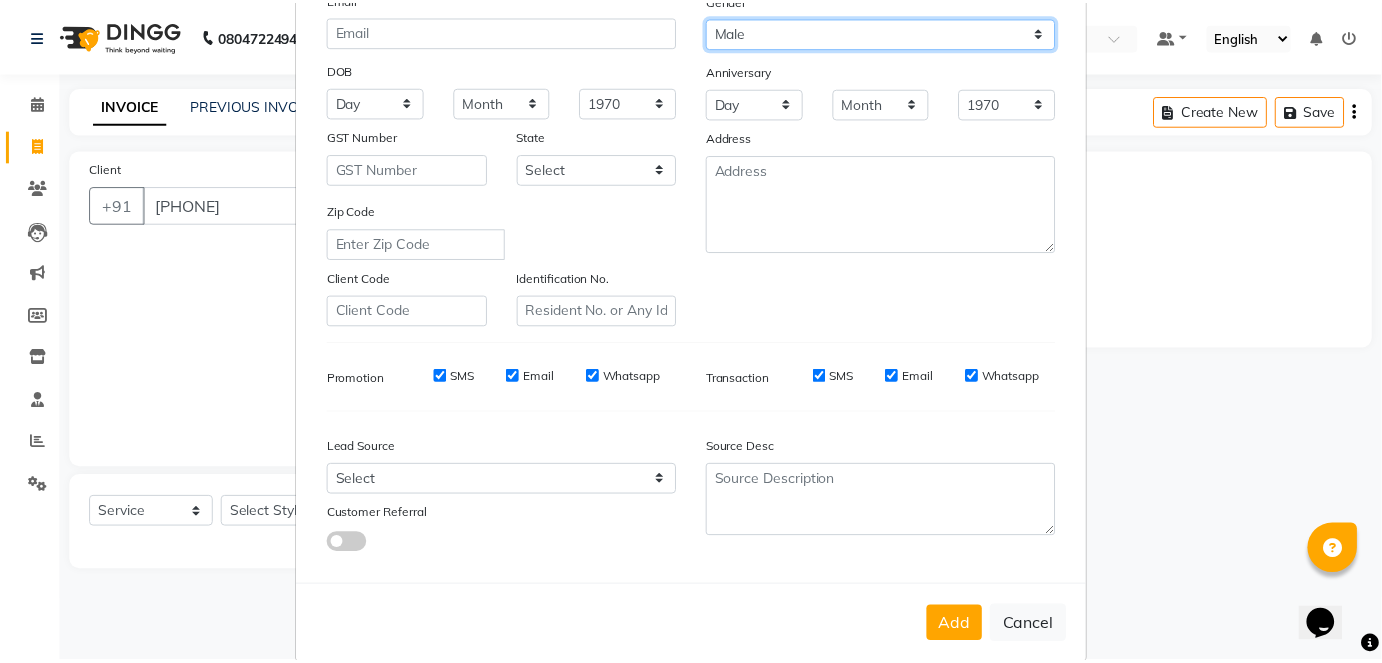 scroll, scrollTop: 258, scrollLeft: 0, axis: vertical 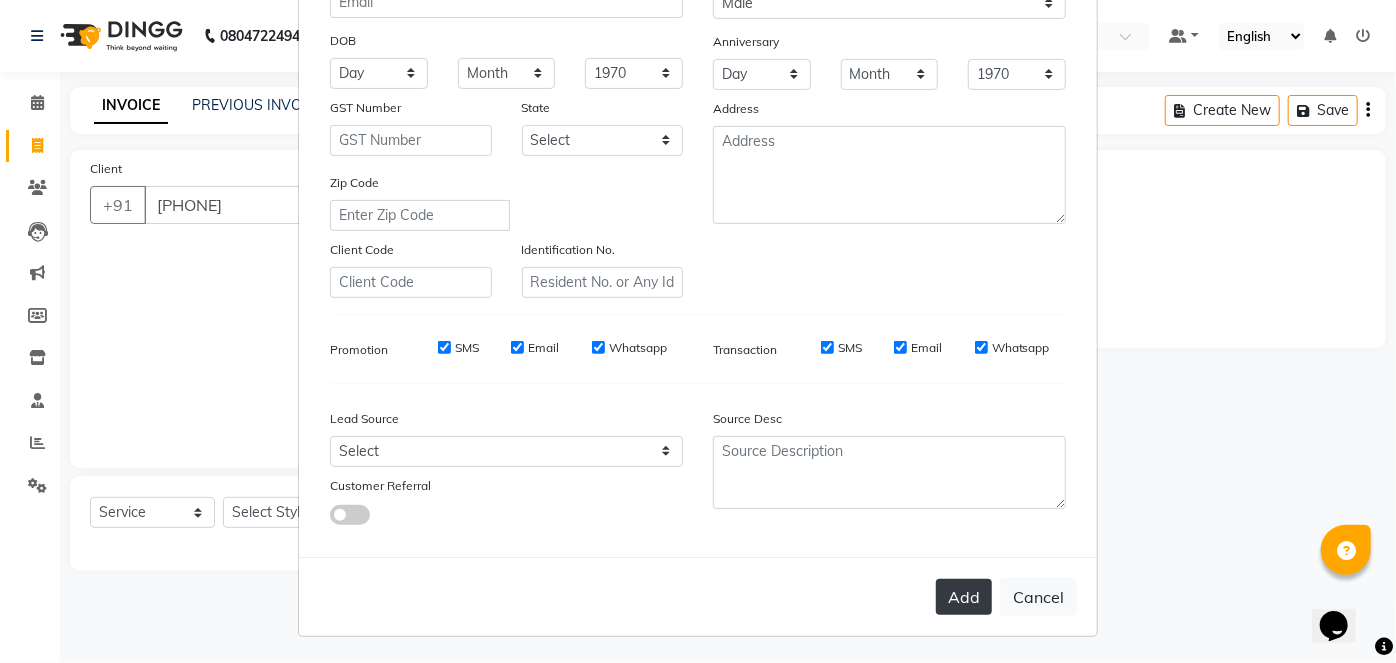 click on "Add" at bounding box center (964, 597) 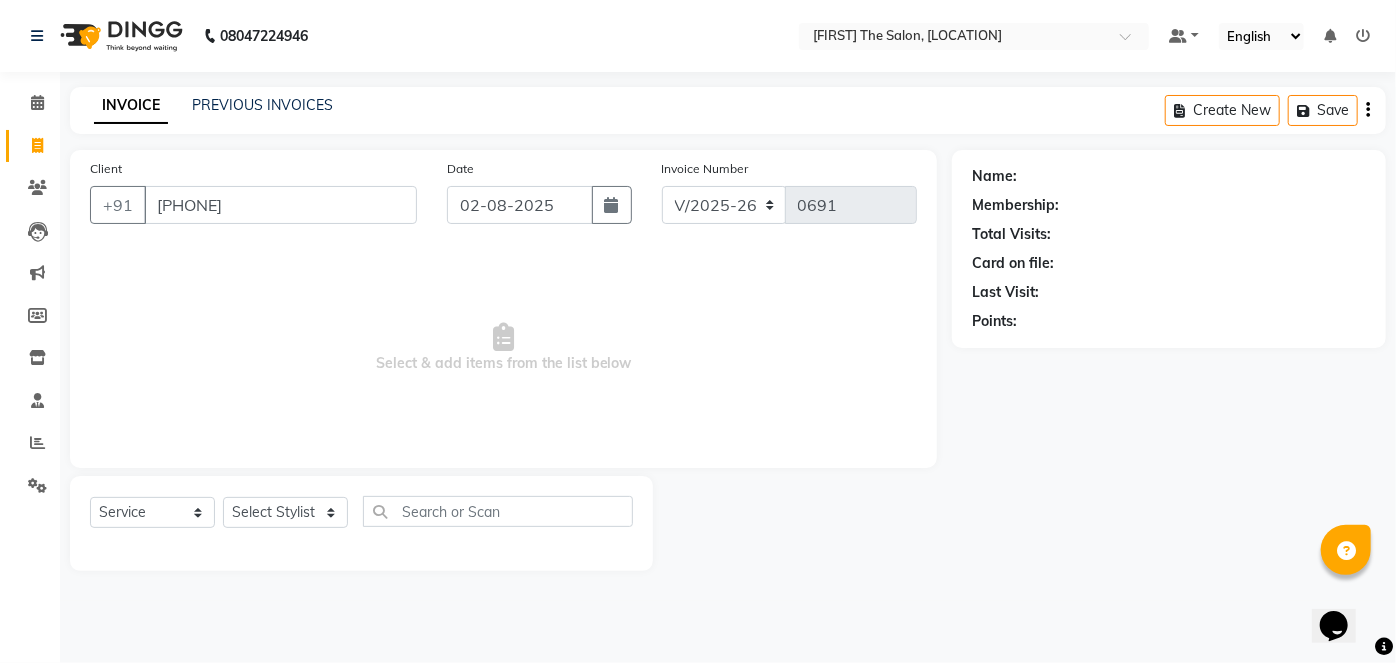 type 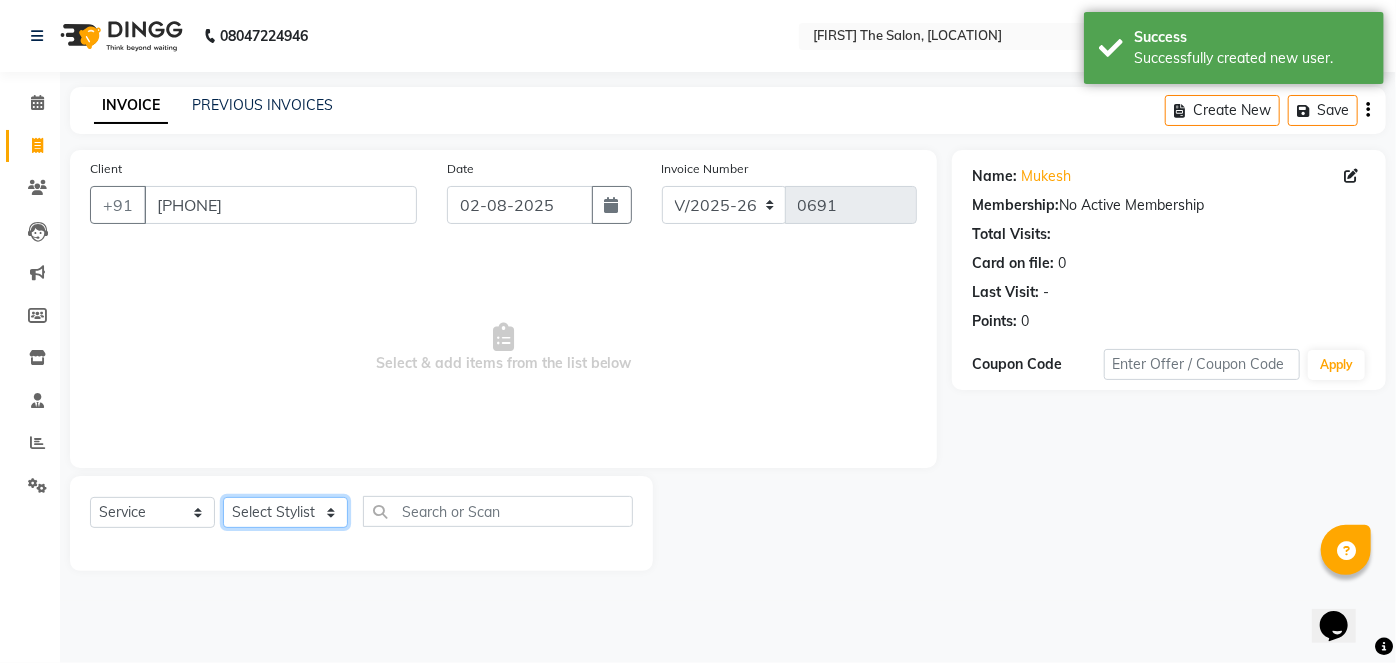 click on "Select Stylist [FIRST] [FIRST] [FIRST] [FIRST] [FIRST] [FIRST] [FIRST] [FIRST] [FIRST] [FIRST] [FIRST] [FIRST] [FIRST] [FIRST] [FIRST] [FIRST] [FIRST] [FIRST] [FIRST] [FIRST] [FIRST] [FIRST] [FIRST] [FIRST] [FIRST] [FIRST] [FIRST] [FIRST]" 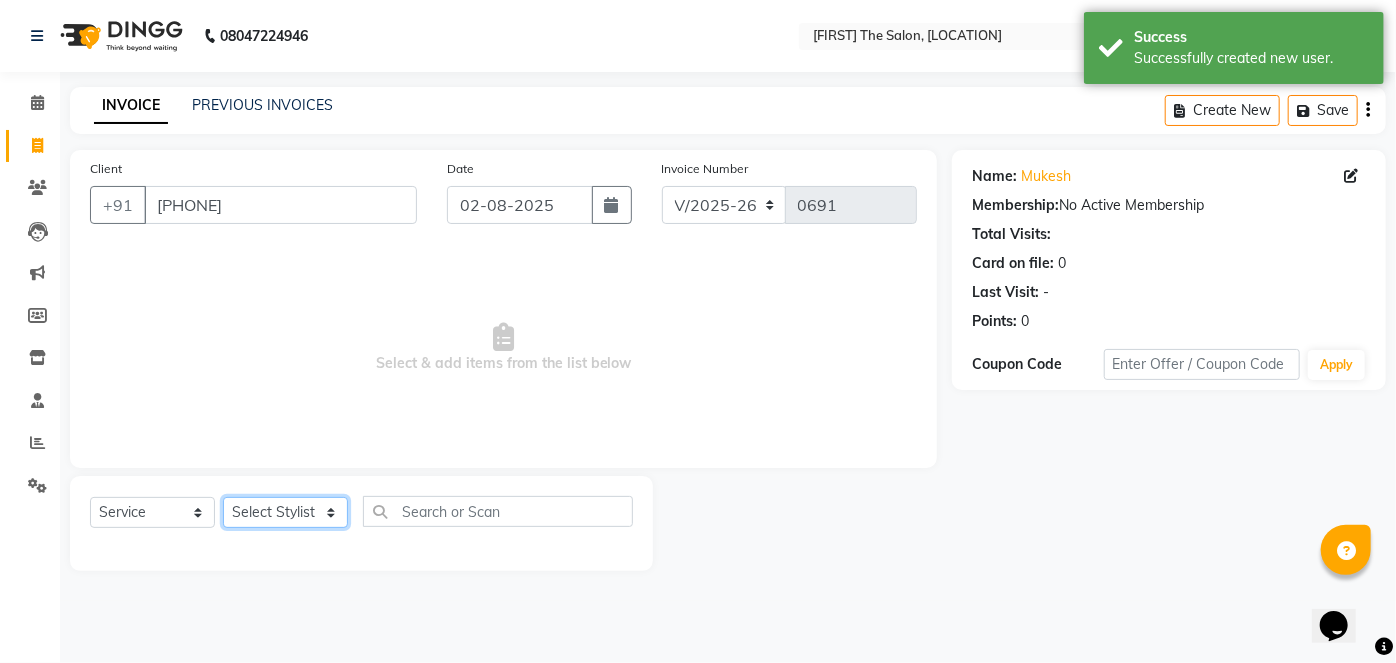 select on "85797" 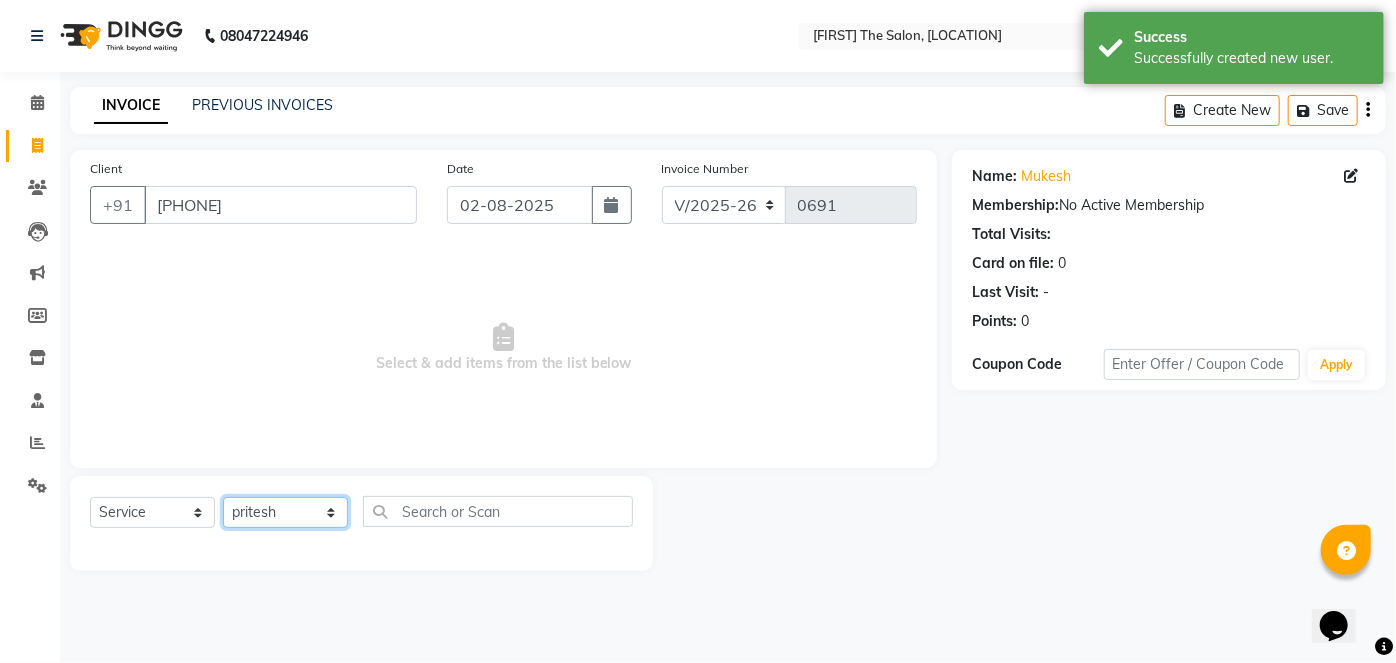 click on "Select Stylist [FIRST] [FIRST] [FIRST] [FIRST] [FIRST] [FIRST] [FIRST] [FIRST] [FIRST] [FIRST] [FIRST] [FIRST] [FIRST] [FIRST] [FIRST] [FIRST] [FIRST] [FIRST] [FIRST] [FIRST] [FIRST] [FIRST] [FIRST] [FIRST] [FIRST] [FIRST] [FIRST] [FIRST]" 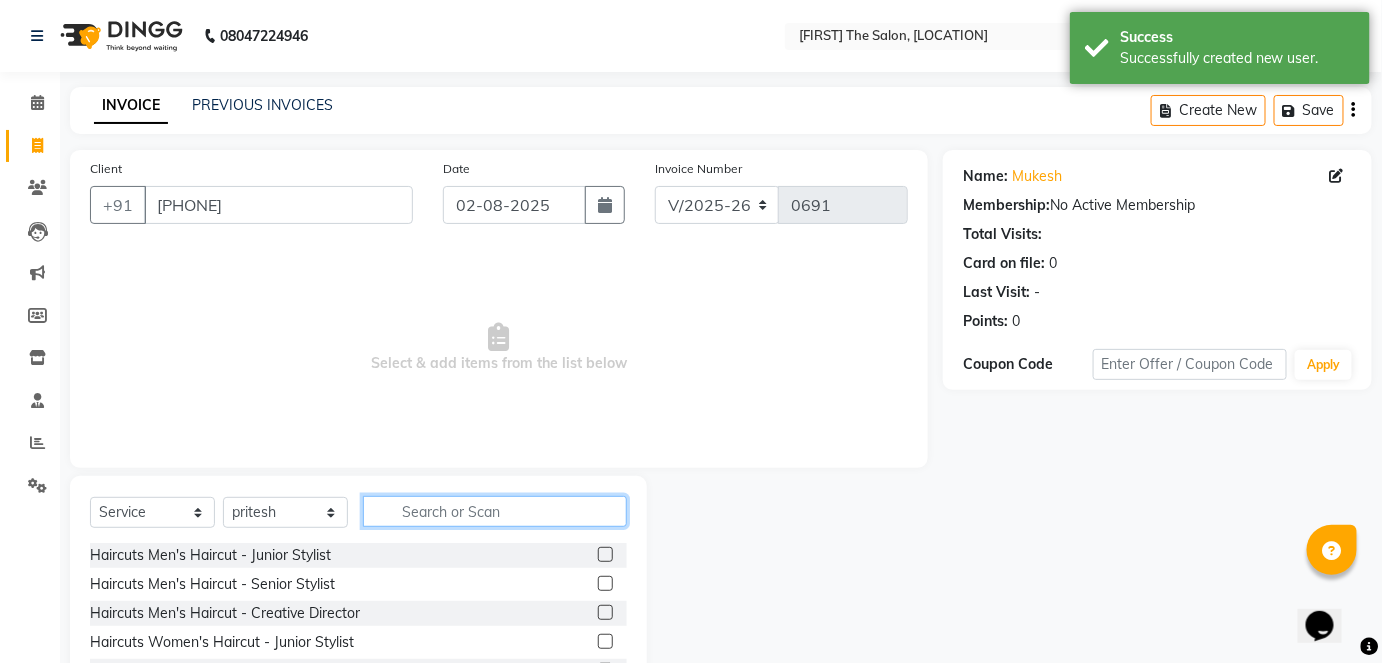 click 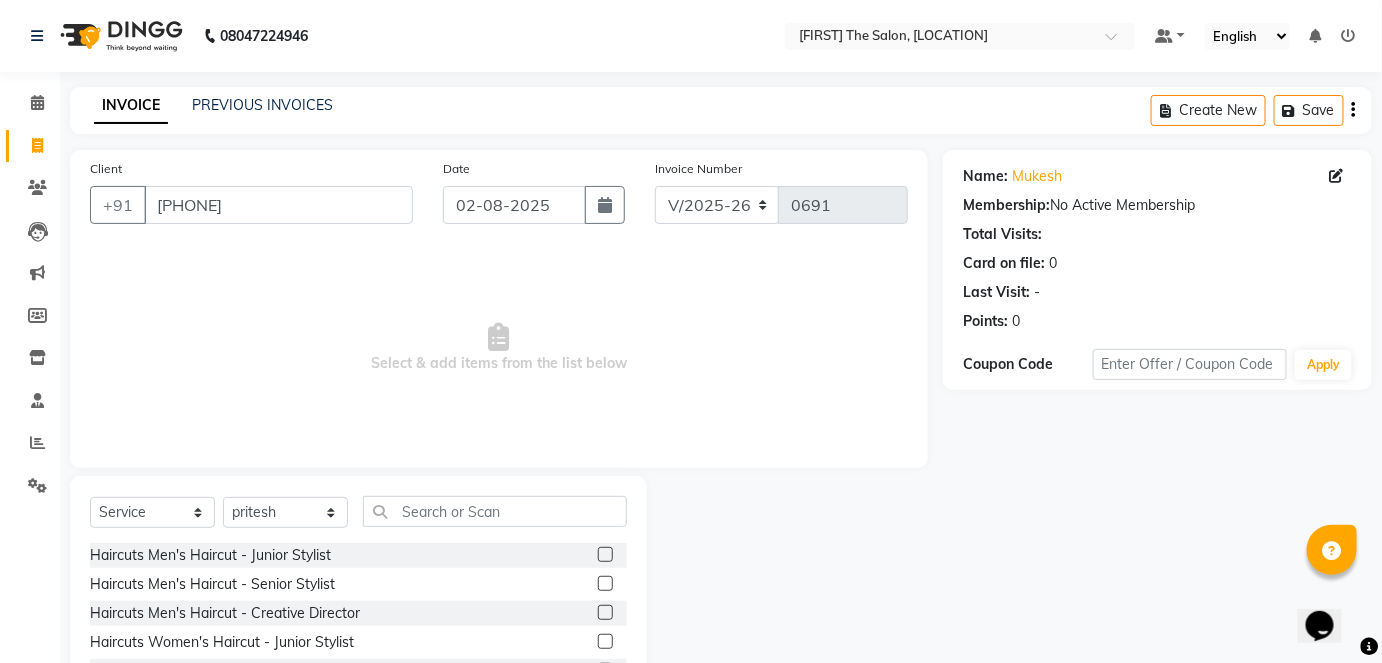 click 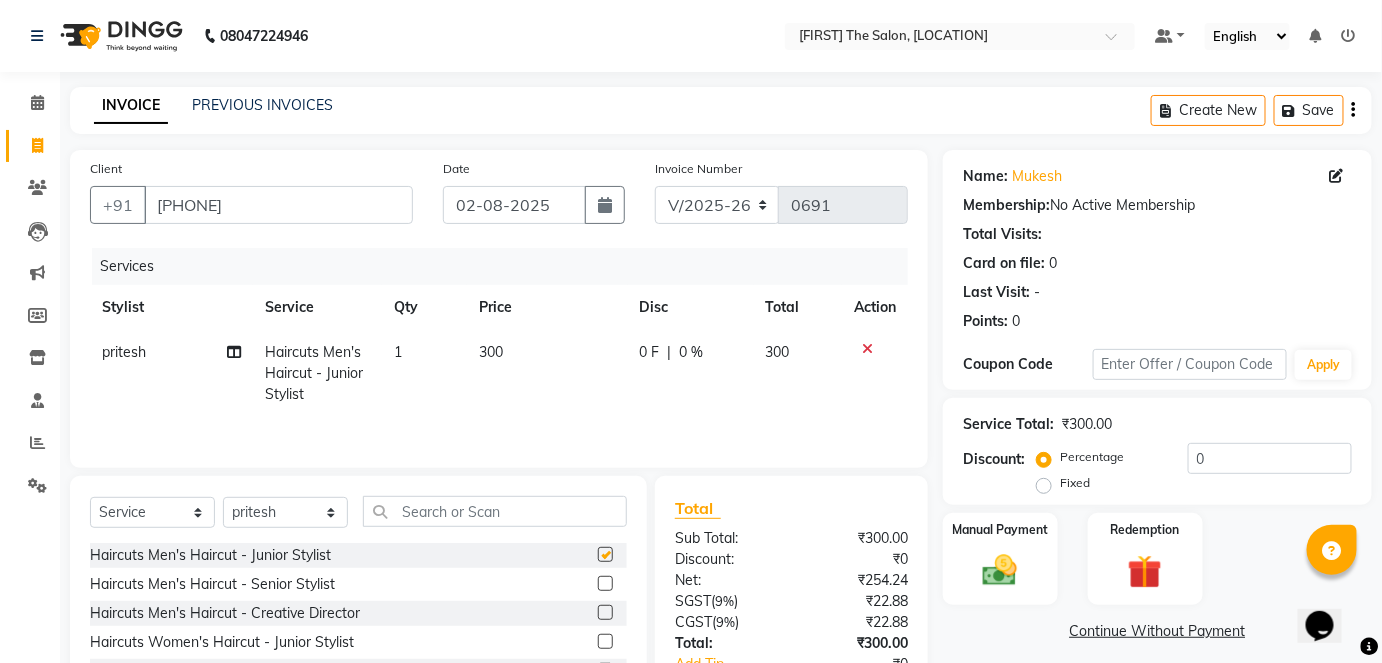 checkbox on "false" 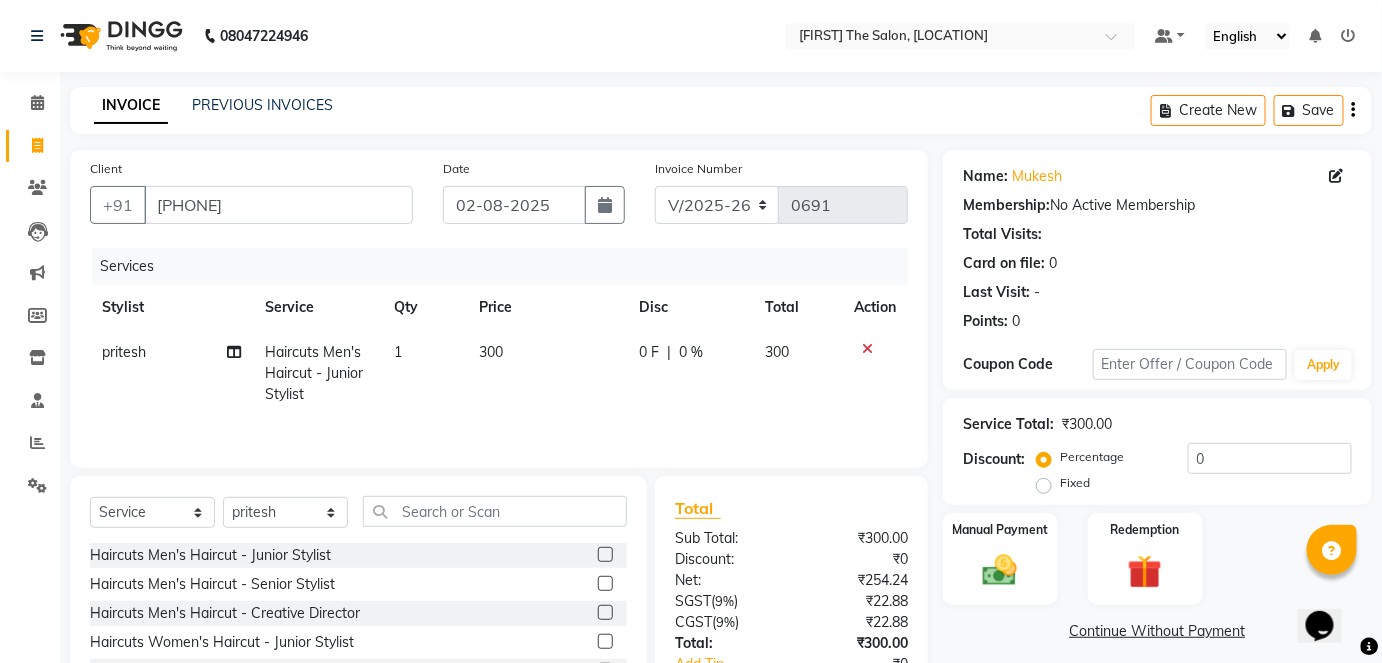 scroll, scrollTop: 137, scrollLeft: 0, axis: vertical 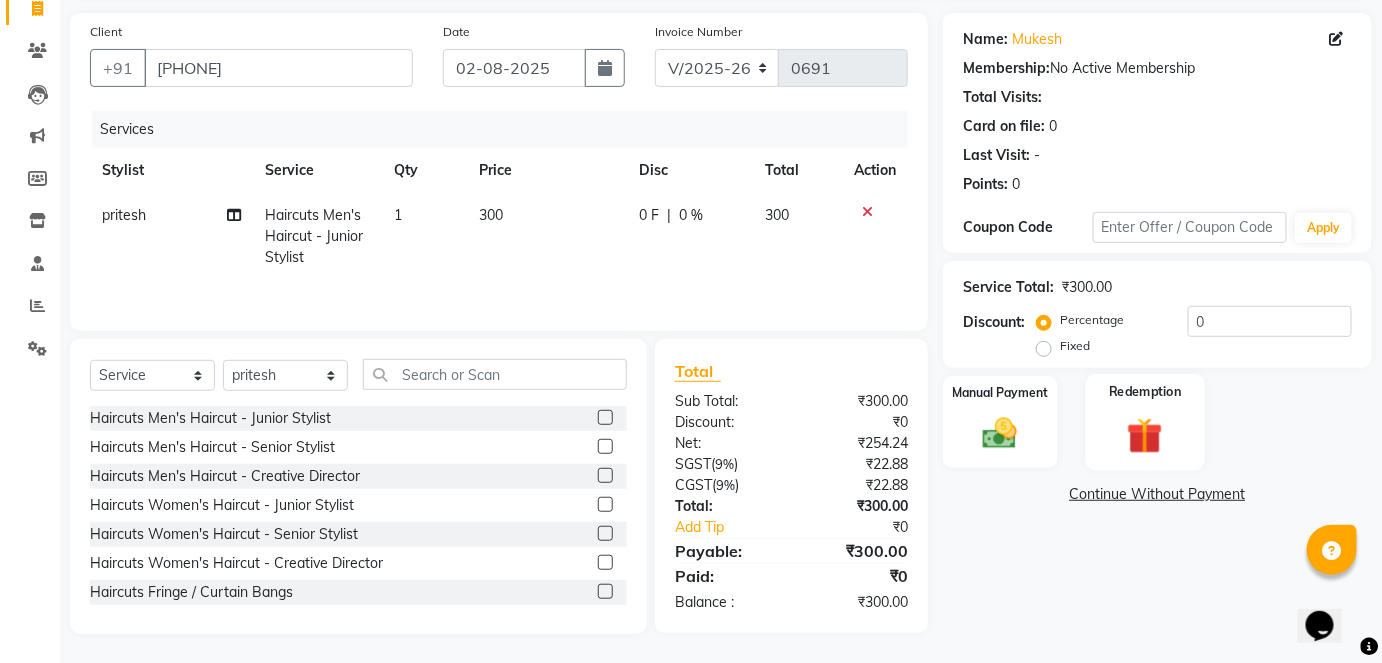 click 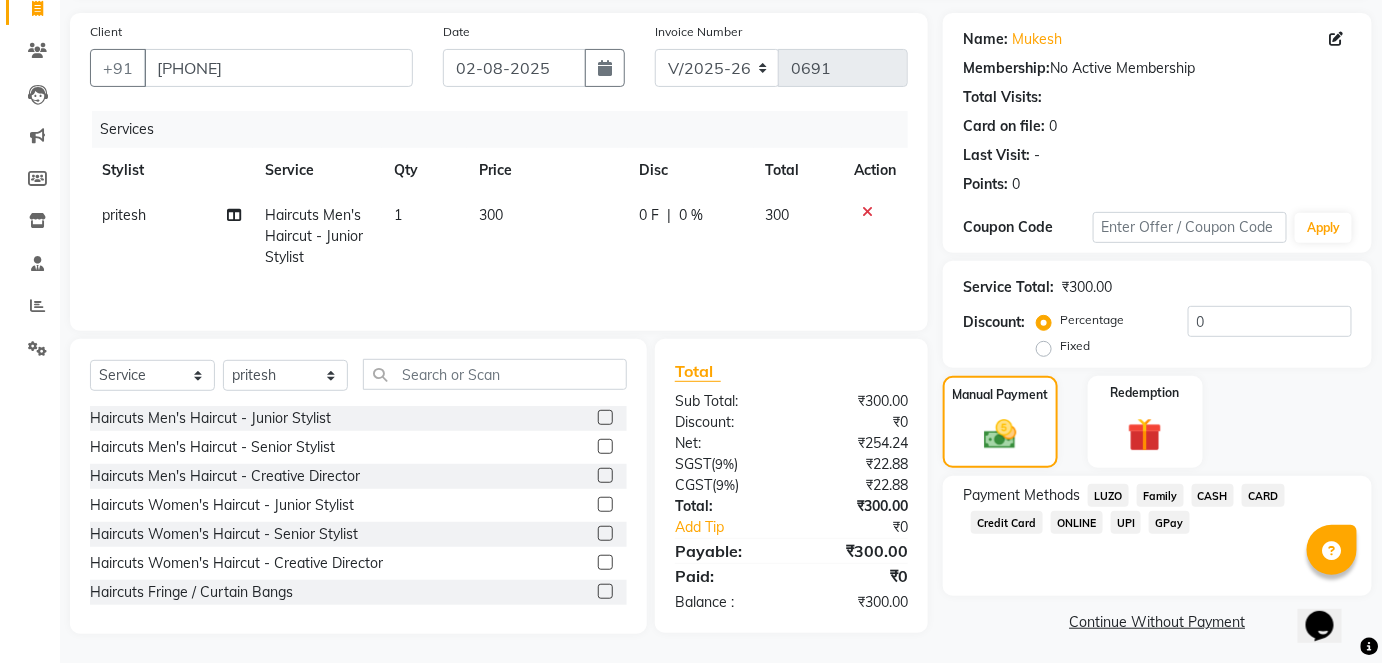 click on "CASH" 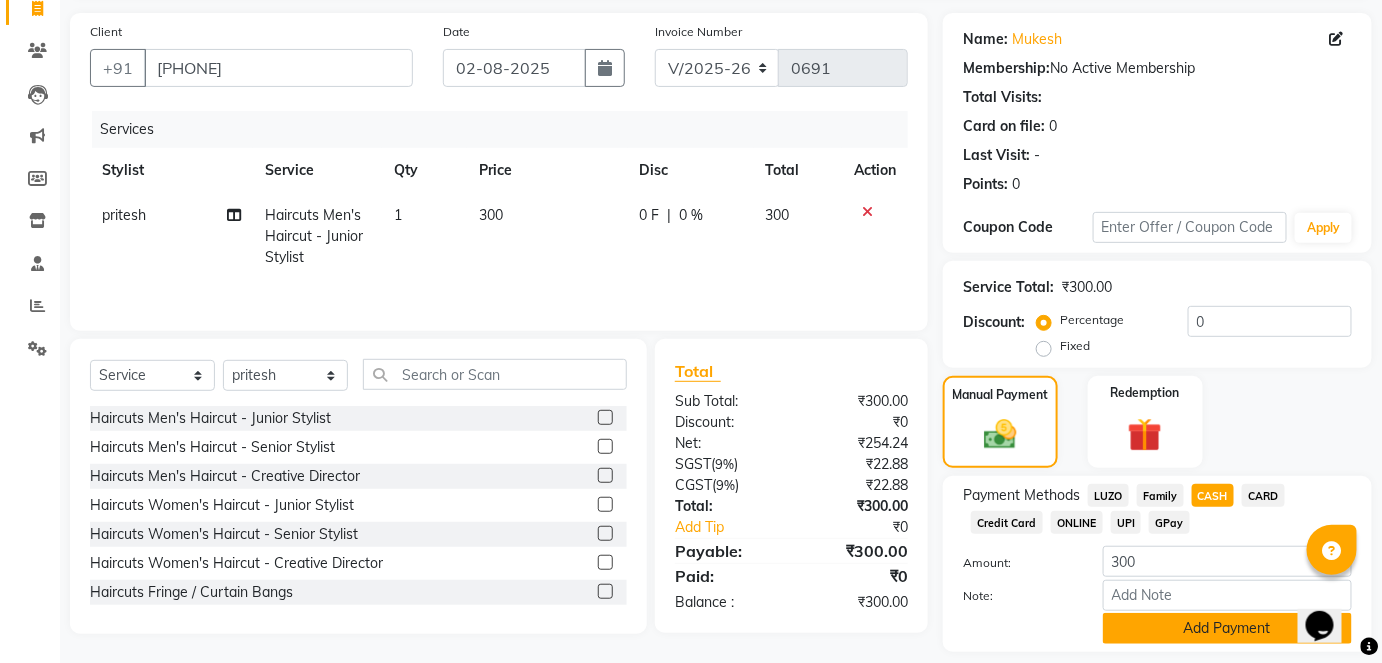 click on "Add Payment" 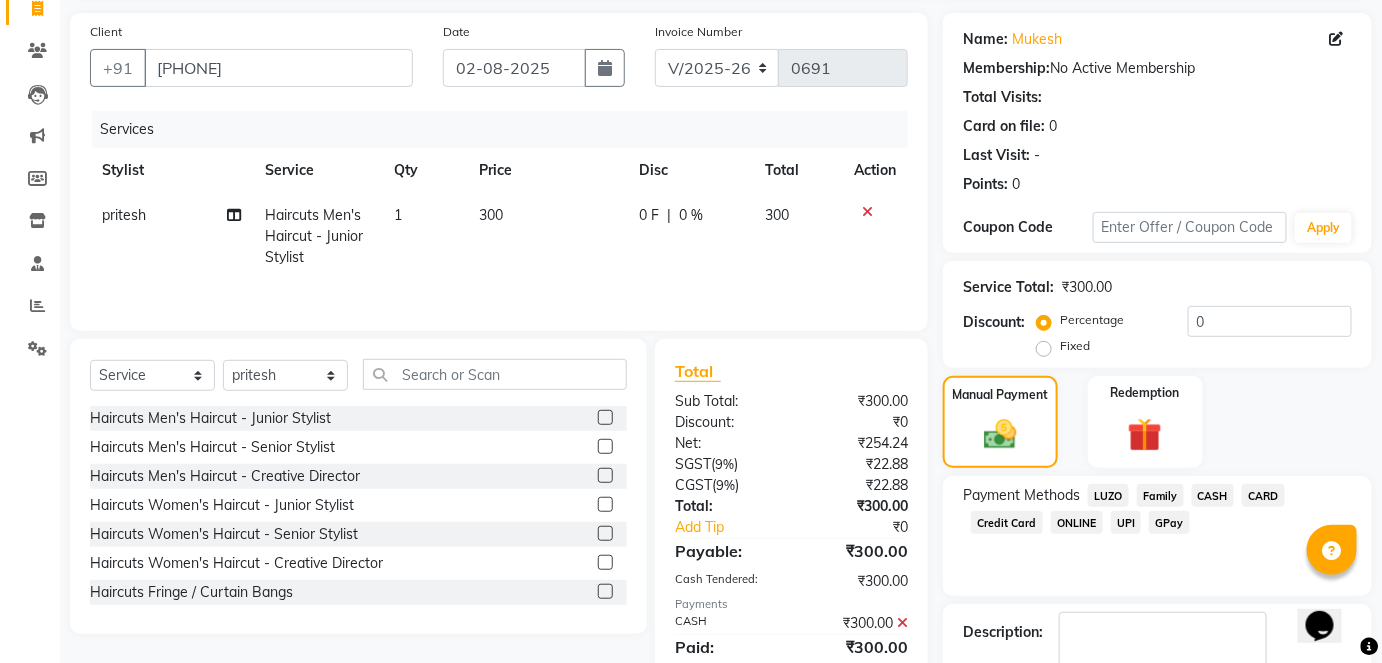 scroll, scrollTop: 252, scrollLeft: 0, axis: vertical 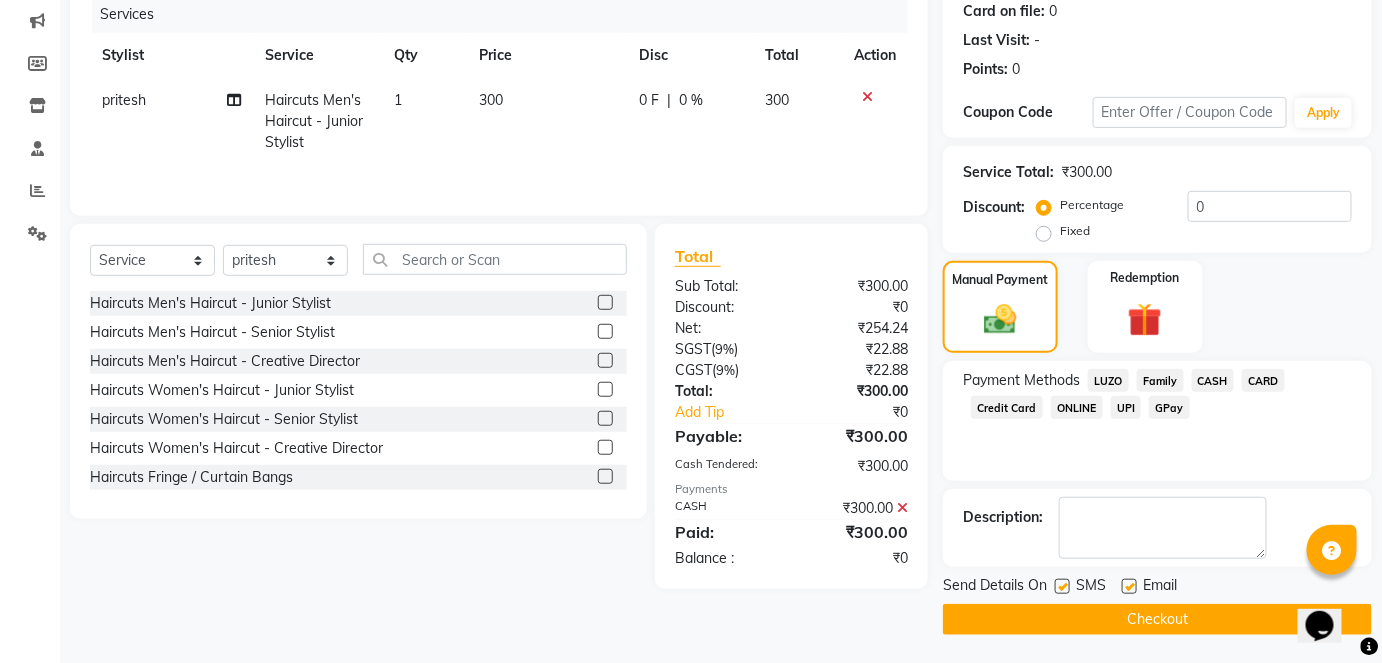 click on "Checkout" 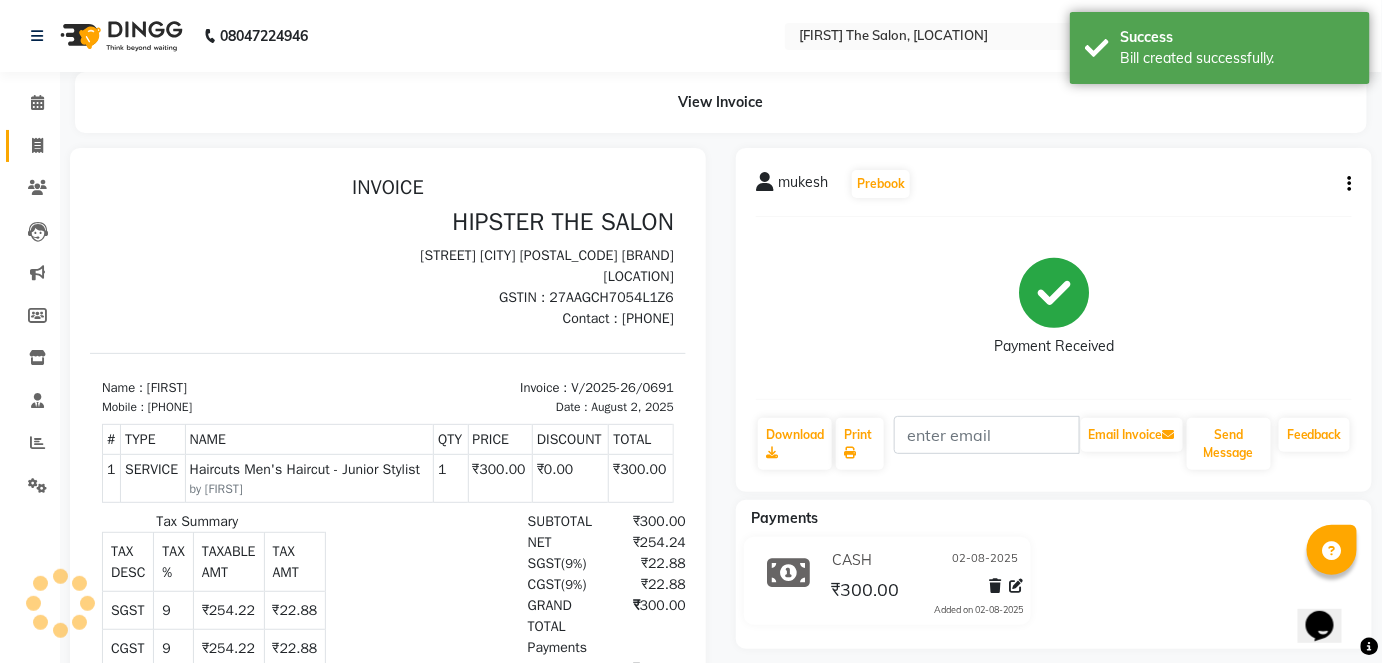 scroll, scrollTop: 0, scrollLeft: 0, axis: both 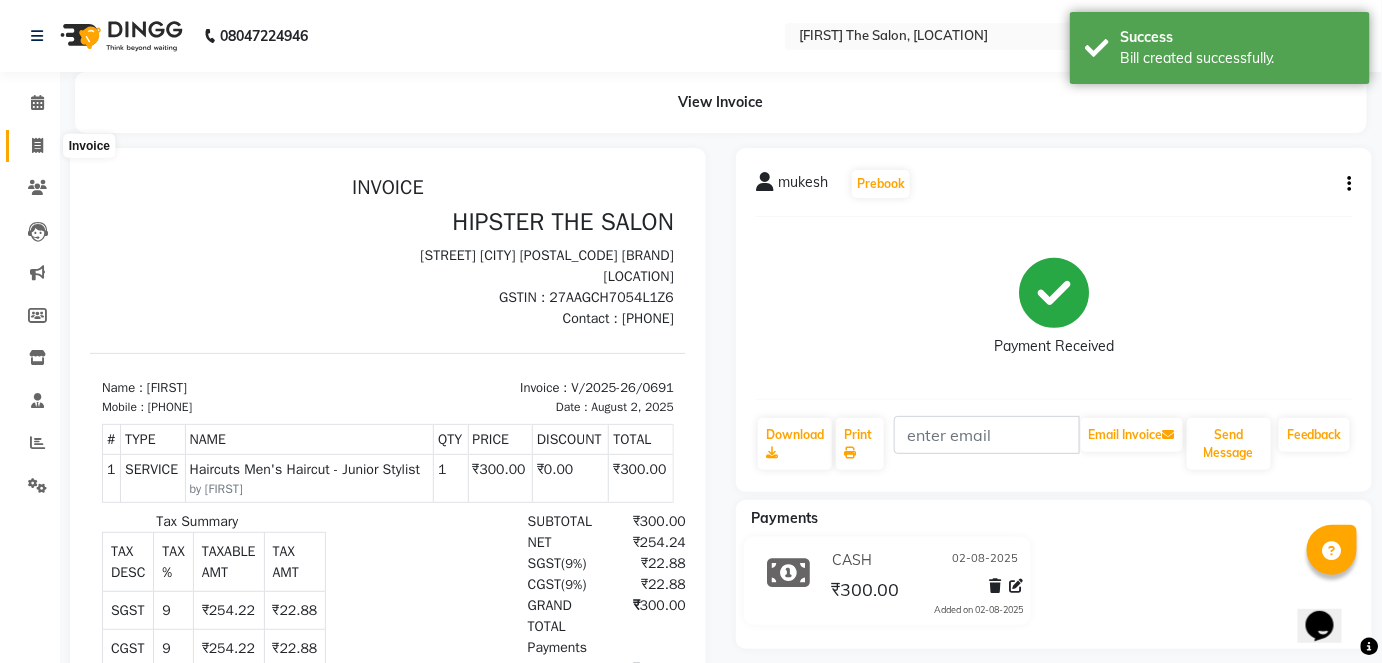 click 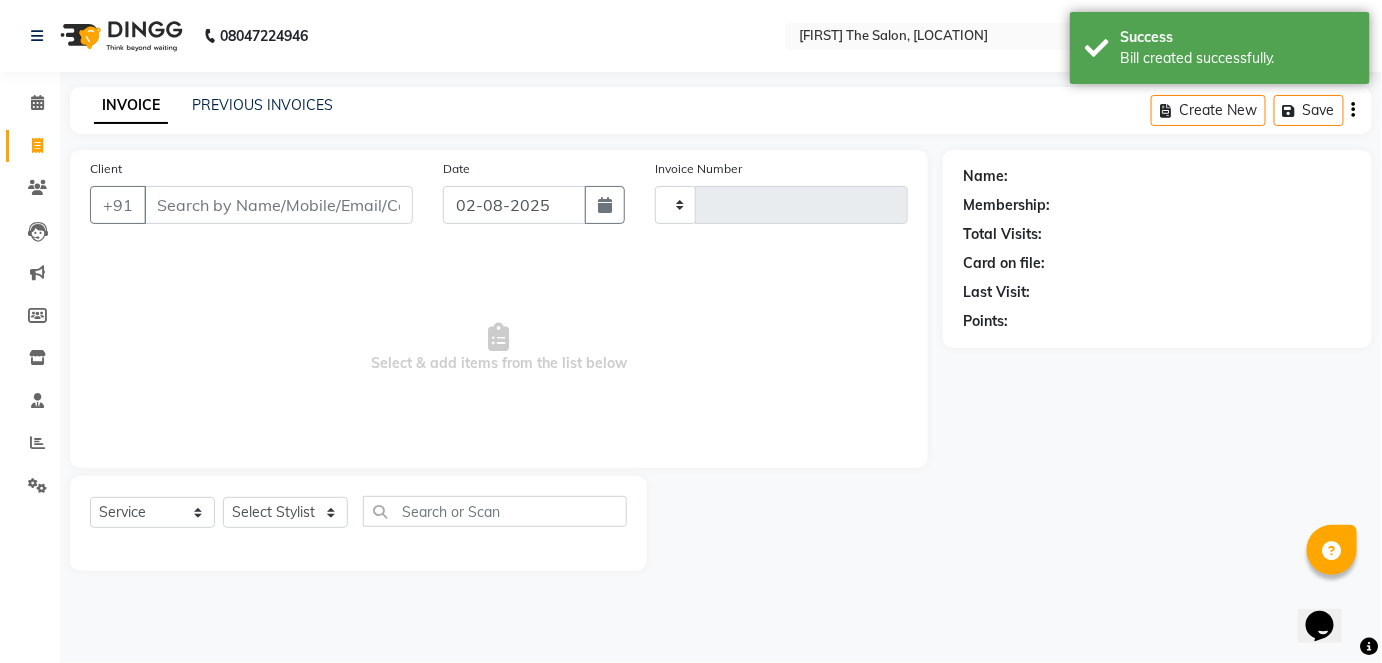 type on "0692" 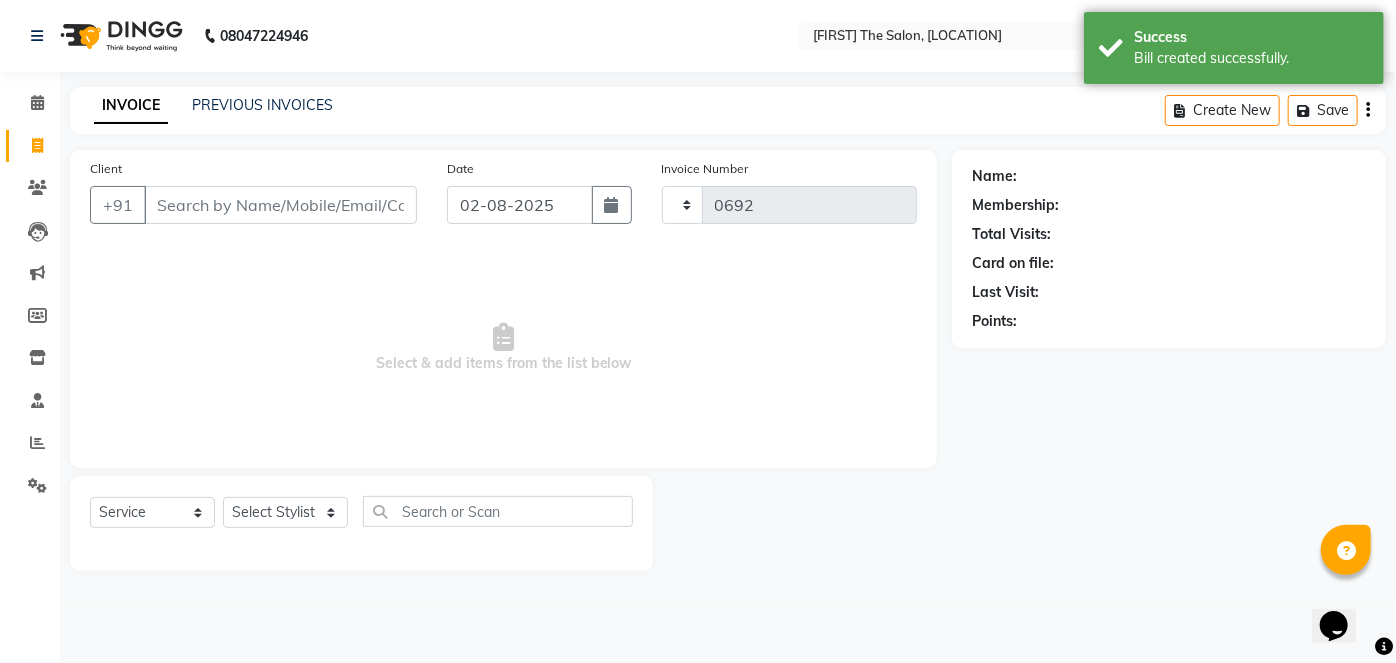 select on "4468" 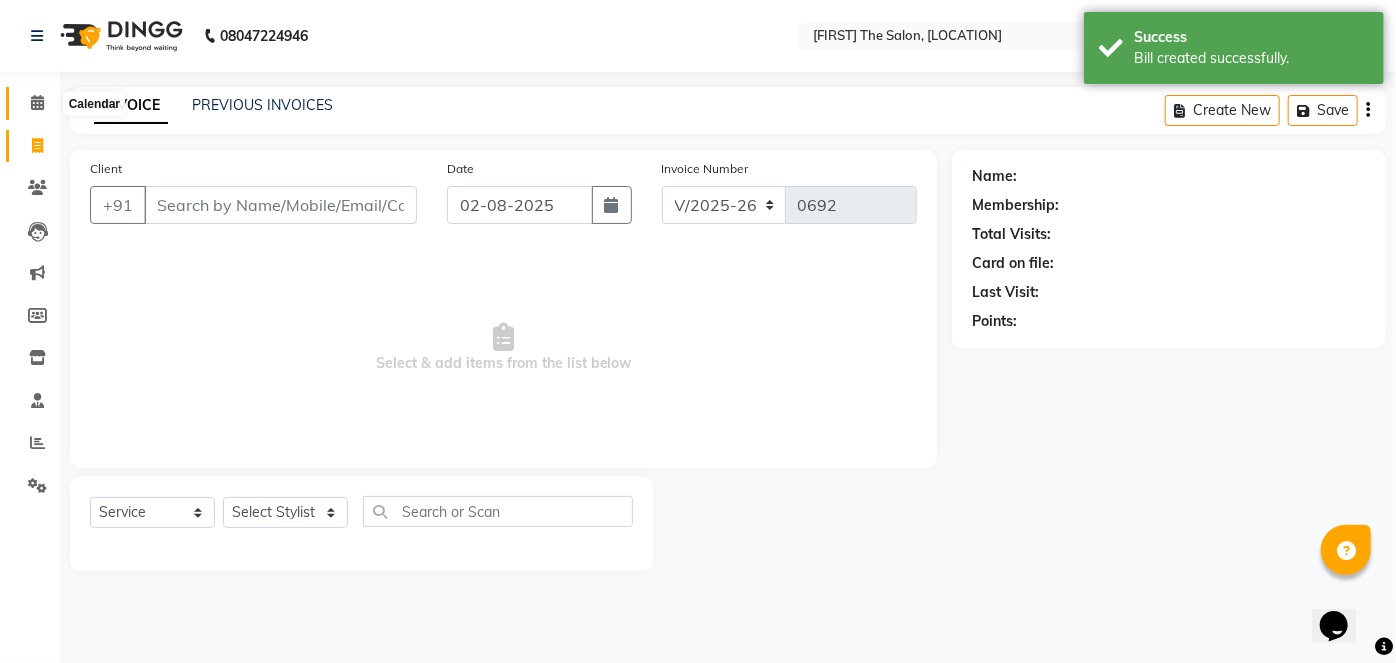 click 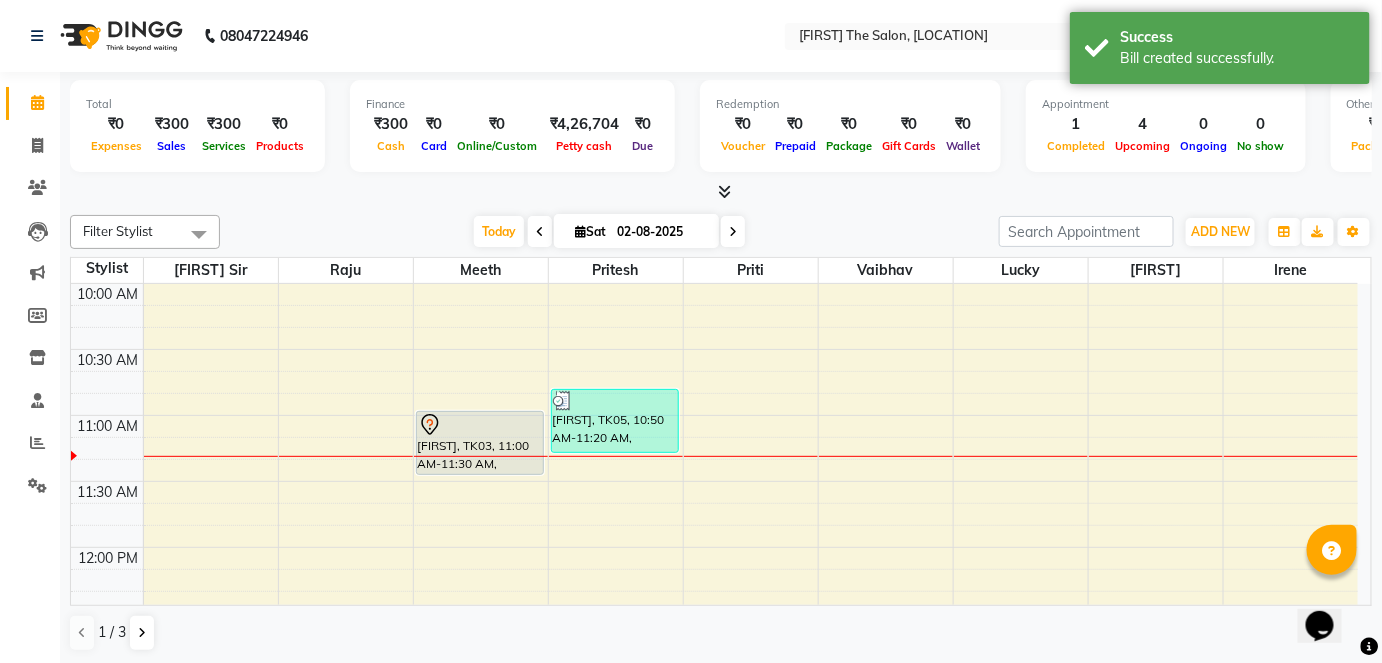 scroll, scrollTop: 266, scrollLeft: 0, axis: vertical 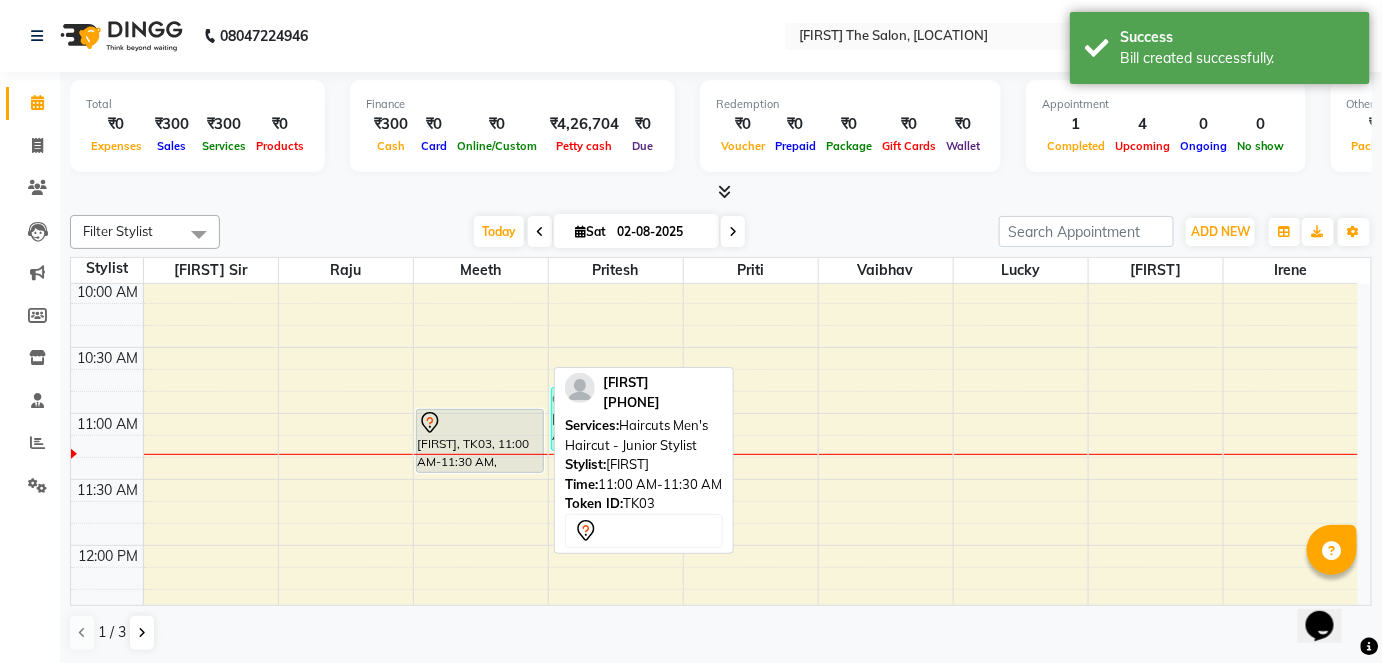 click on "[FIRST], TK03, 11:00 AM-11:30 AM, Haircuts Men's Haircut - Junior Stylist" at bounding box center (480, 441) 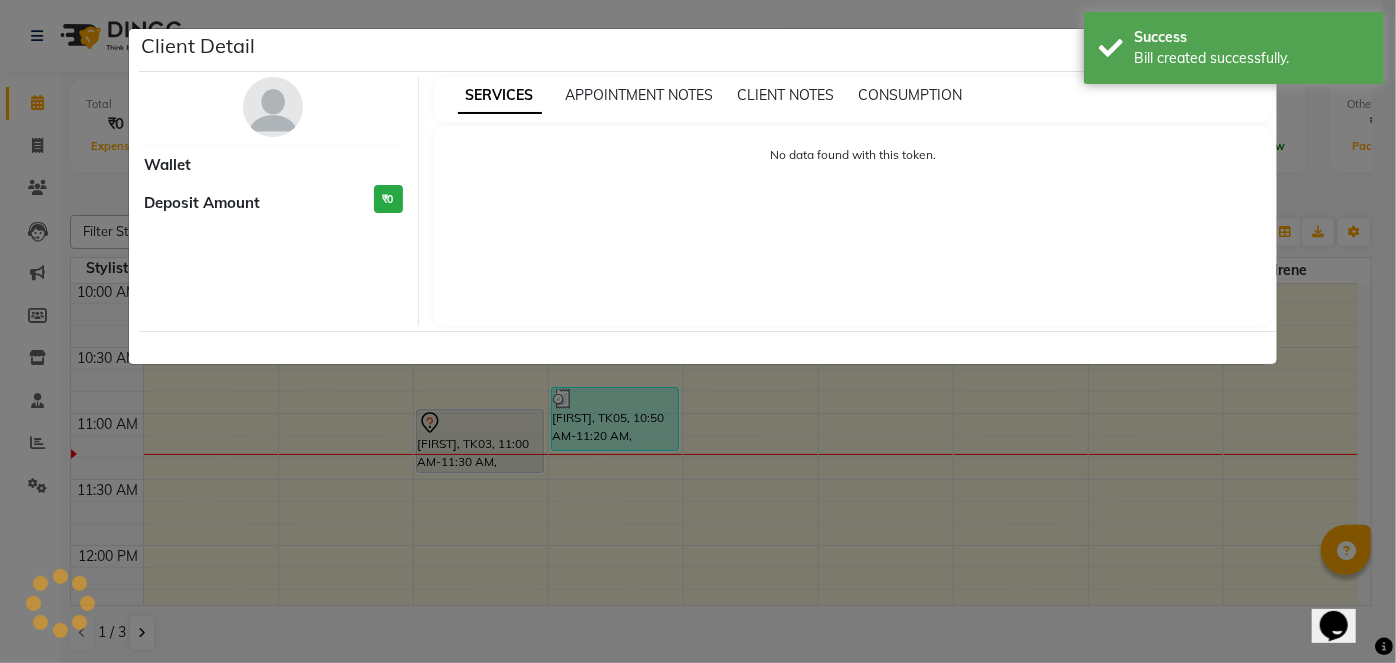 select on "7" 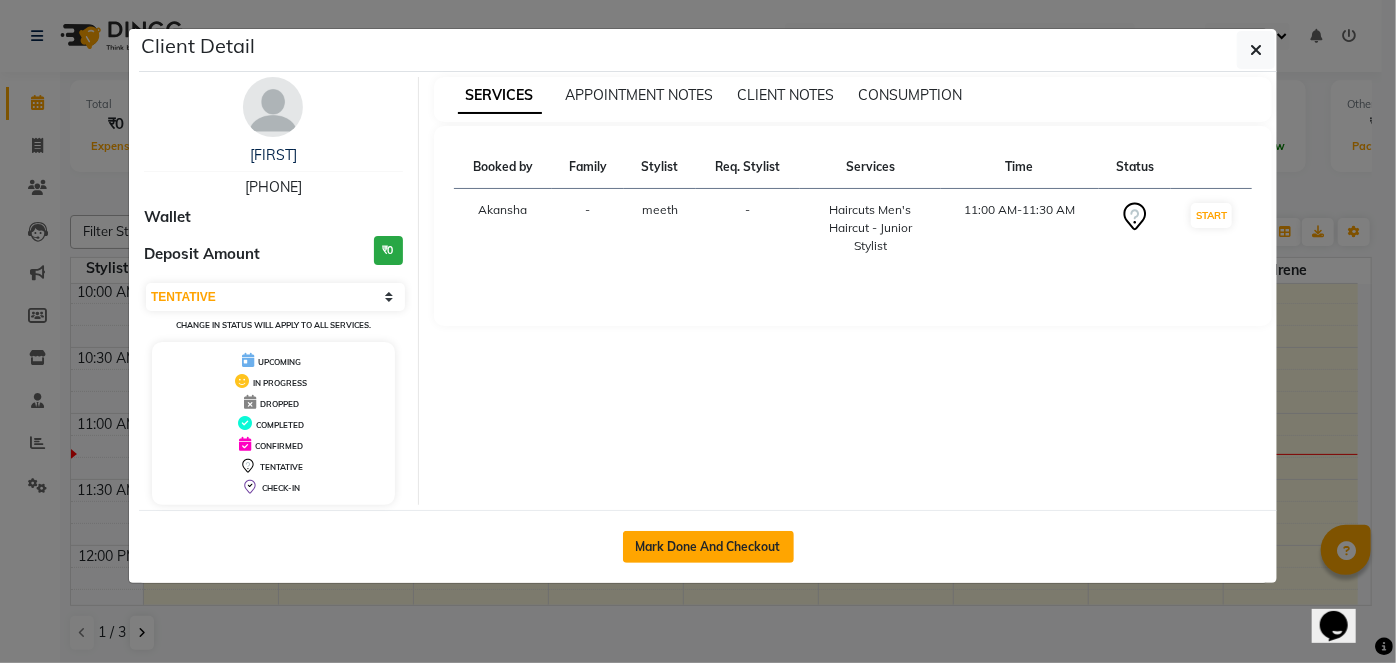 click on "Mark Done And Checkout" 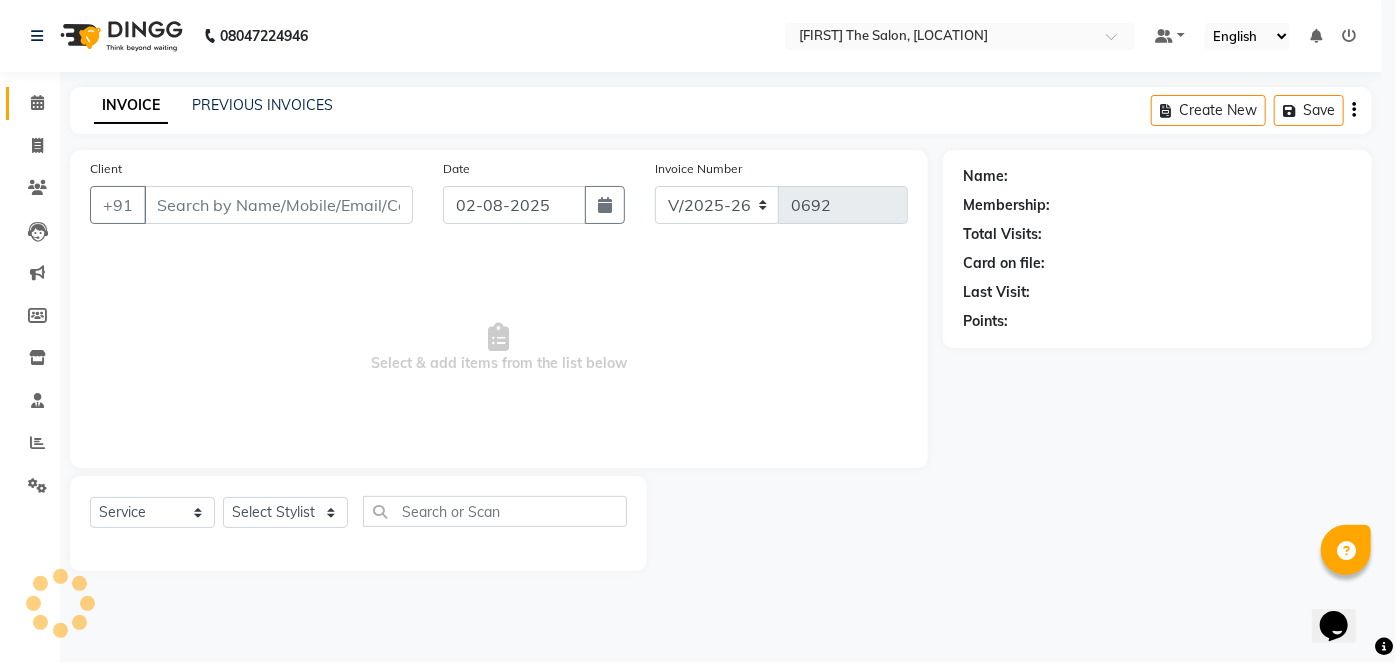 select on "3" 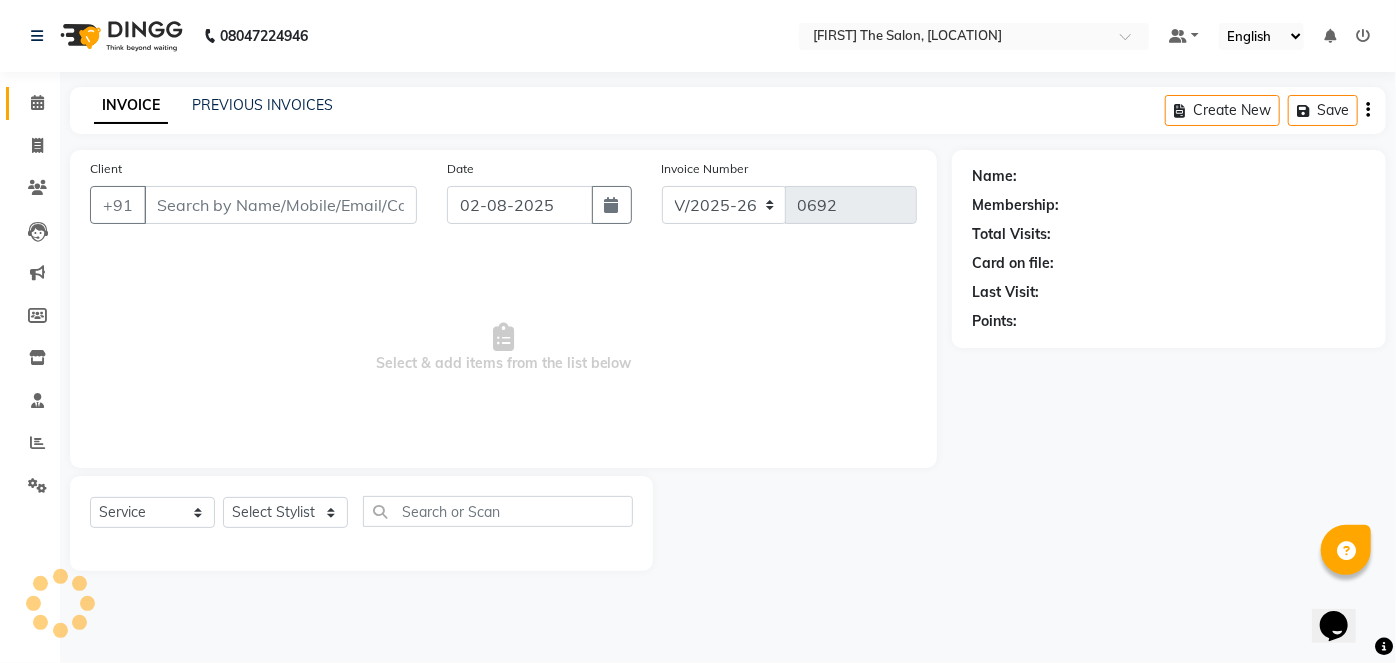 type on "[PHONE]" 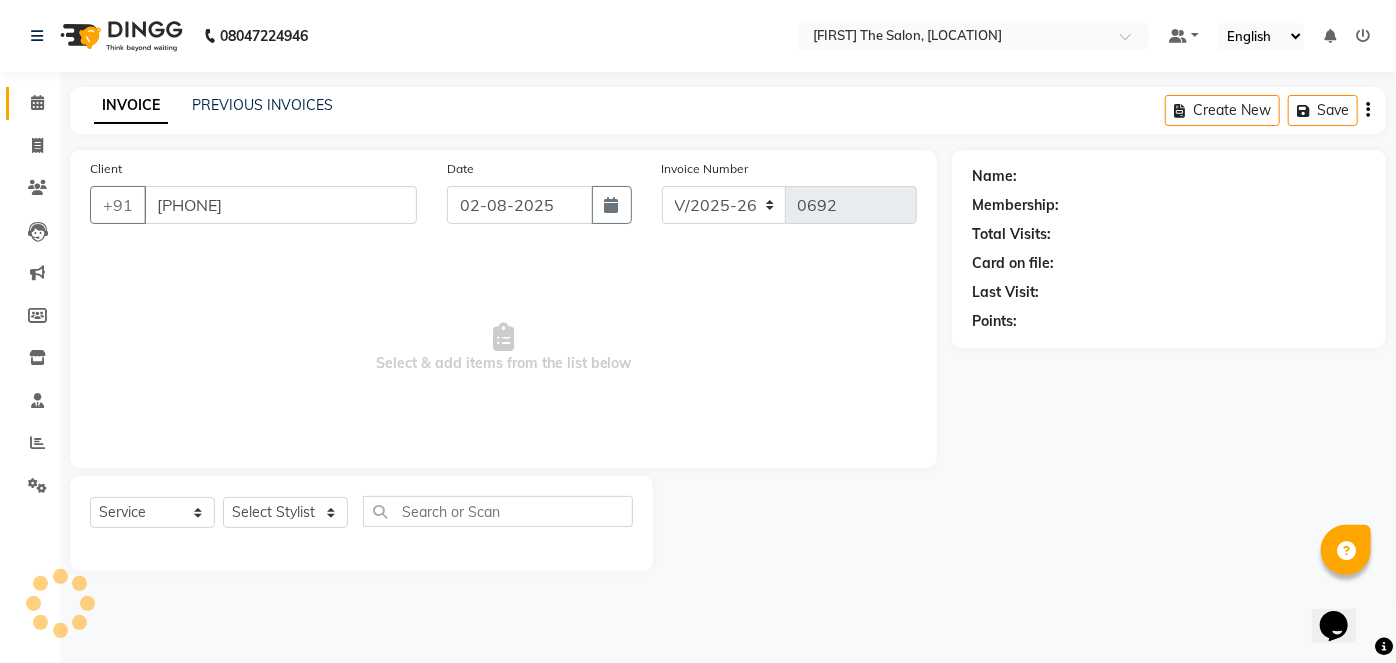 select on "85573" 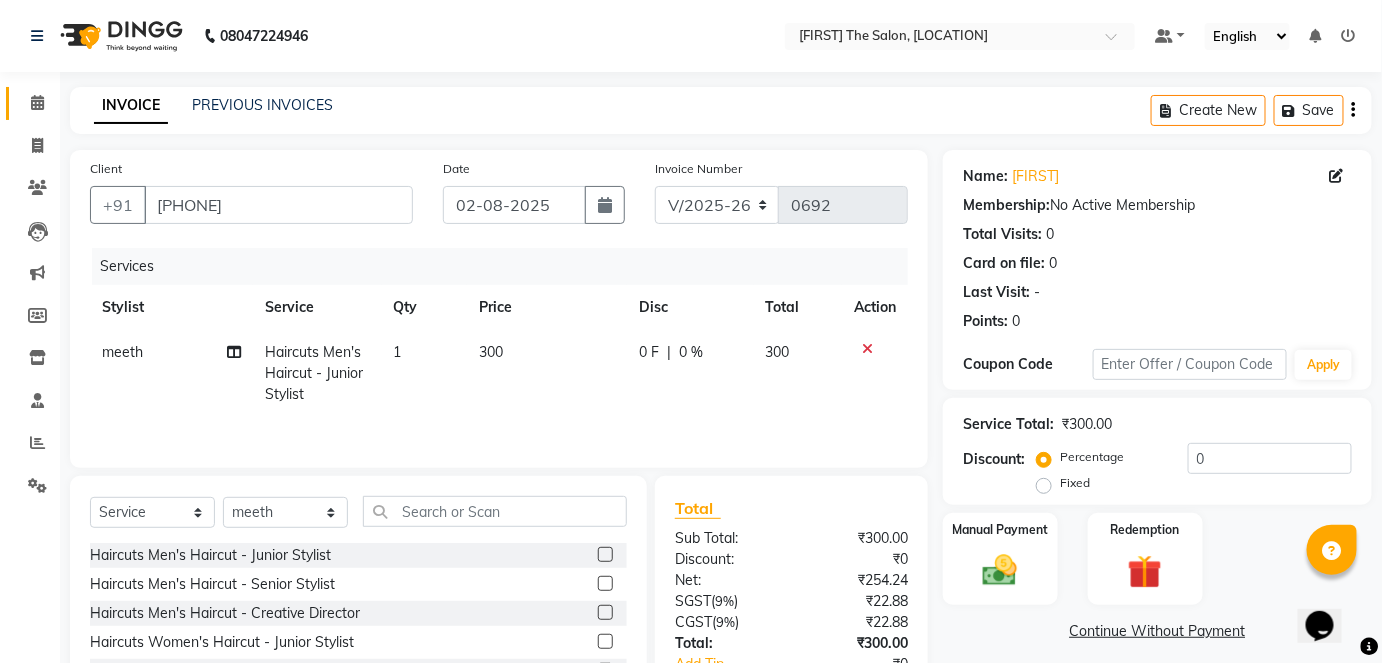 scroll, scrollTop: 137, scrollLeft: 0, axis: vertical 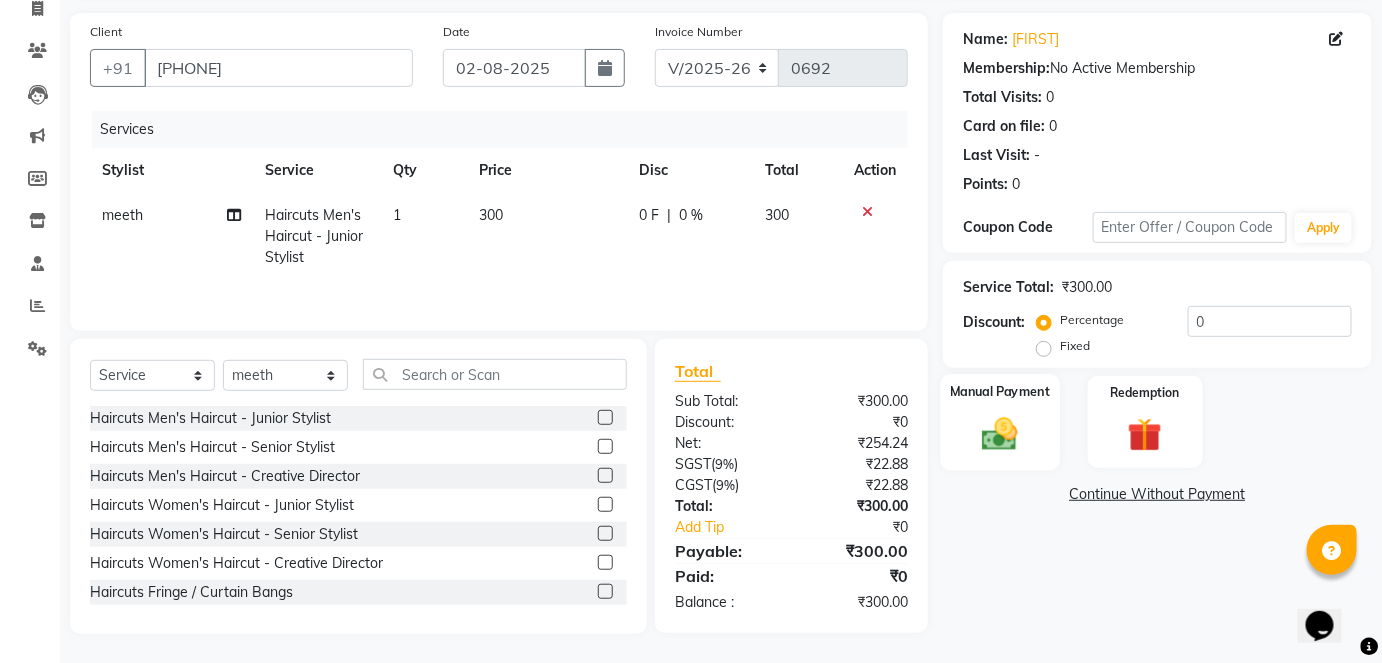 click 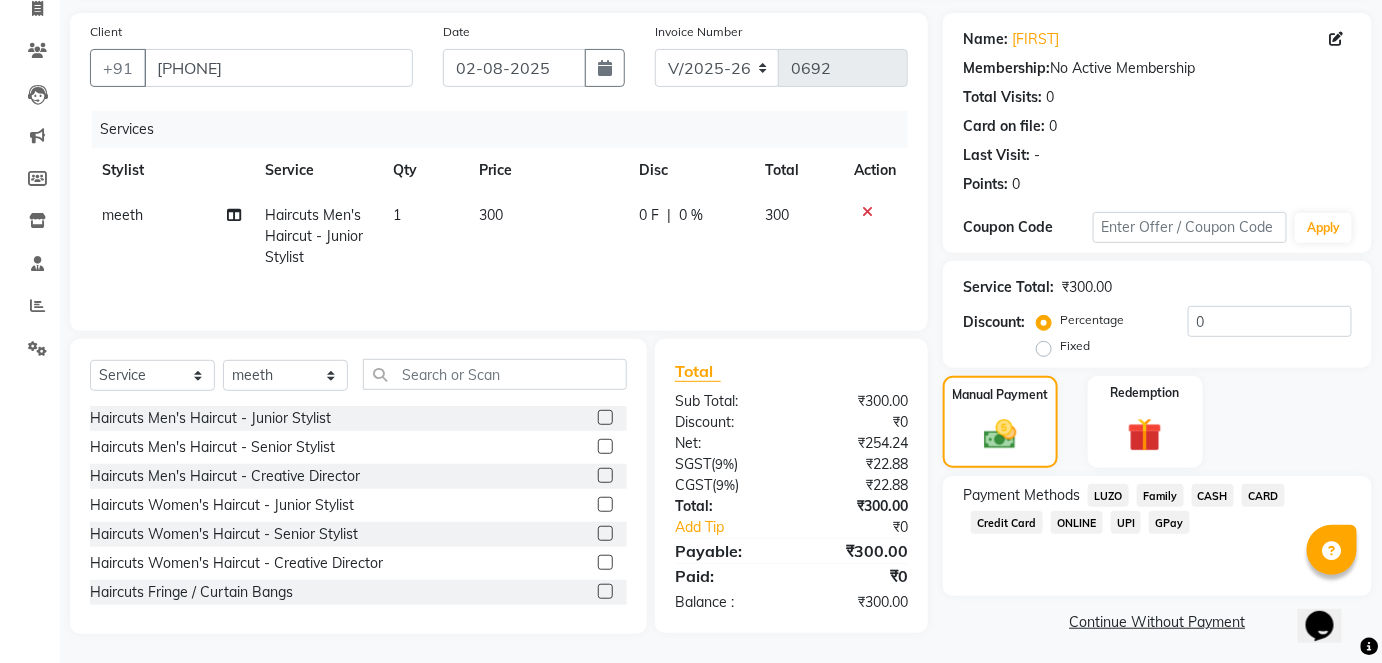 click on "CASH" 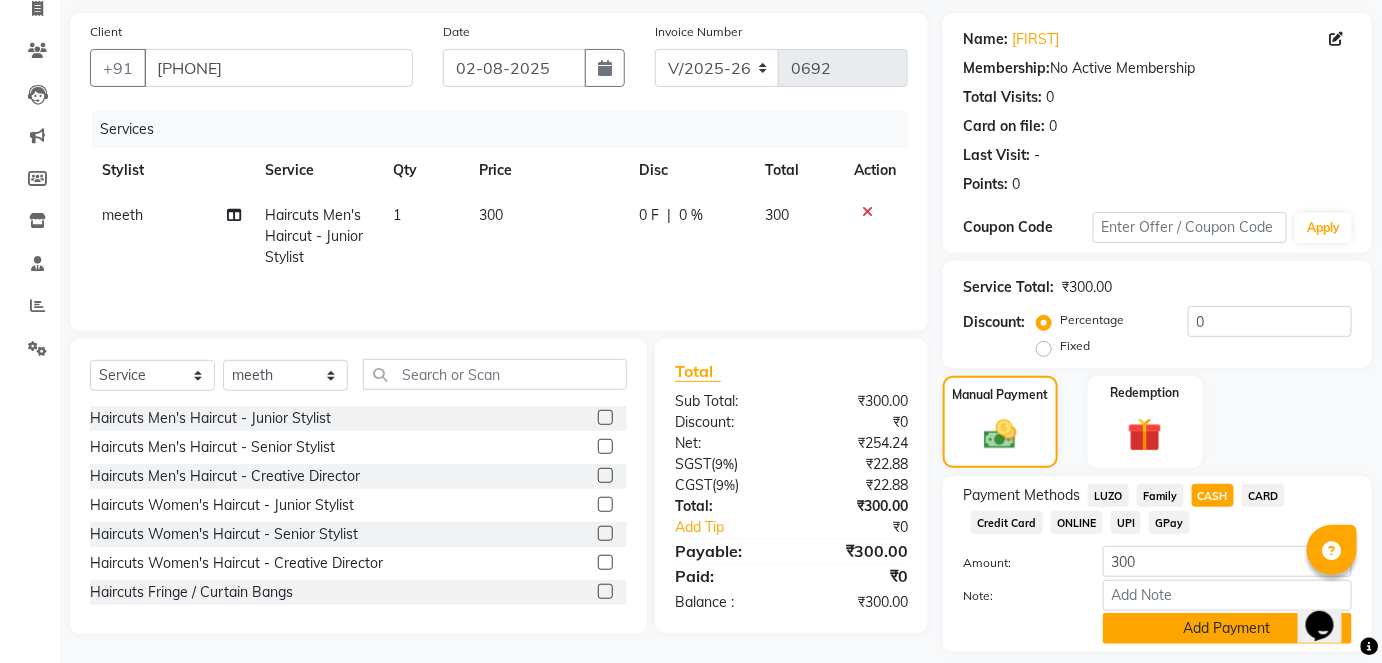 click on "Add Payment" 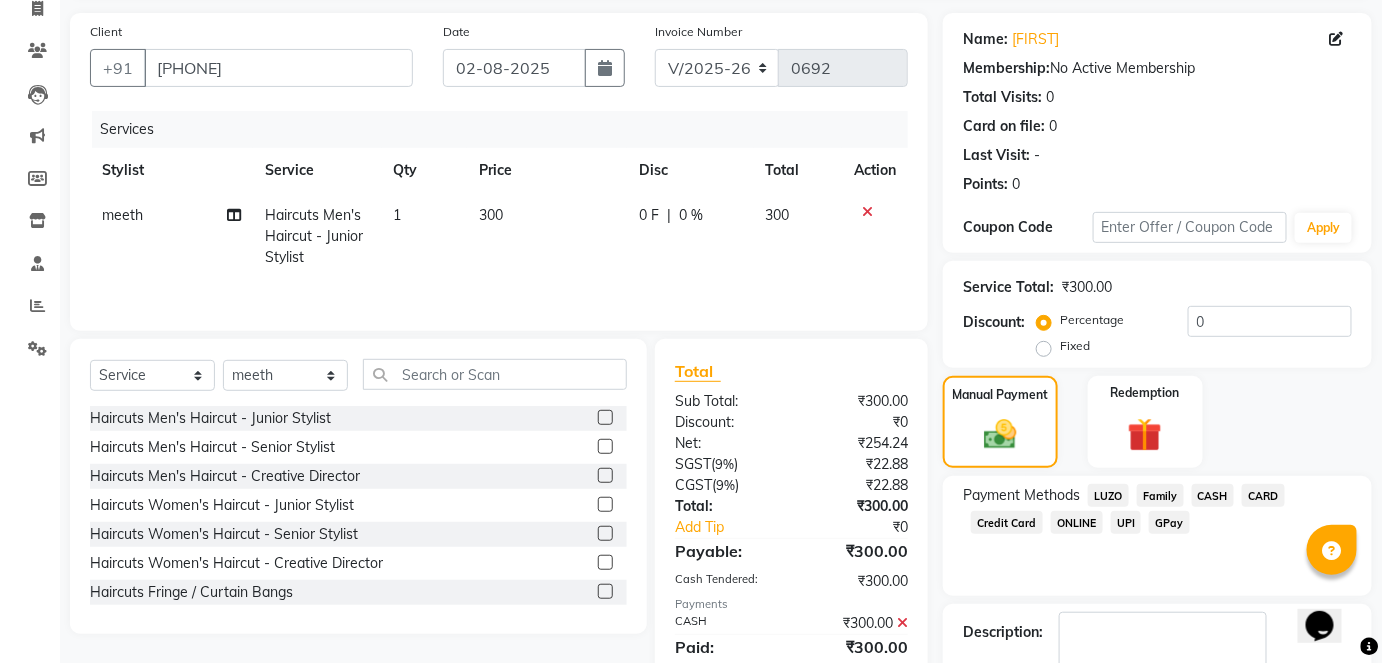 scroll, scrollTop: 252, scrollLeft: 0, axis: vertical 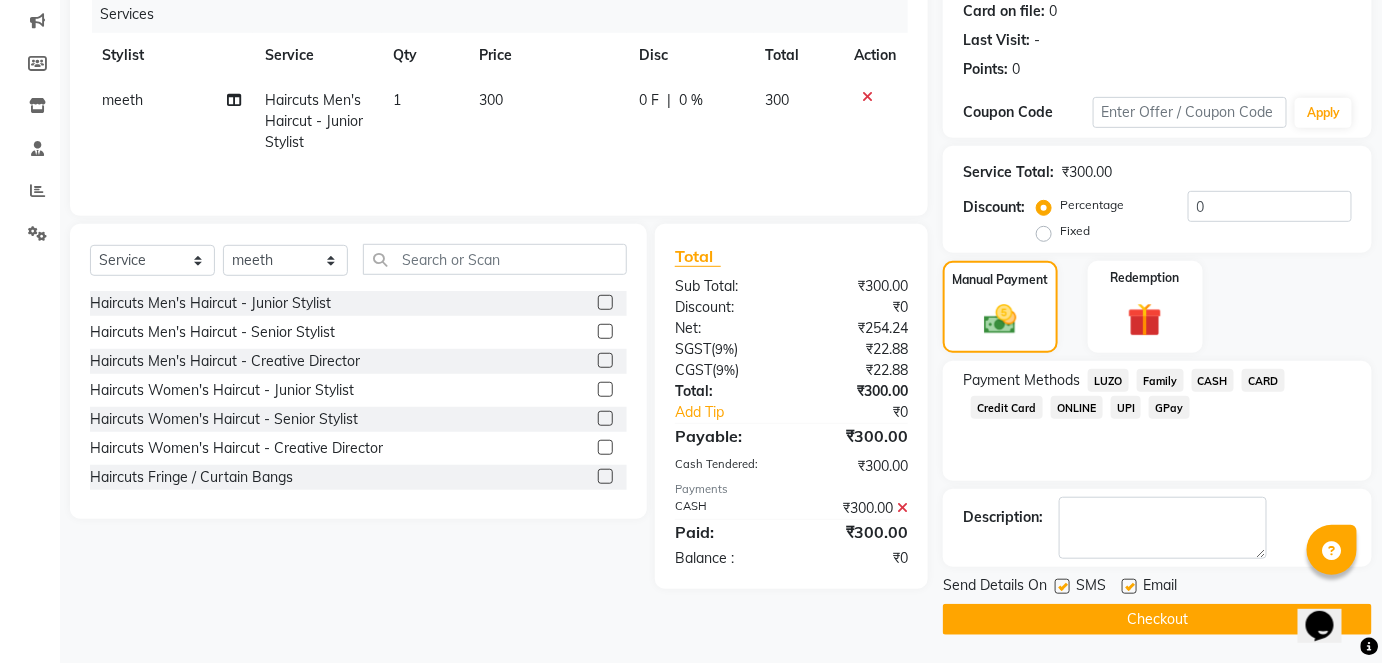 click on "Checkout" 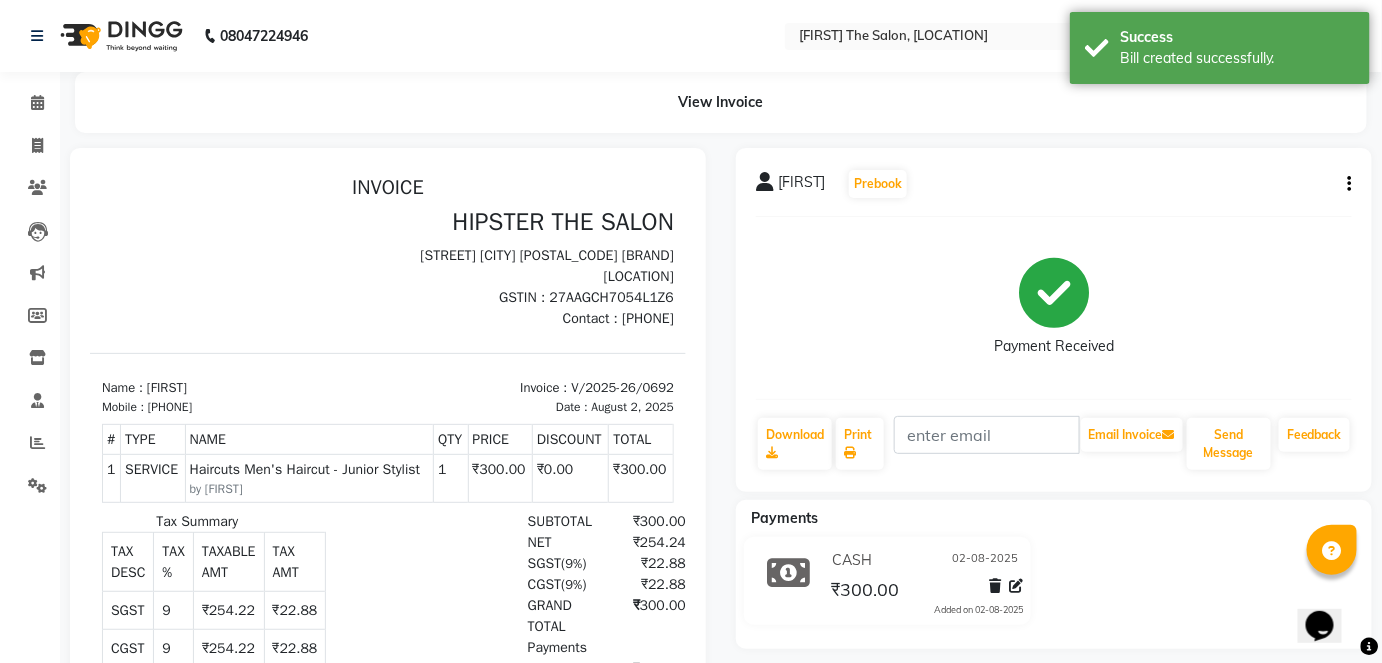 scroll, scrollTop: 0, scrollLeft: 0, axis: both 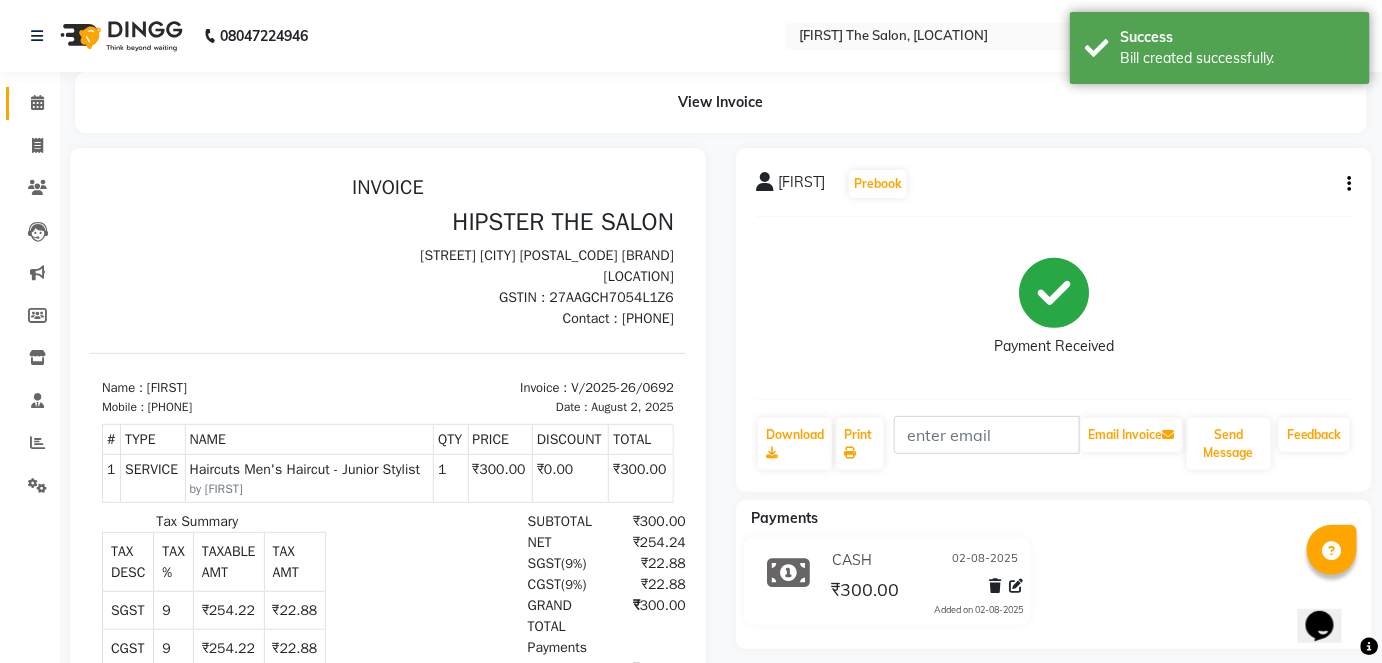 click on "Calendar" 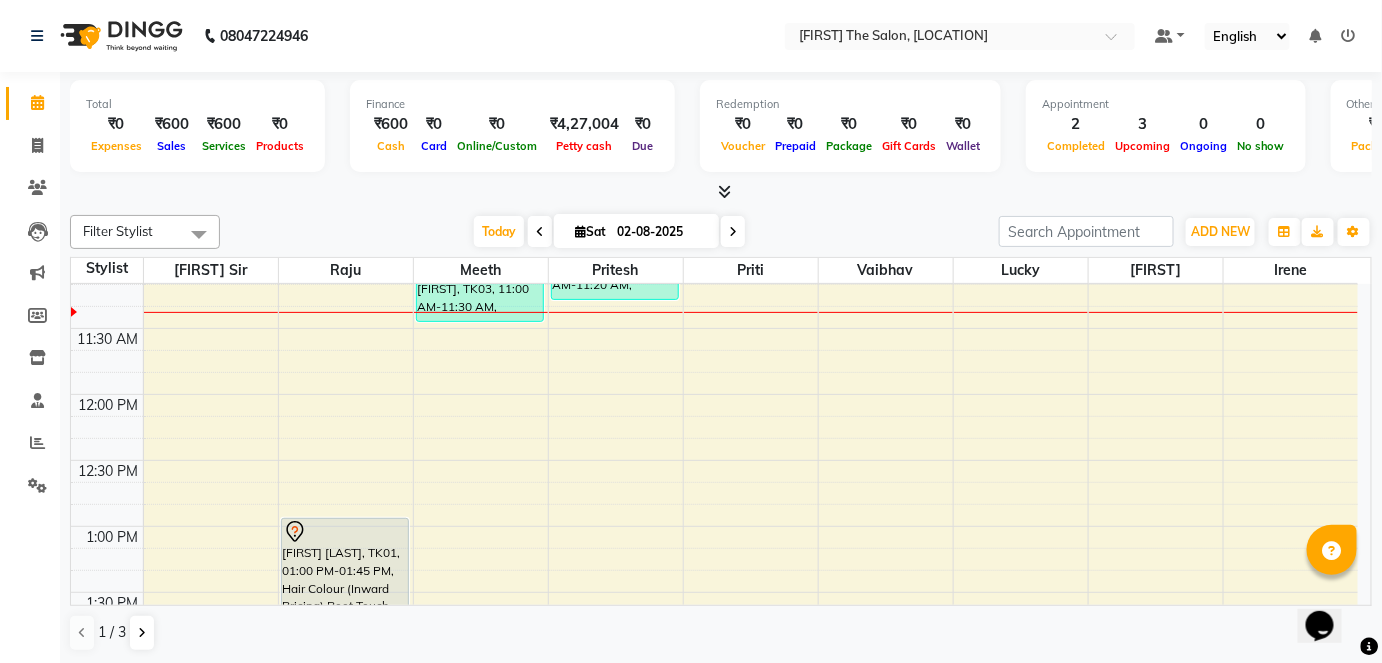 scroll, scrollTop: 418, scrollLeft: 0, axis: vertical 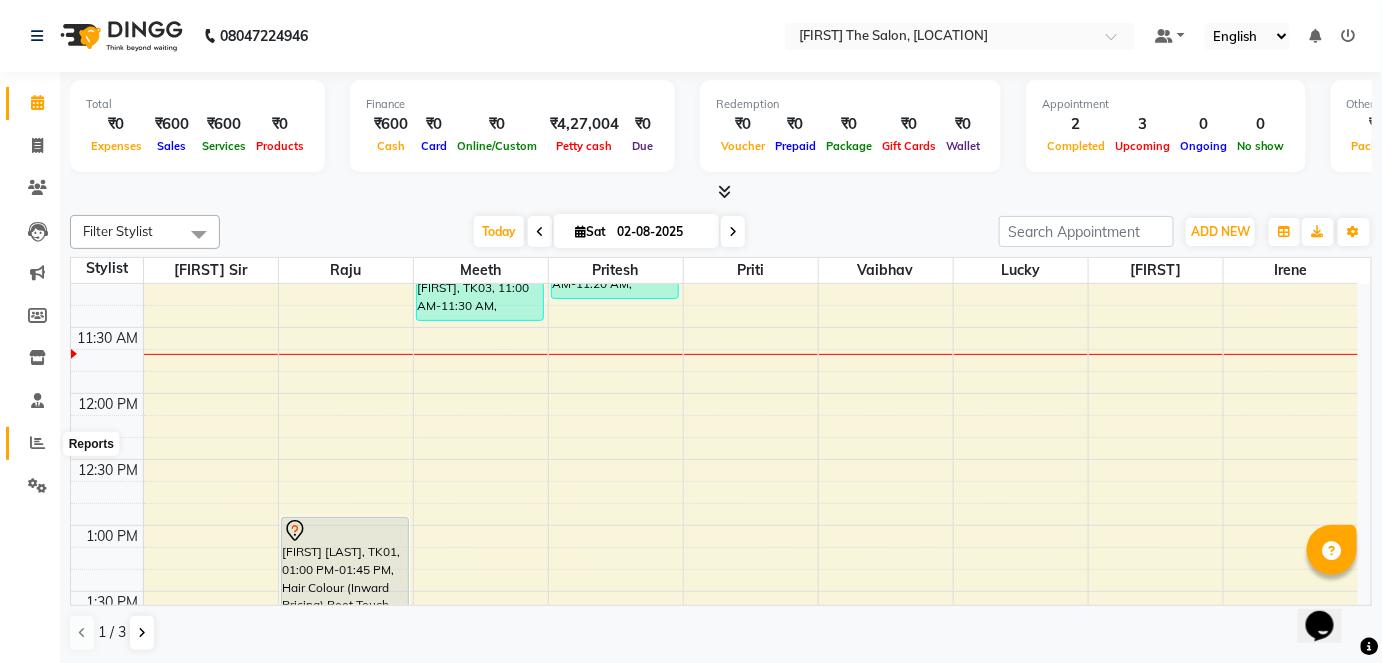click 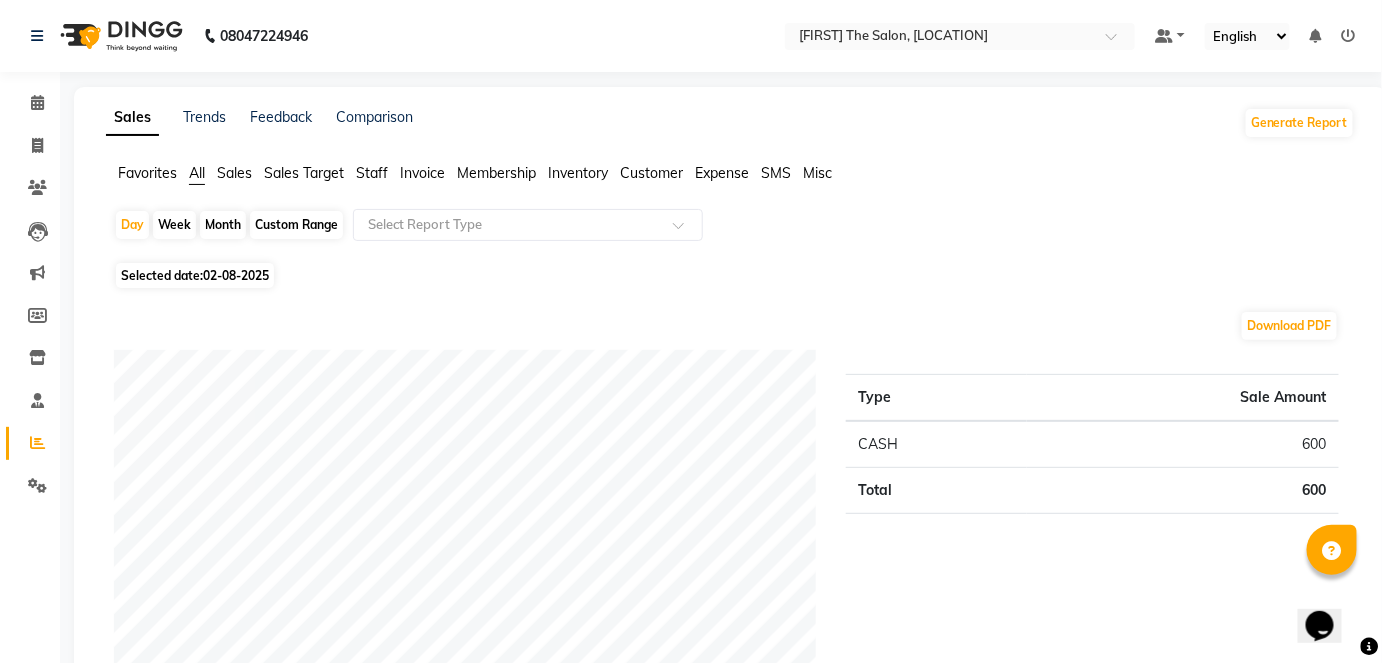 click on "Custom Range" 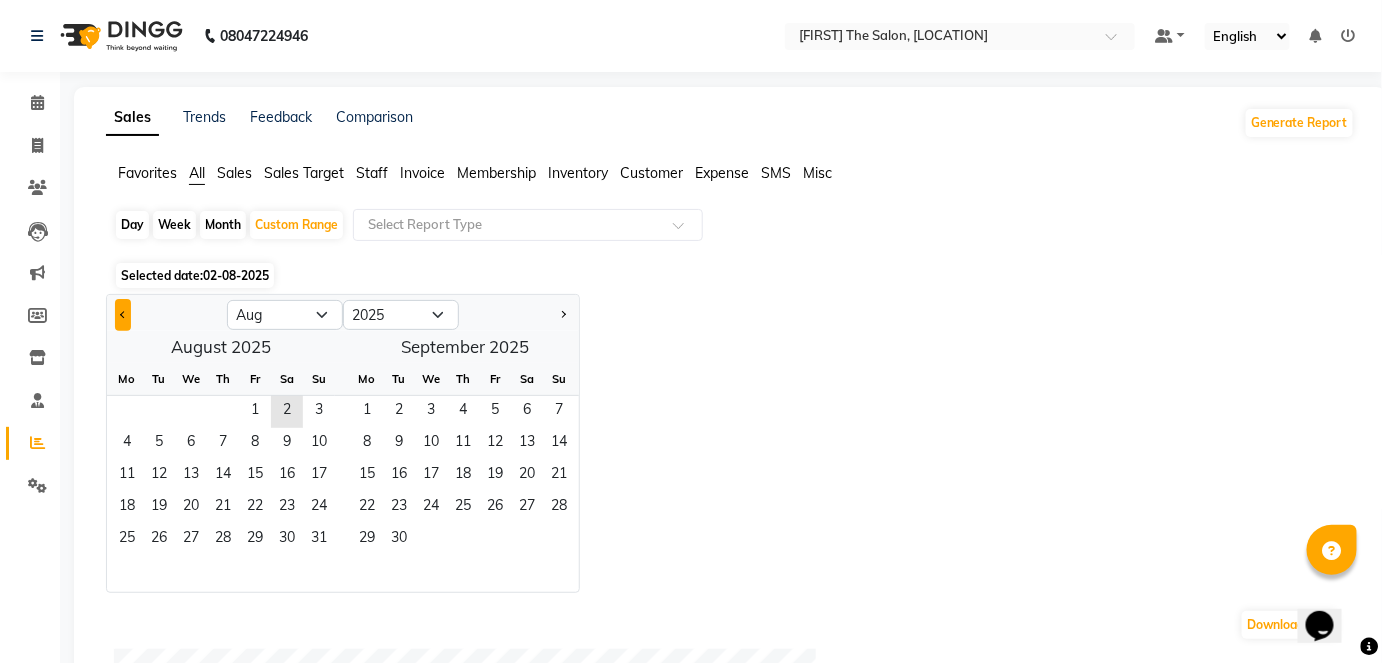 click 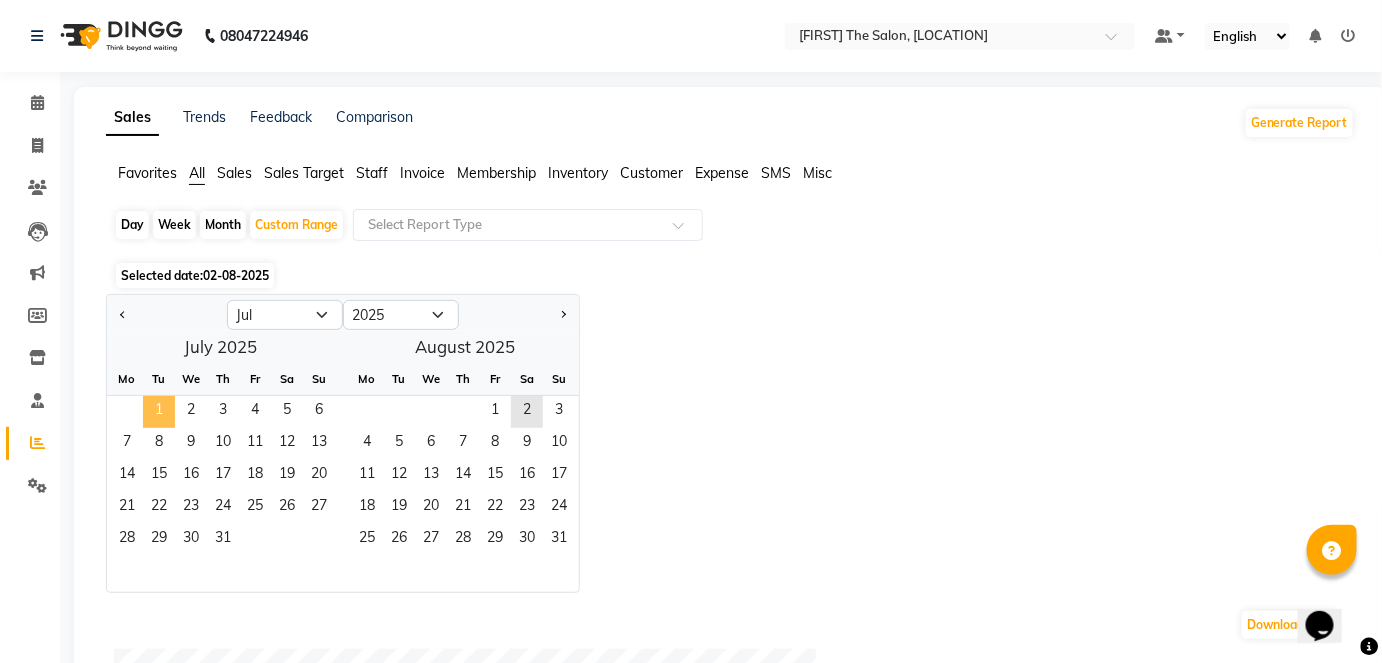 click on "1" 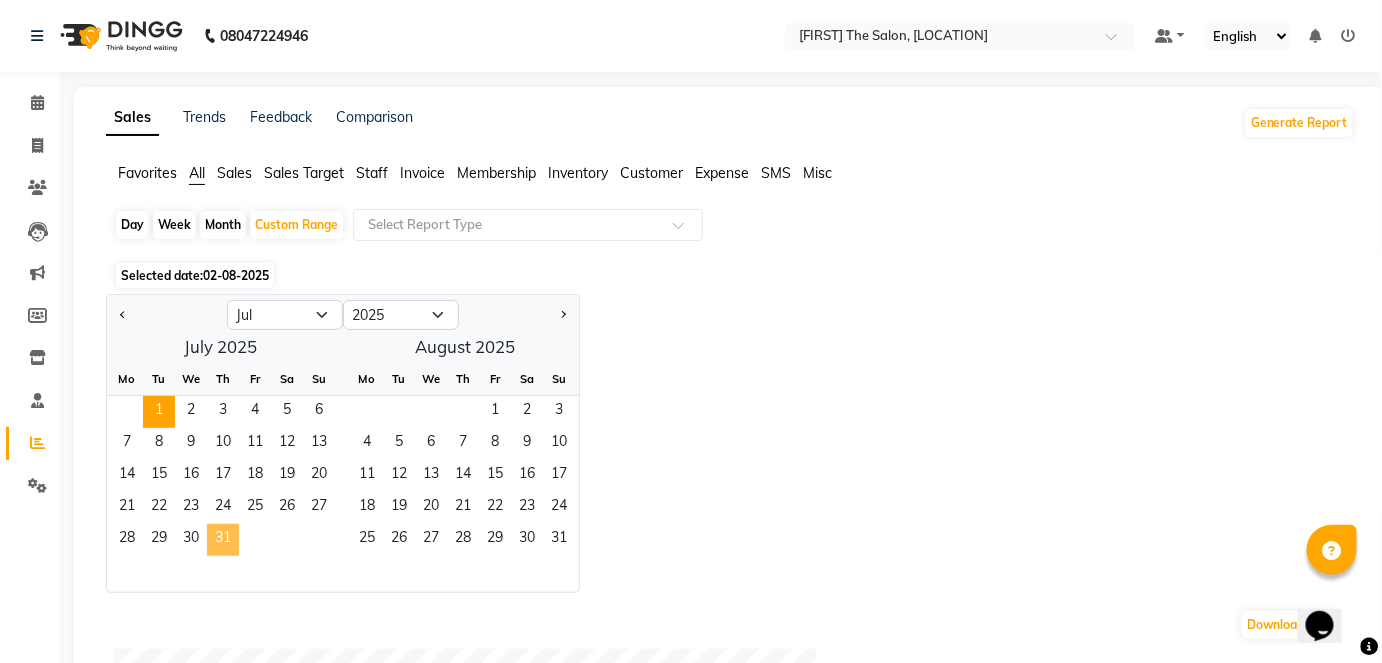 click on "31" 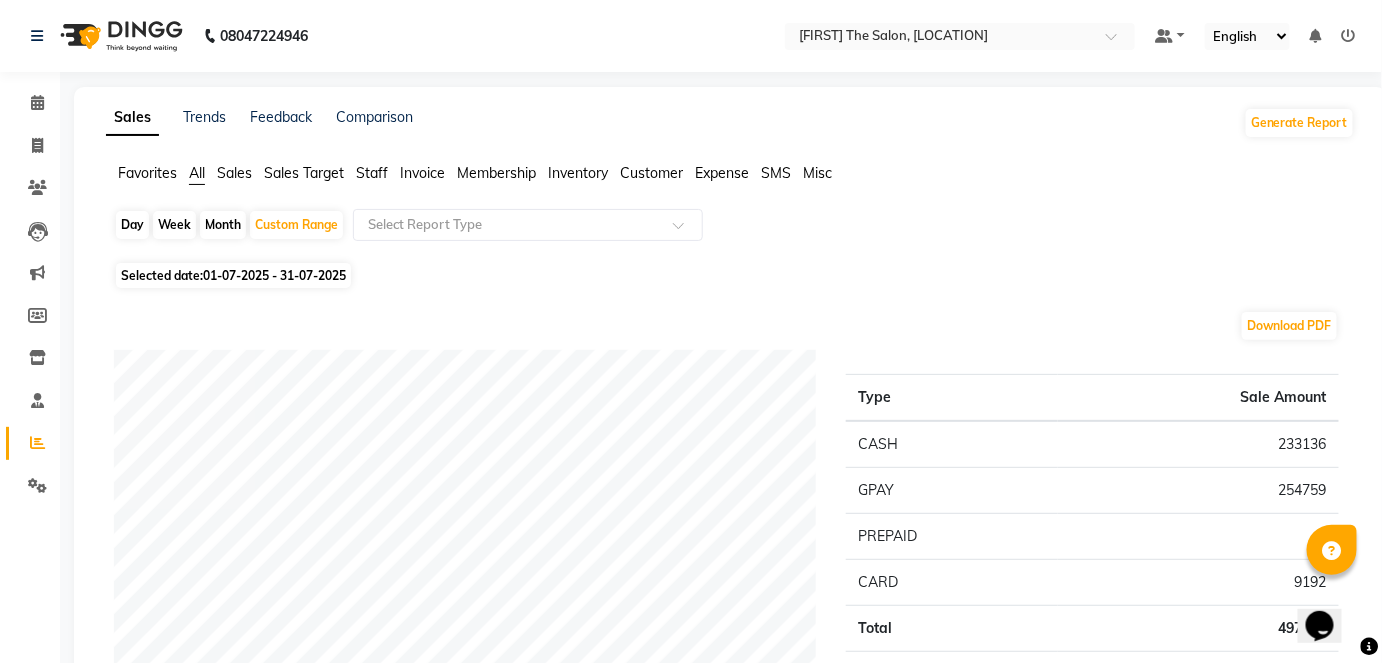 click on "Sales" 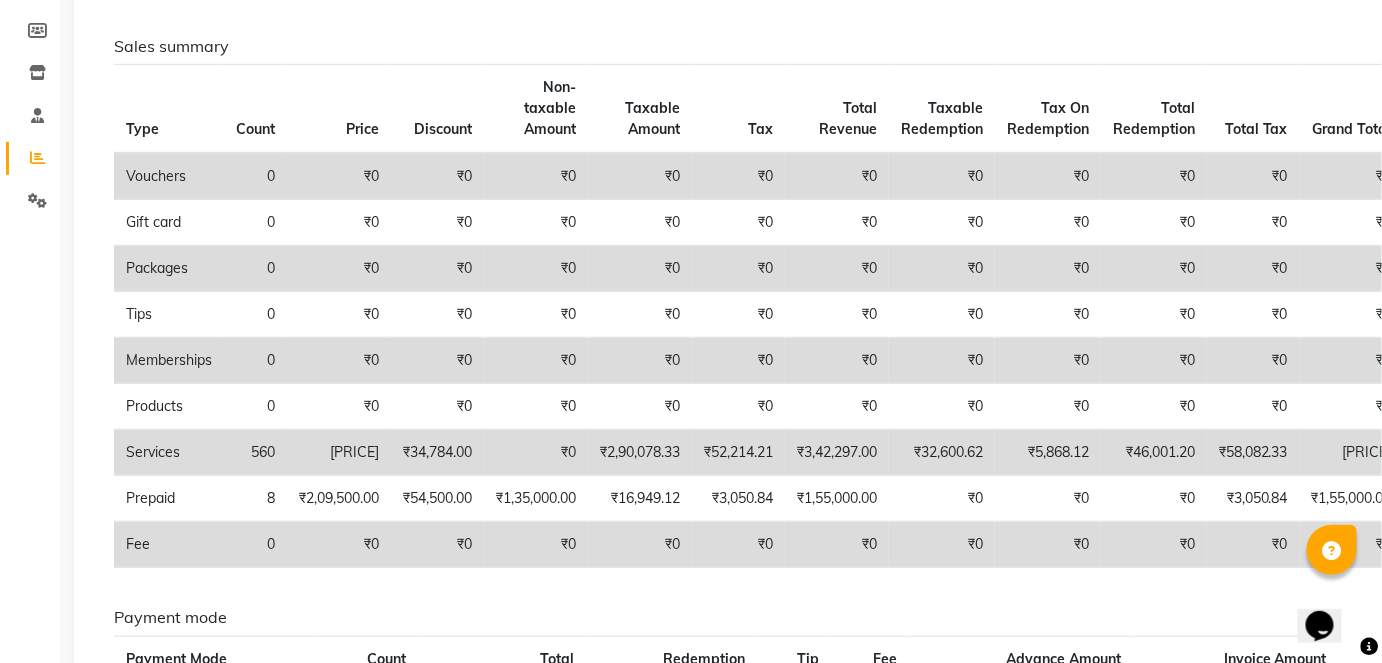 scroll, scrollTop: 0, scrollLeft: 0, axis: both 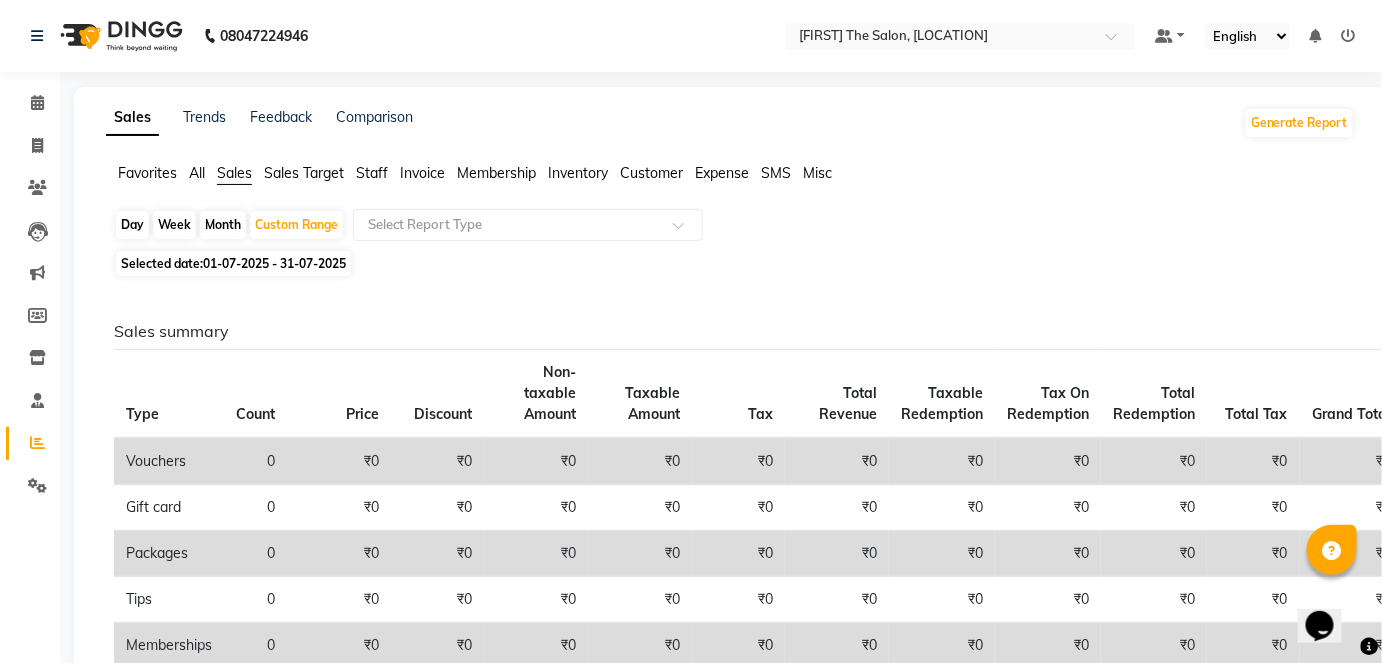 click on "Staff" 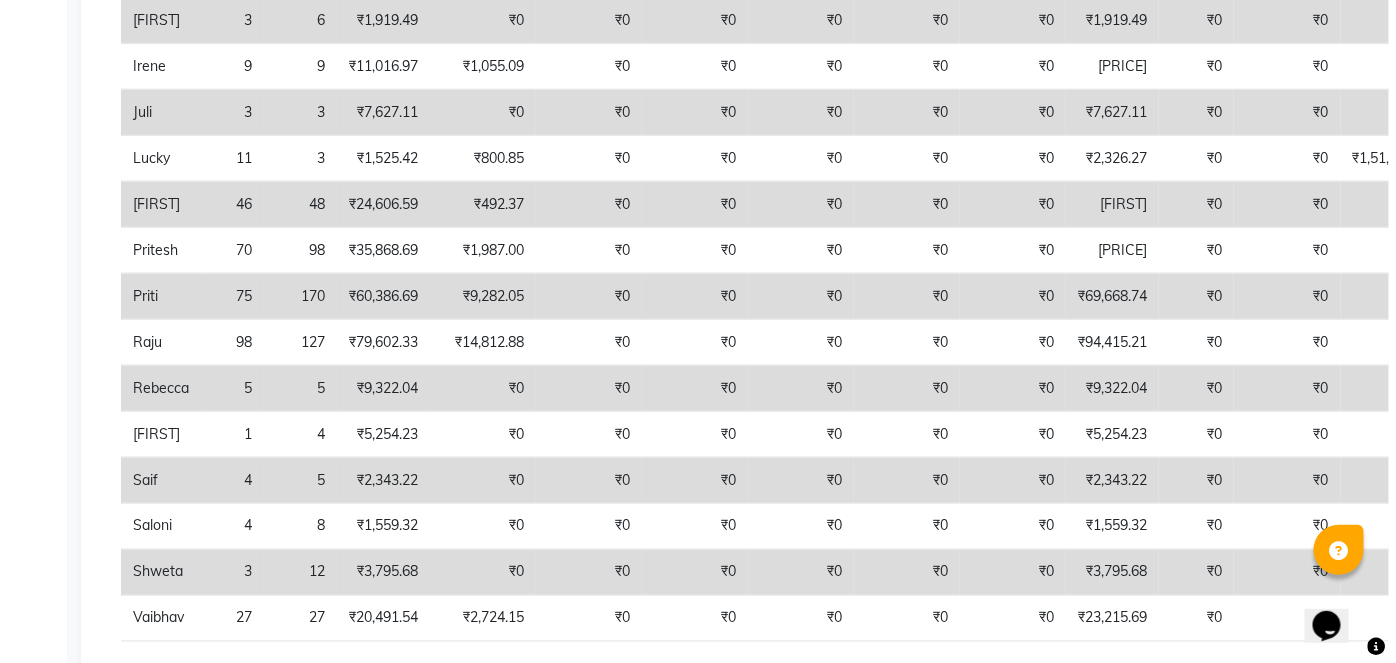 scroll, scrollTop: 0, scrollLeft: 0, axis: both 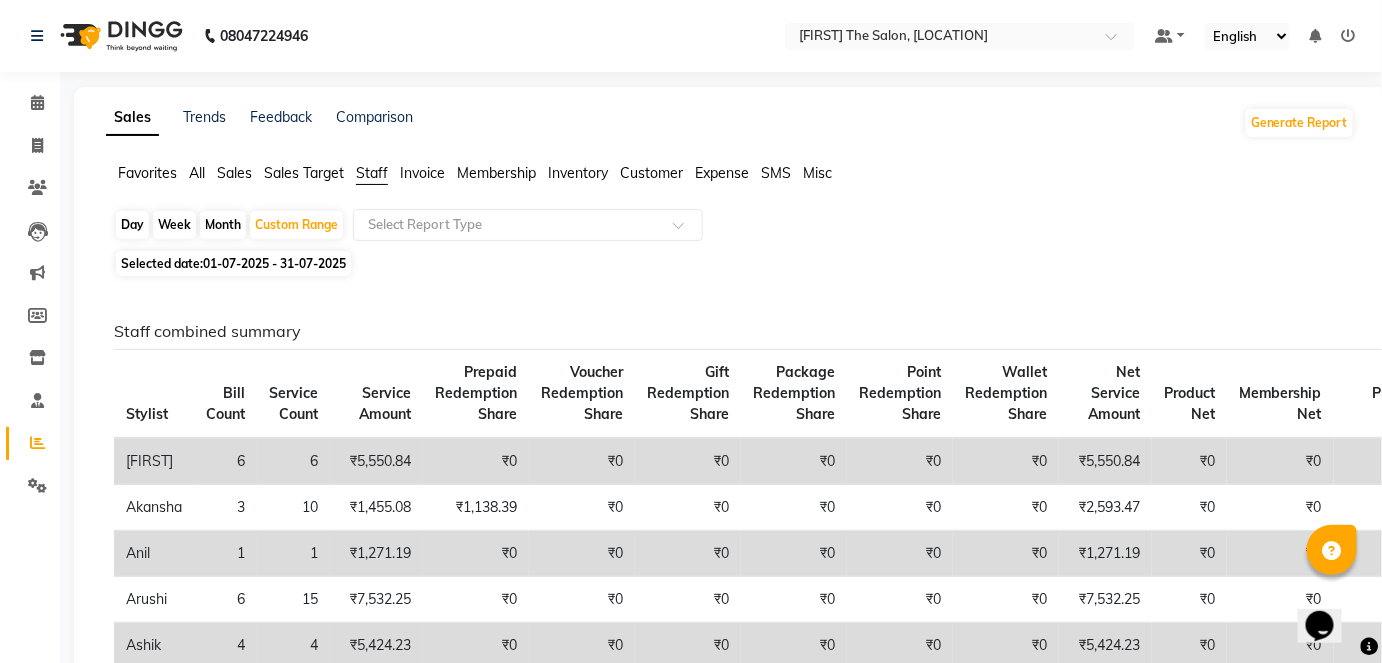click at bounding box center (1349, 36) 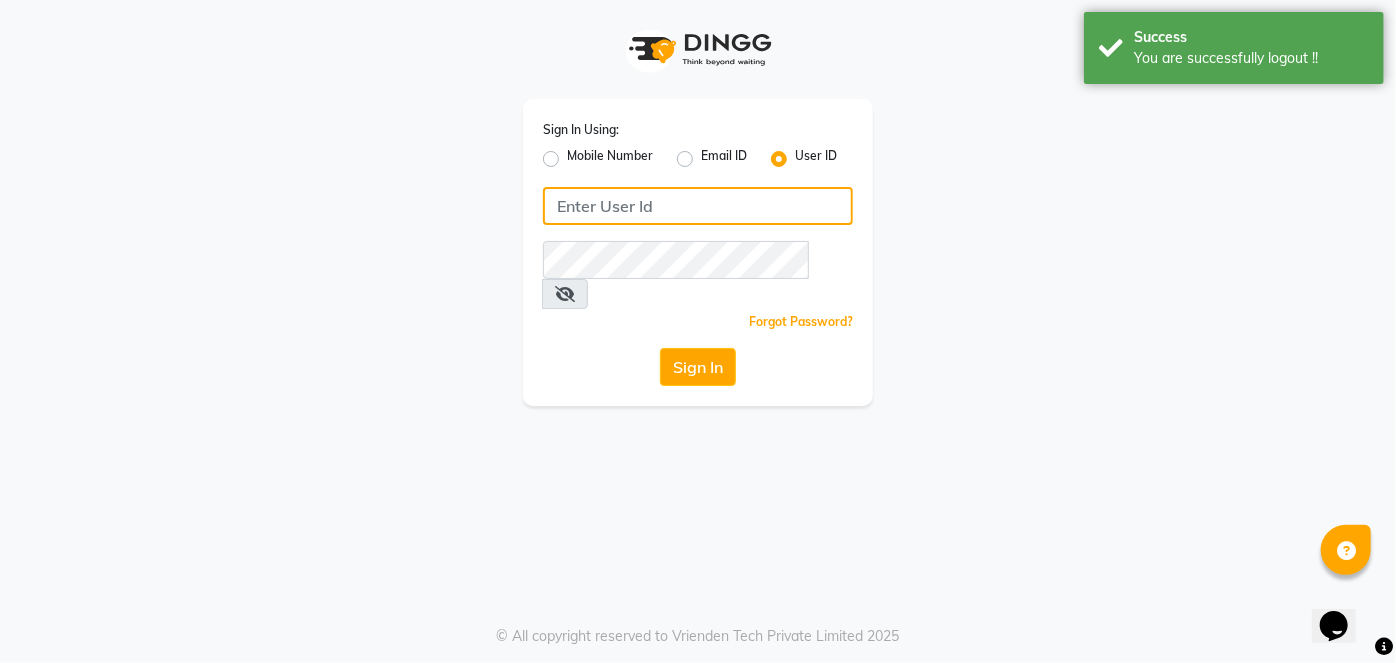 type on "[PHONE]" 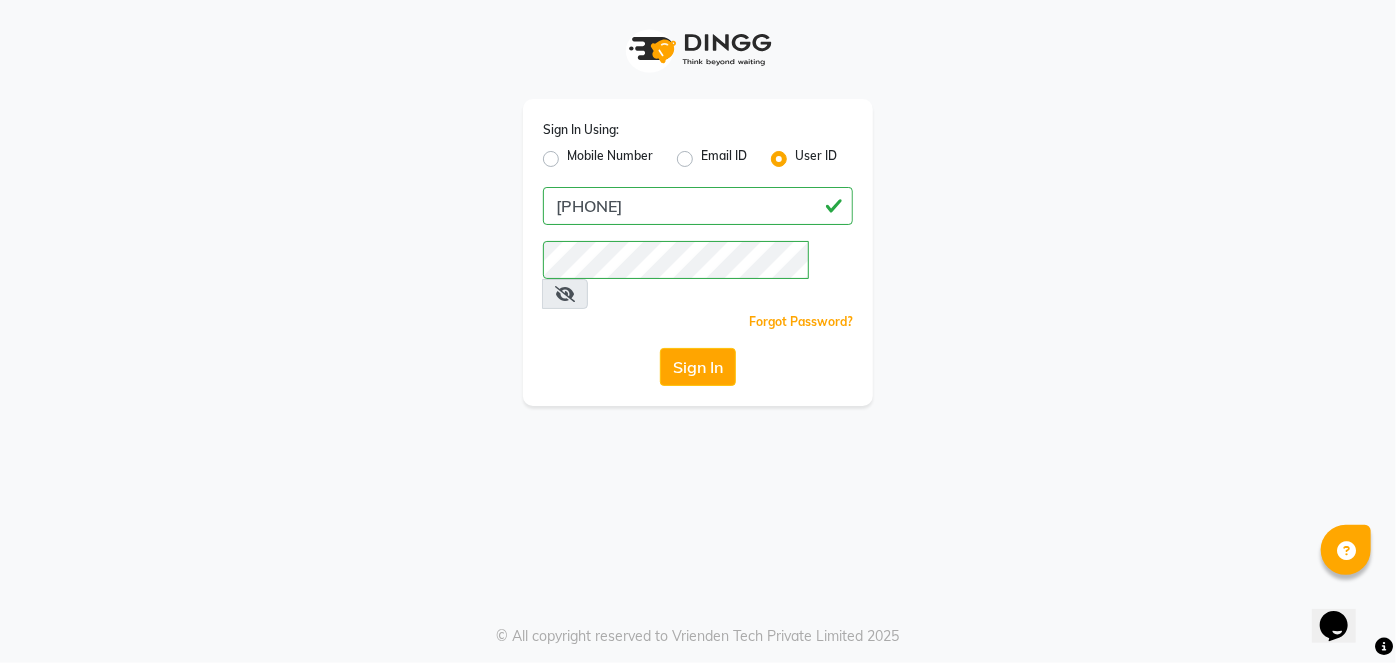 click on "Mobile Number" 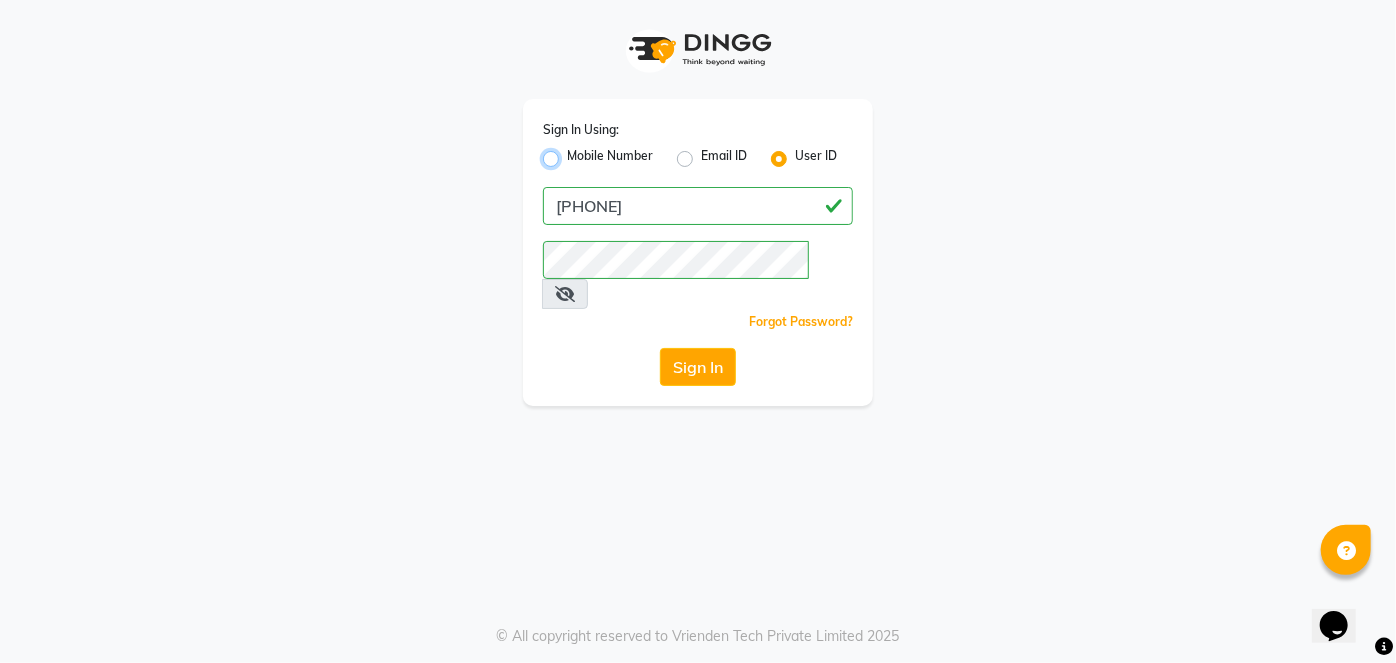 click on "Mobile Number" at bounding box center (573, 153) 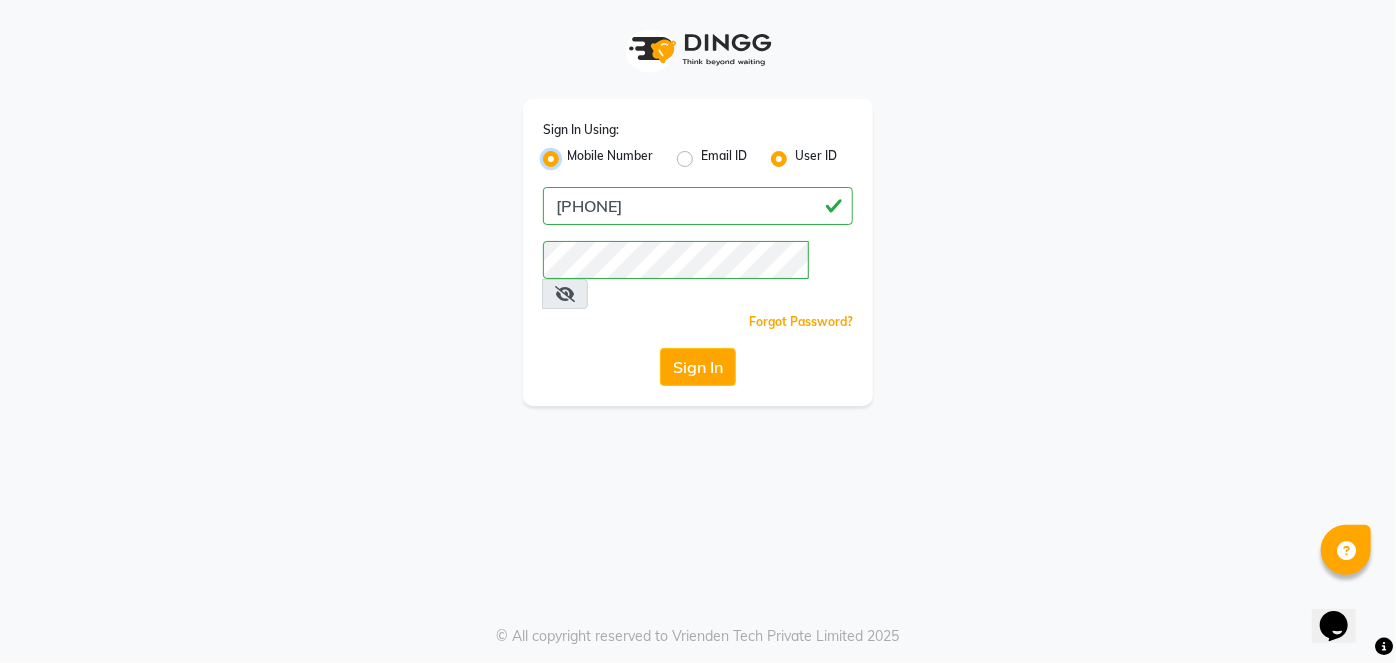 radio on "false" 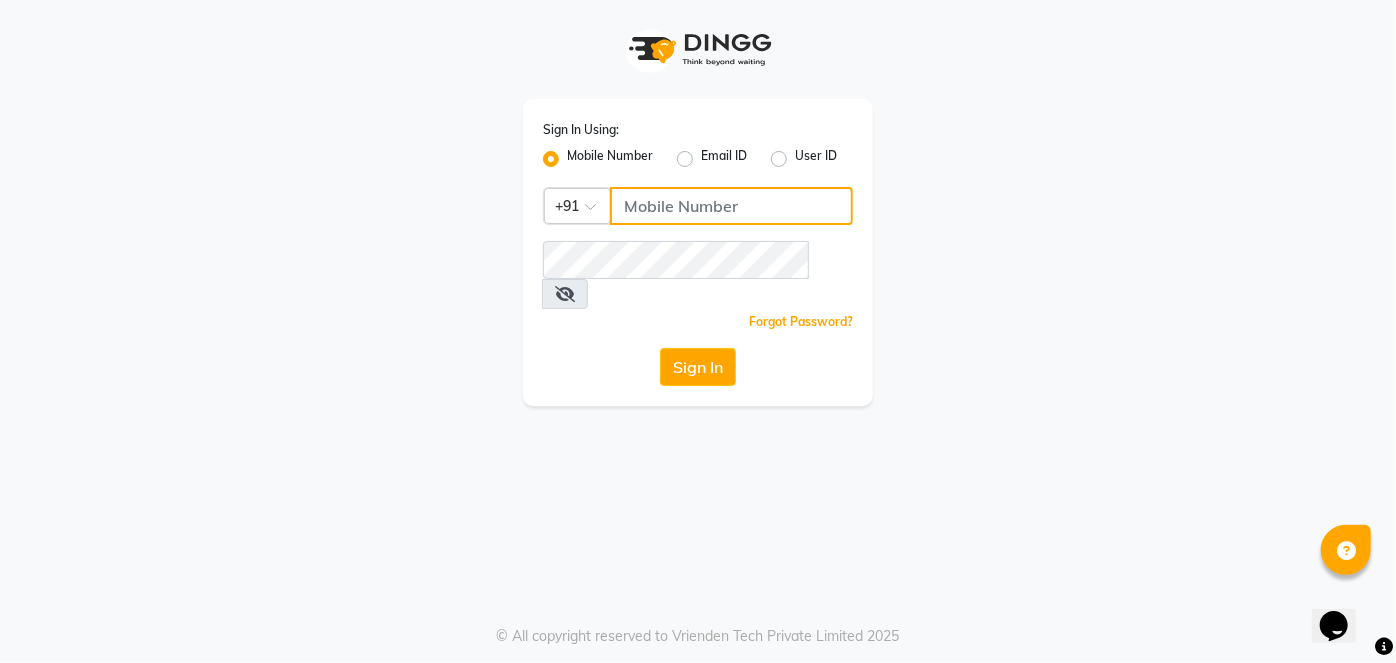 click 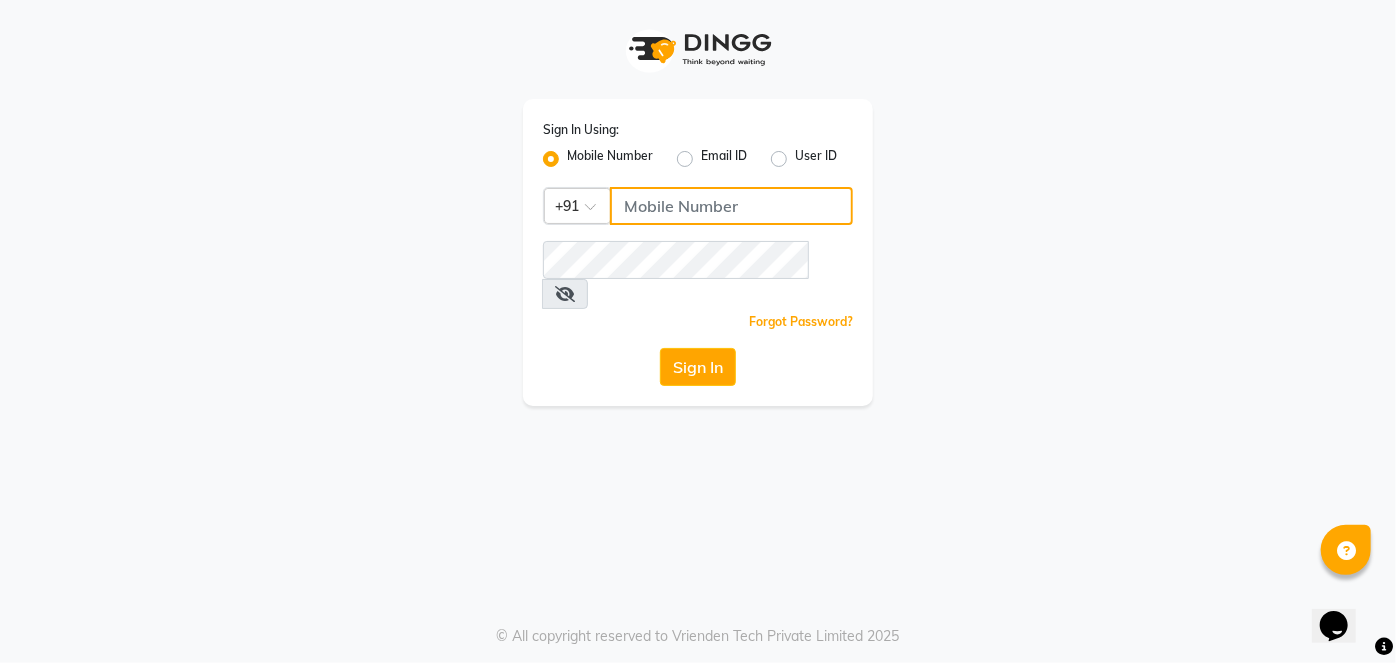 type on "9867141431" 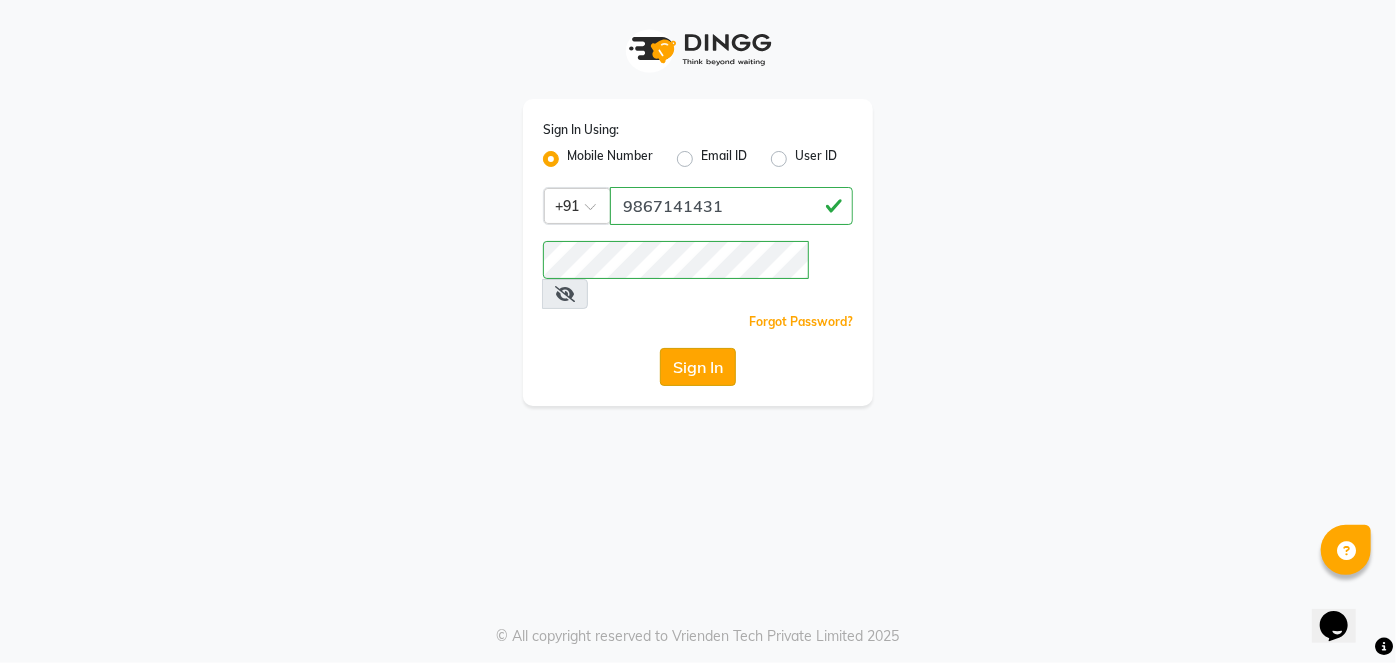 click on "Sign In" 